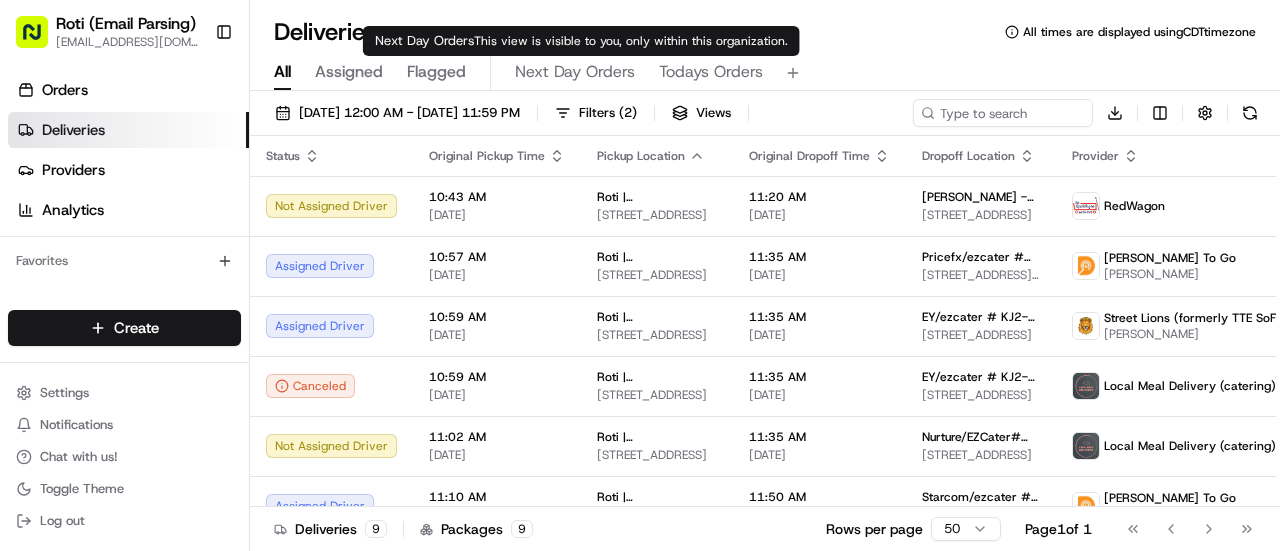 scroll, scrollTop: 0, scrollLeft: 0, axis: both 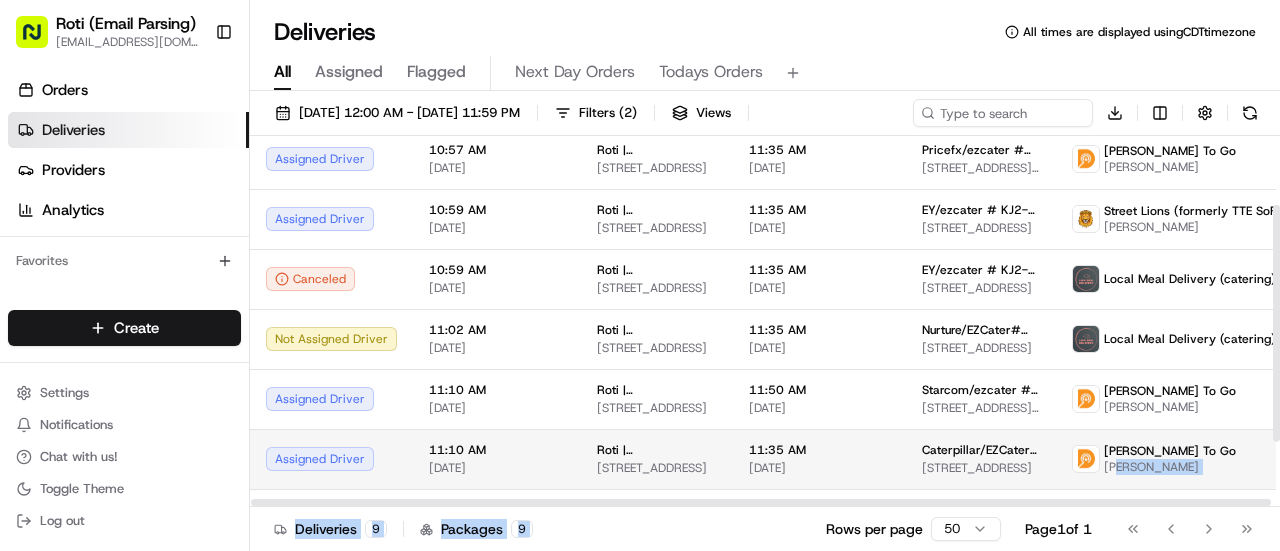 drag, startPoint x: 740, startPoint y: 507, endPoint x: 1092, endPoint y: 467, distance: 354.26544 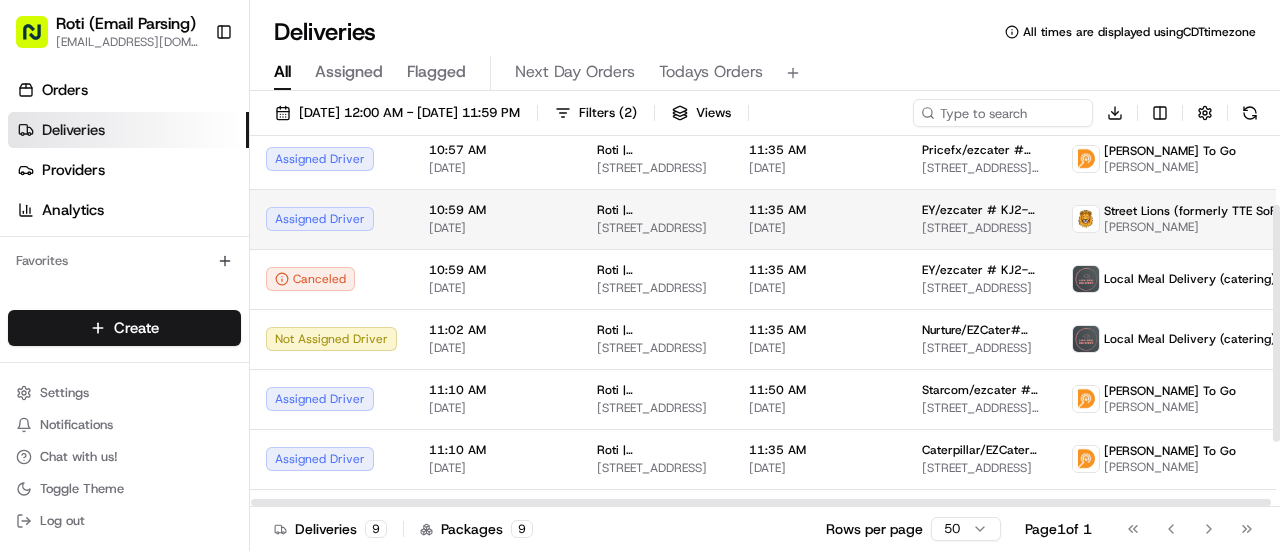 click on "EY/ezcater # KJ2-R78 [STREET_ADDRESS]" at bounding box center (981, 219) 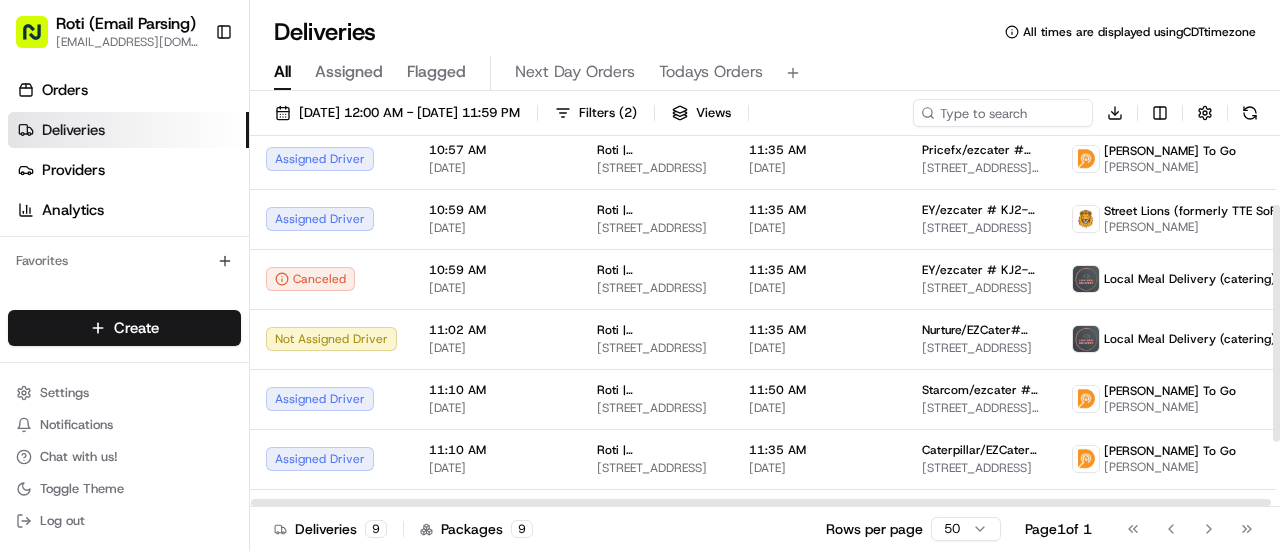 scroll, scrollTop: 107, scrollLeft: 70, axis: both 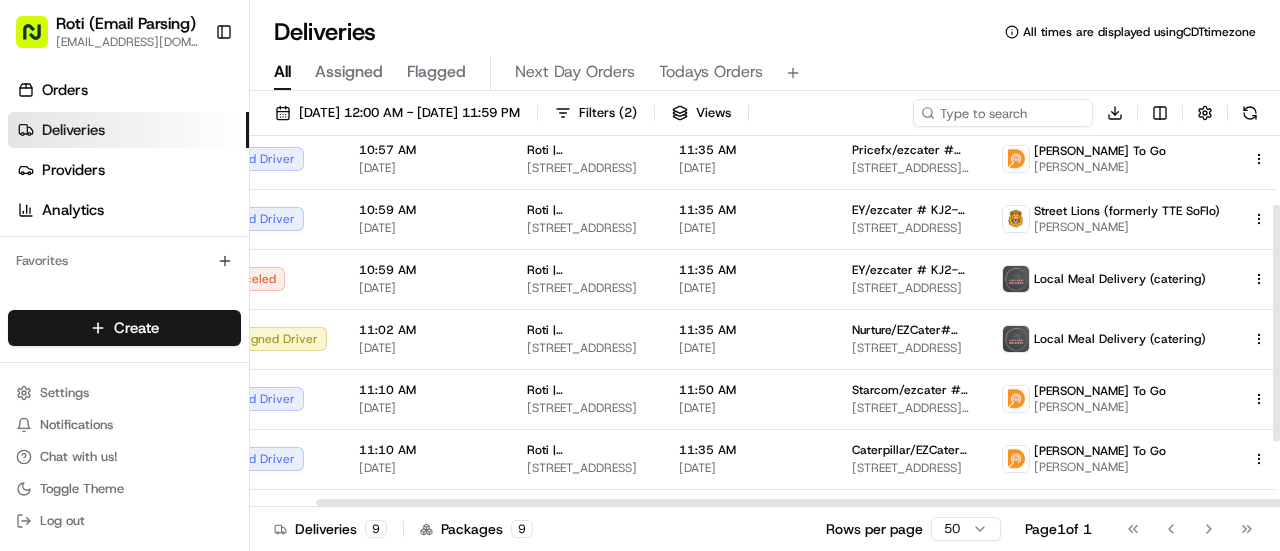 drag, startPoint x: 504, startPoint y: 504, endPoint x: 779, endPoint y: 481, distance: 275.96014 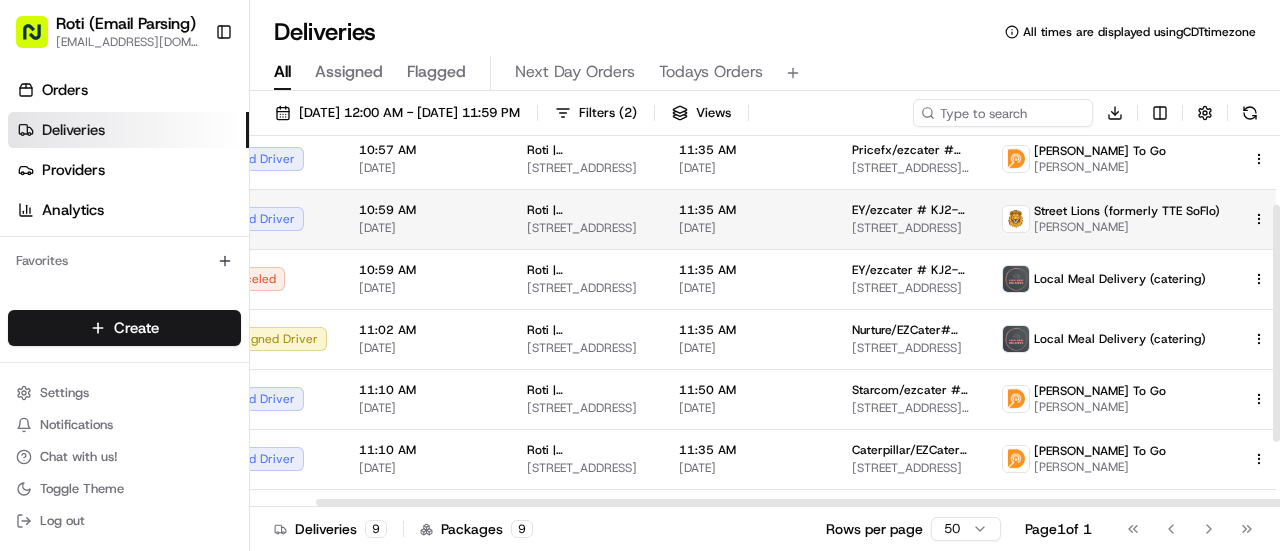 click on "Roti (Email Parsing) sbroadhead@roti.com Toggle Sidebar Orders Deliveries Providers Analytics Favorites Main Menu Members & Organization Organization Users Roles Preferences Customization Tracking Orchestration Automations Dispatch Strategy Locations Pickup Locations Dropoff Locations Billing Billing Refund Requests Integrations Notification Triggers Webhooks API Keys Request Logs Create Settings Notifications Chat with us! Toggle Theme Log out Deliveries All times are displayed using  CDT  timezone All Assigned Flagged Next Day Orders Todays Orders 07/15/2025 12:00 AM - 07/15/2025 11:59 PM Filters ( 2 ) Views Download Status Original Pickup Time Pickup Location Original Dropoff Time Dropoff Location Provider Action Not Assigned Driver 10:43 AM 07/15/2025 Roti | Lincoln Park 1000 W North Ave, Chicago, IL 60642, USA 11:20 AM 07/15/2025 Ferrara - Old Post Office/ezcater # P9Z-AAT 434 W Van Buren St #650, Chicago, IL 60606, USA RedWagon Assigned Driver 10:57 AM 07/15/2025 Roti | Lincoln Park 9 9" at bounding box center (640, 275) 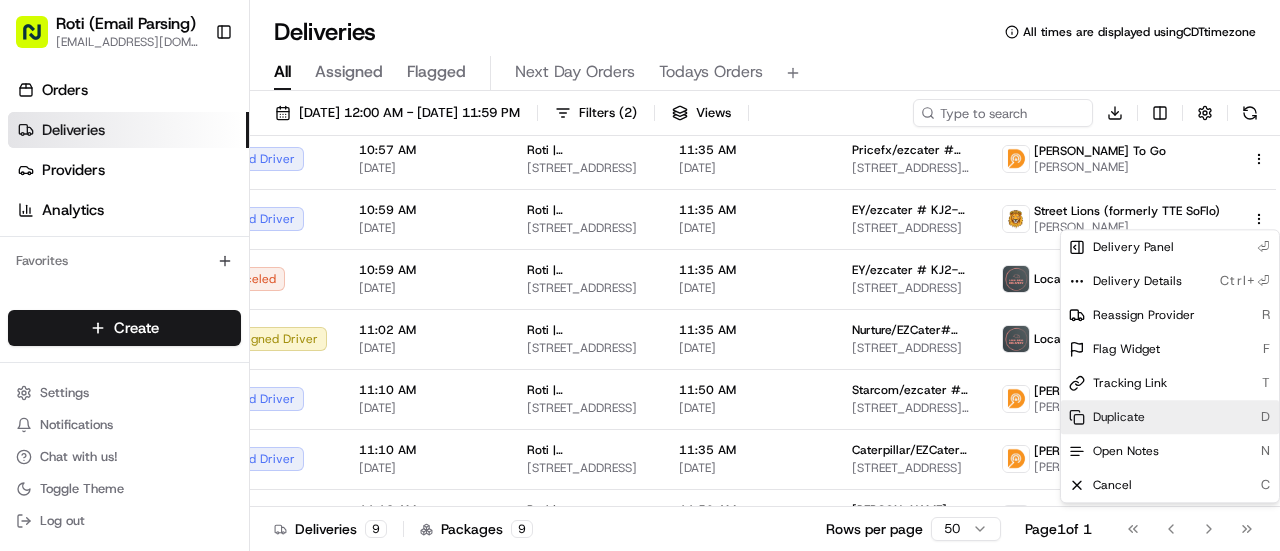 click on "Duplicate" at bounding box center (1119, 417) 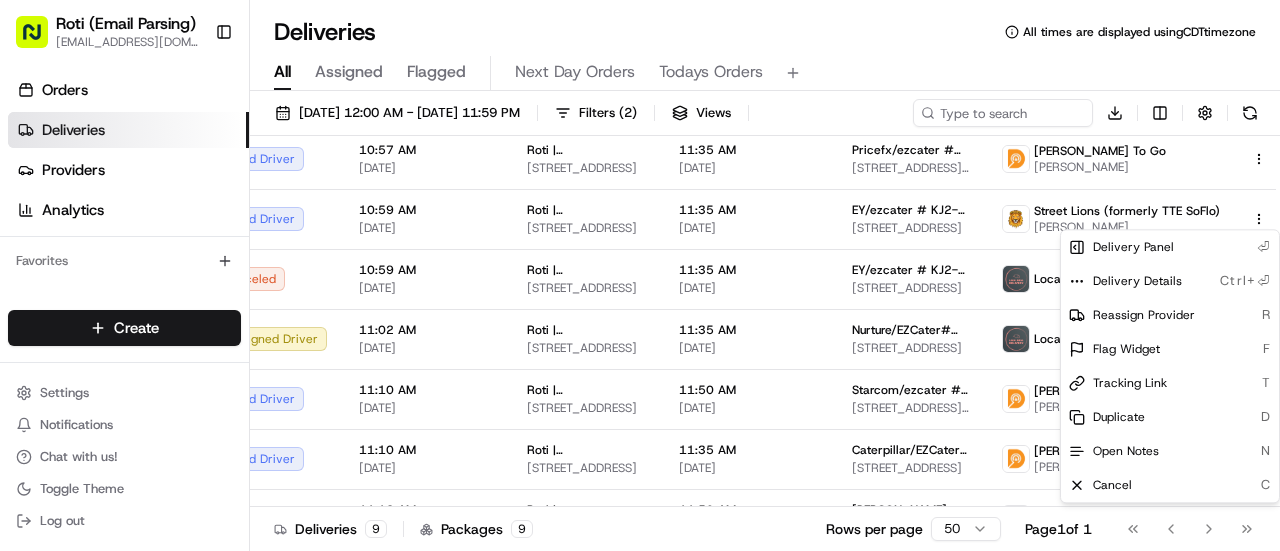 click on "Roti (Email Parsing) sbroadhead@roti.com Toggle Sidebar Orders Deliveries Providers Analytics Favorites Main Menu Members & Organization Organization Users Roles Preferences Customization Tracking Orchestration Automations Dispatch Strategy Locations Pickup Locations Dropoff Locations Billing Billing Refund Requests Integrations Notification Triggers Webhooks API Keys Request Logs Create Settings Notifications Chat with us! Toggle Theme Log out Deliveries All times are displayed using  CDT  timezone All Assigned Flagged Next Day Orders Todays Orders 07/15/2025 12:00 AM - 07/15/2025 11:59 PM Filters ( 2 ) Views Download Status Original Pickup Time Pickup Location Original Dropoff Time Dropoff Location Provider Action Not Assigned Driver 10:43 AM 07/15/2025 Roti | Lincoln Park 1000 W North Ave, Chicago, IL 60642, USA 11:20 AM 07/15/2025 Ferrara - Old Post Office/ezcater # P9Z-AAT 434 W Van Buren St #650, Chicago, IL 60606, USA RedWagon Assigned Driver 10:57 AM 07/15/2025 Roti | Lincoln Park 9 9" at bounding box center (640, 275) 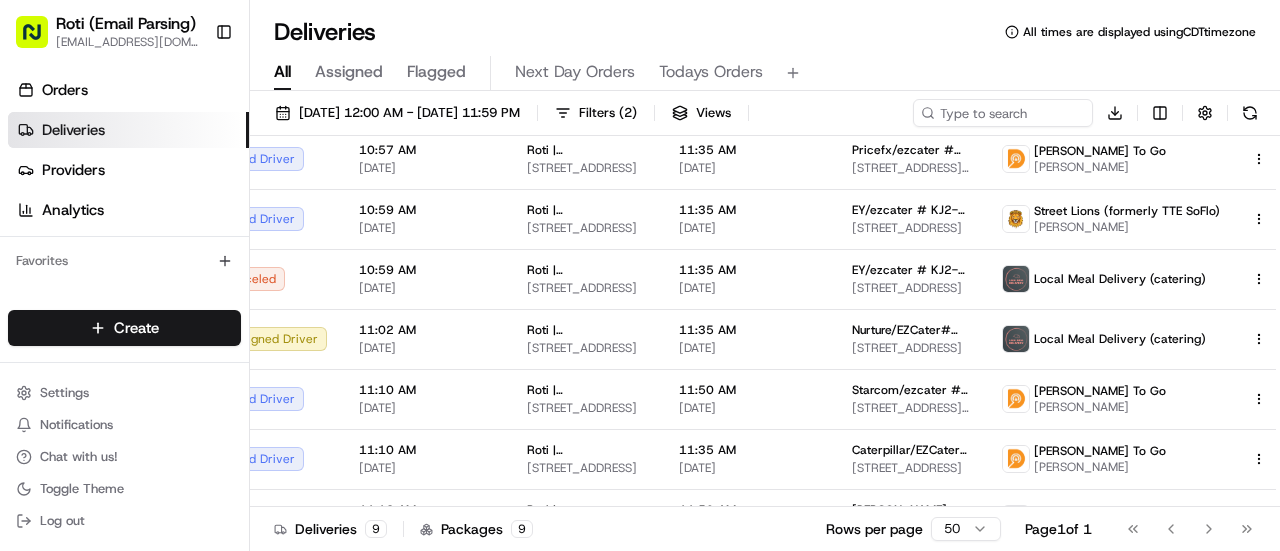 scroll, scrollTop: 103, scrollLeft: 70, axis: both 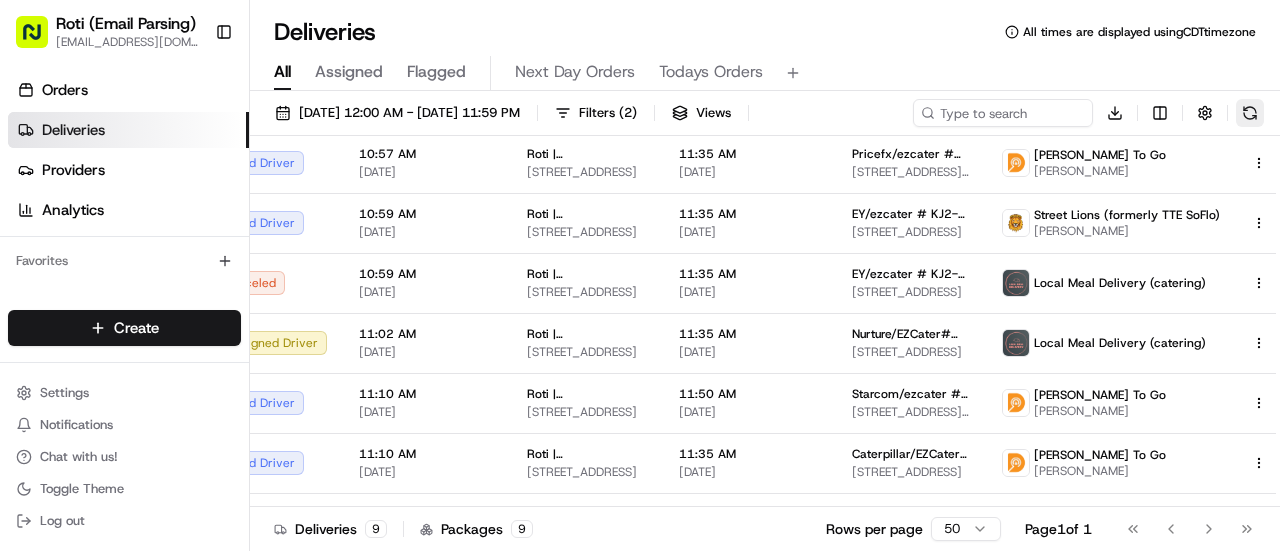 click at bounding box center (1250, 113) 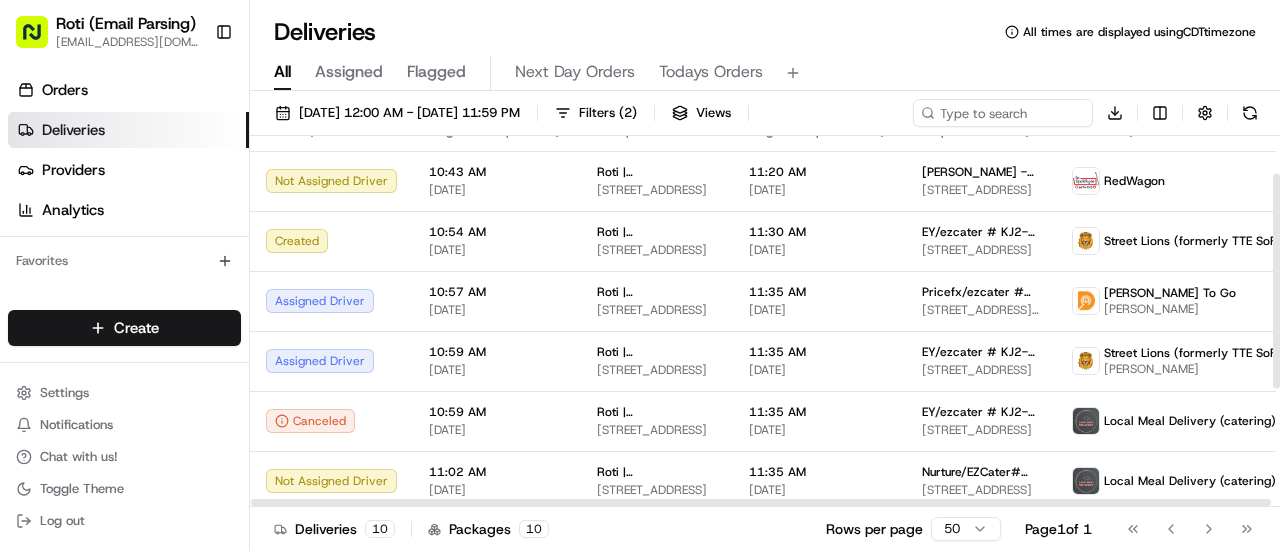 scroll, scrollTop: 0, scrollLeft: 0, axis: both 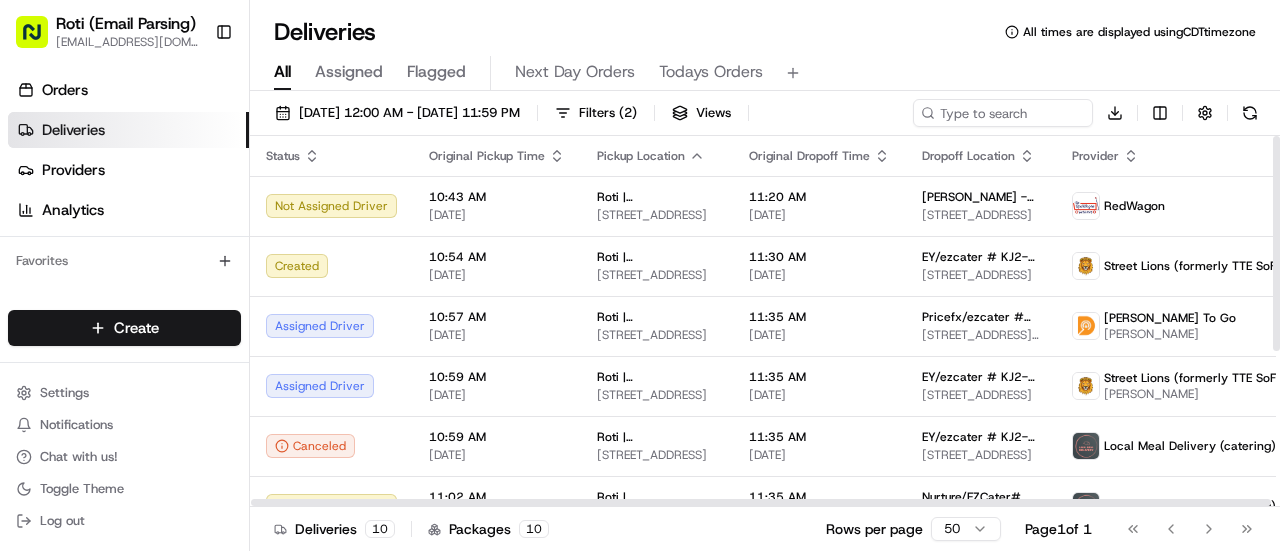 drag, startPoint x: 1279, startPoint y: 223, endPoint x: 1279, endPoint y: 183, distance: 40 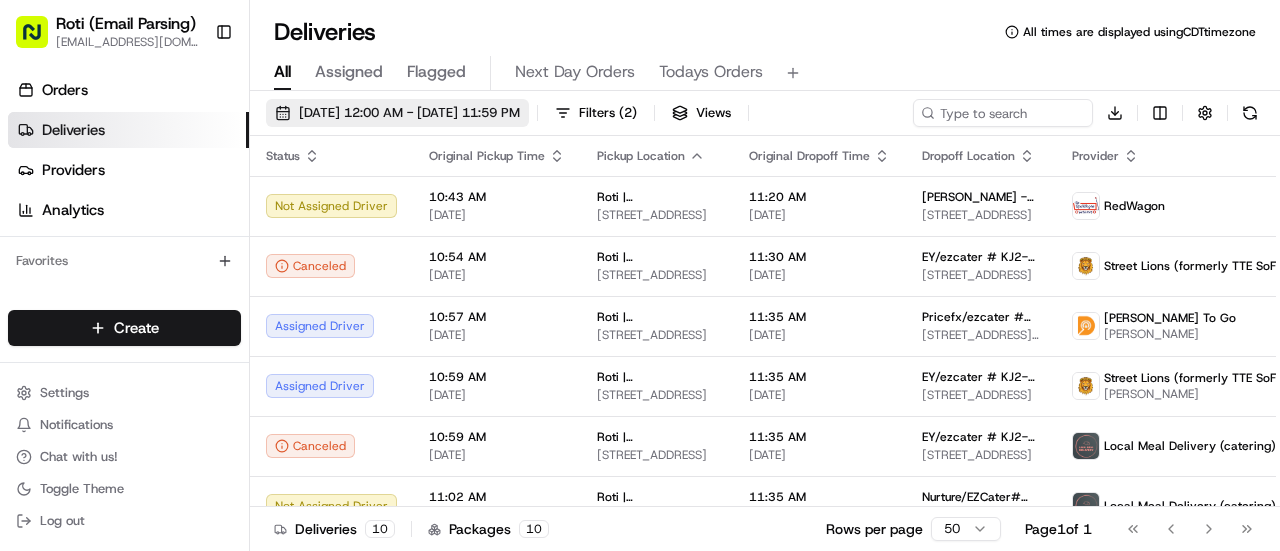 click on "[DATE] 12:00 AM - [DATE] 11:59 PM" at bounding box center [409, 113] 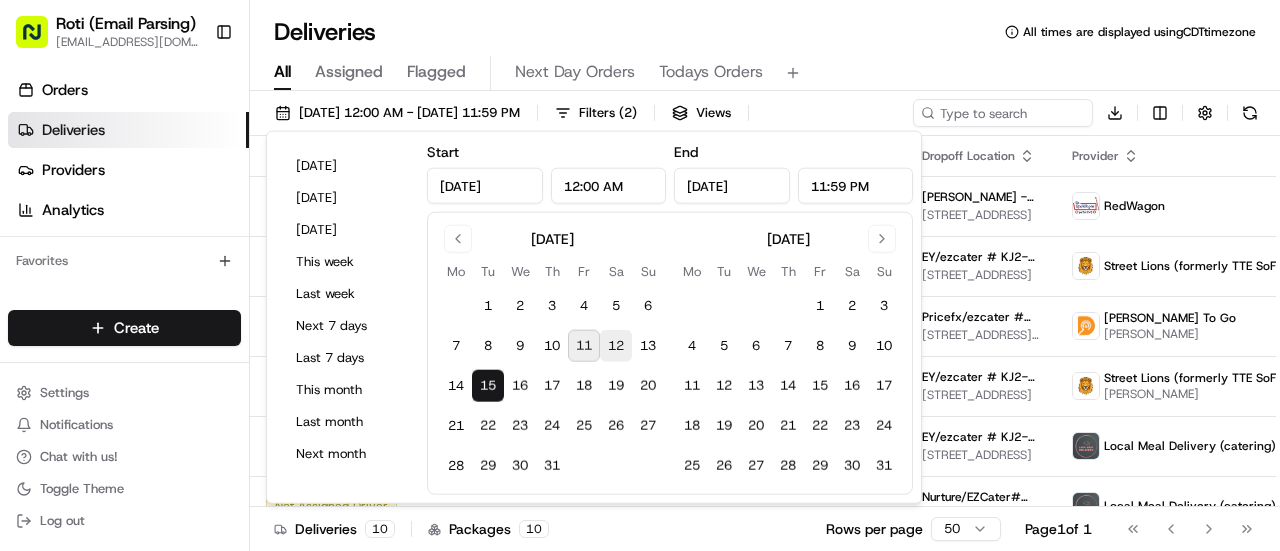 click on "12" at bounding box center (616, 346) 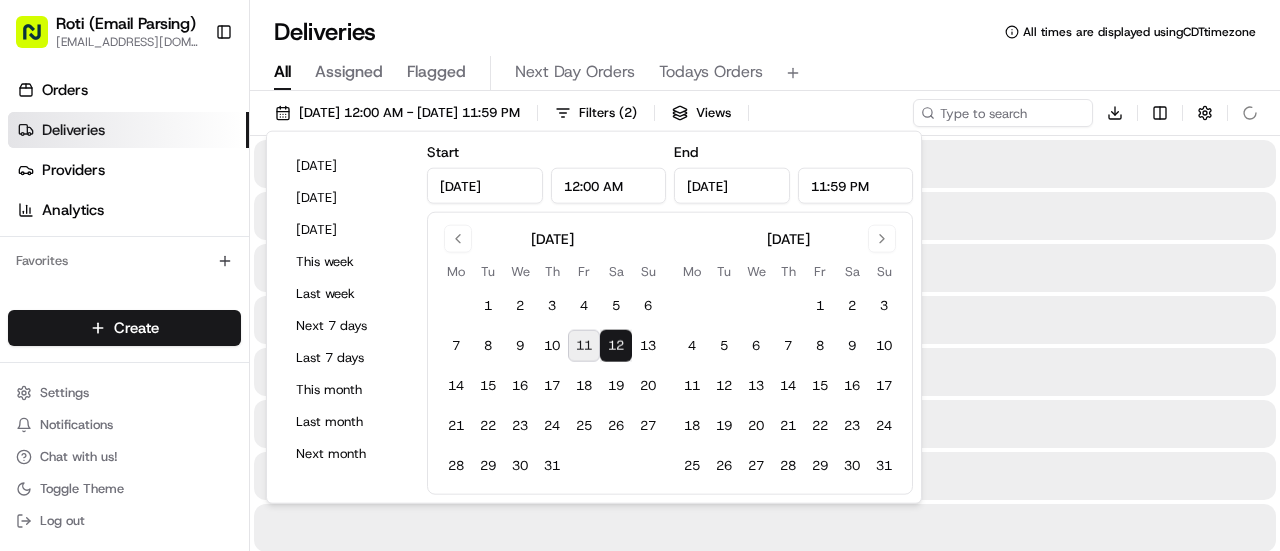 type on "Jul 12, 2025" 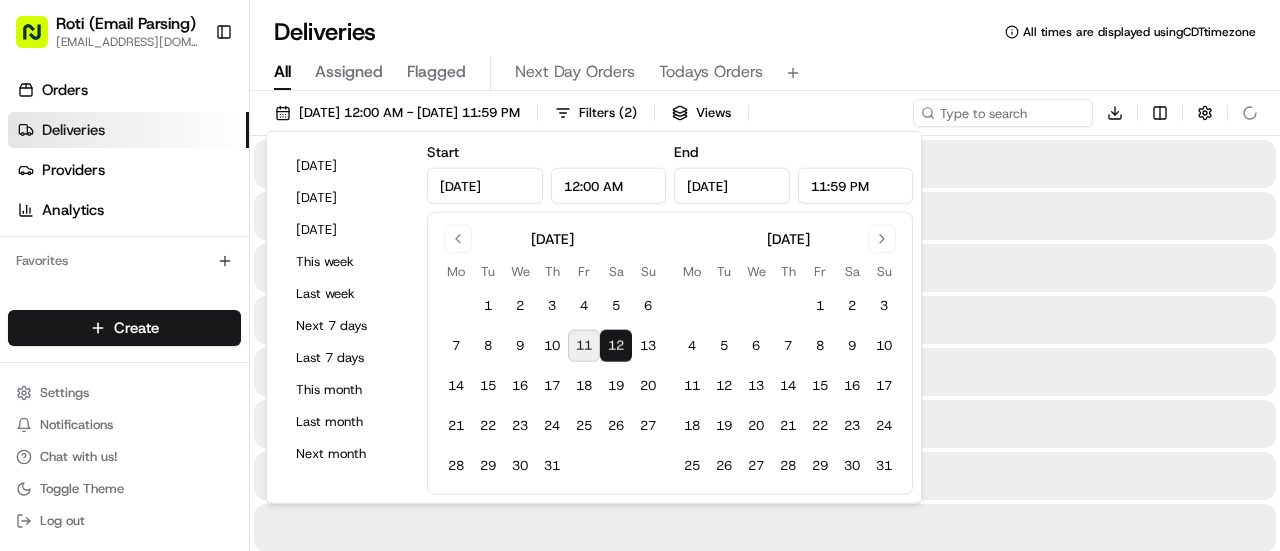 type on "Jul 12, 2025" 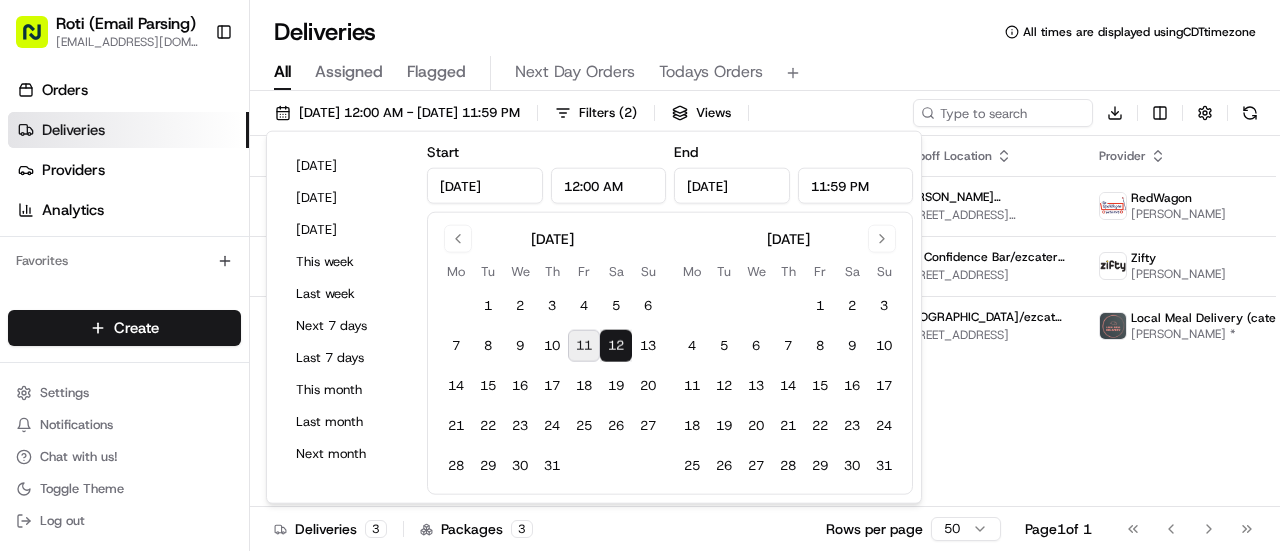 click on "Deliveries All times are displayed using  CDT  timezone" at bounding box center (765, 32) 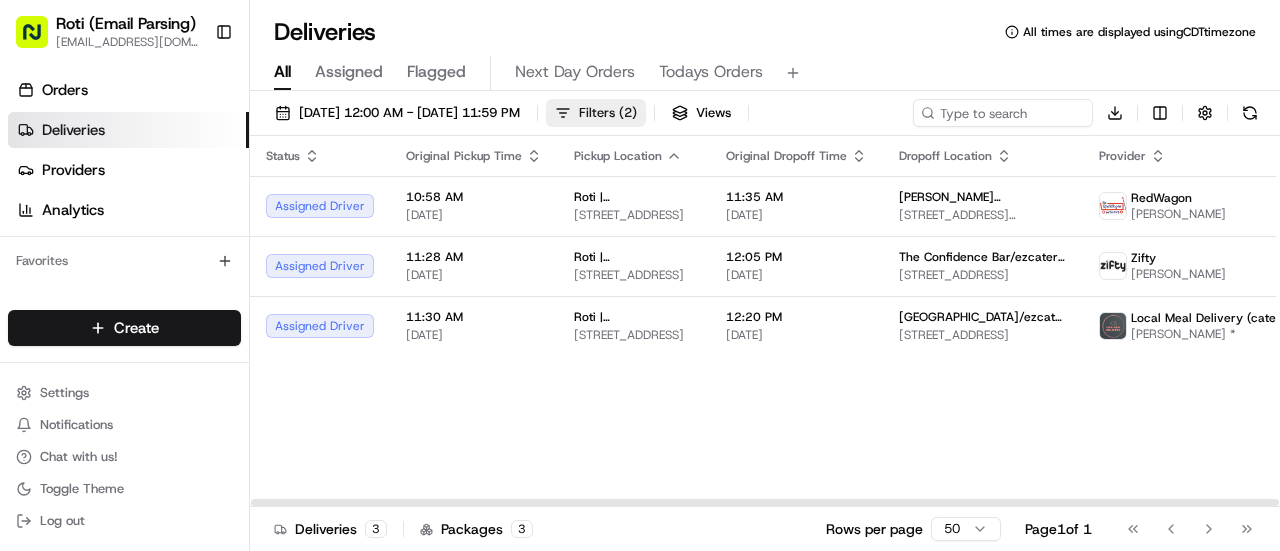 click on "( 2 )" at bounding box center [628, 113] 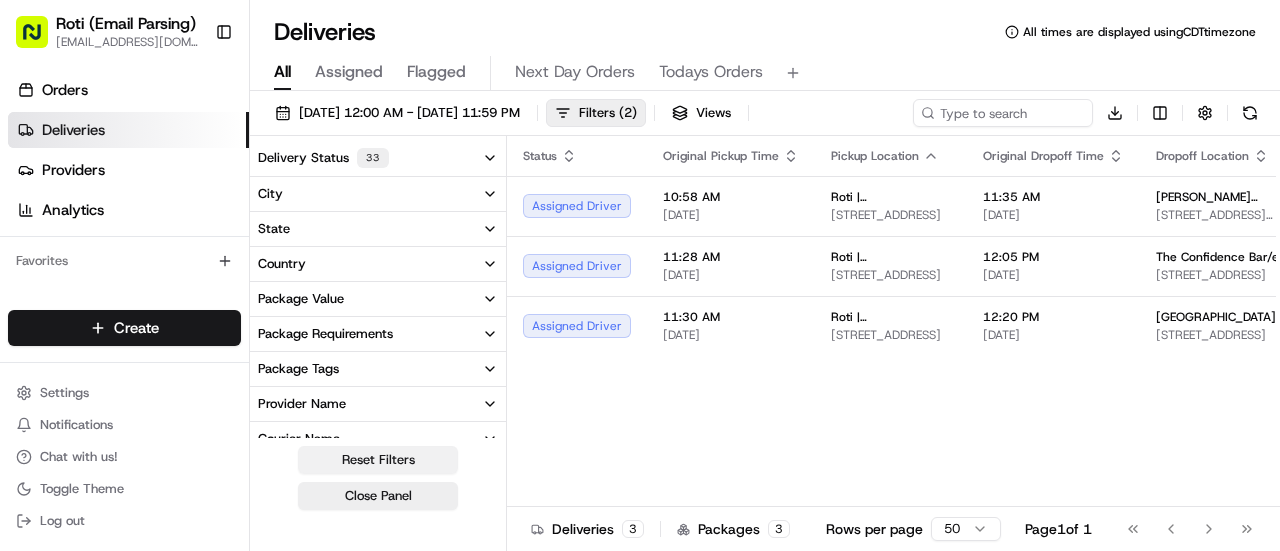 click on "Reset Filters" at bounding box center [378, 460] 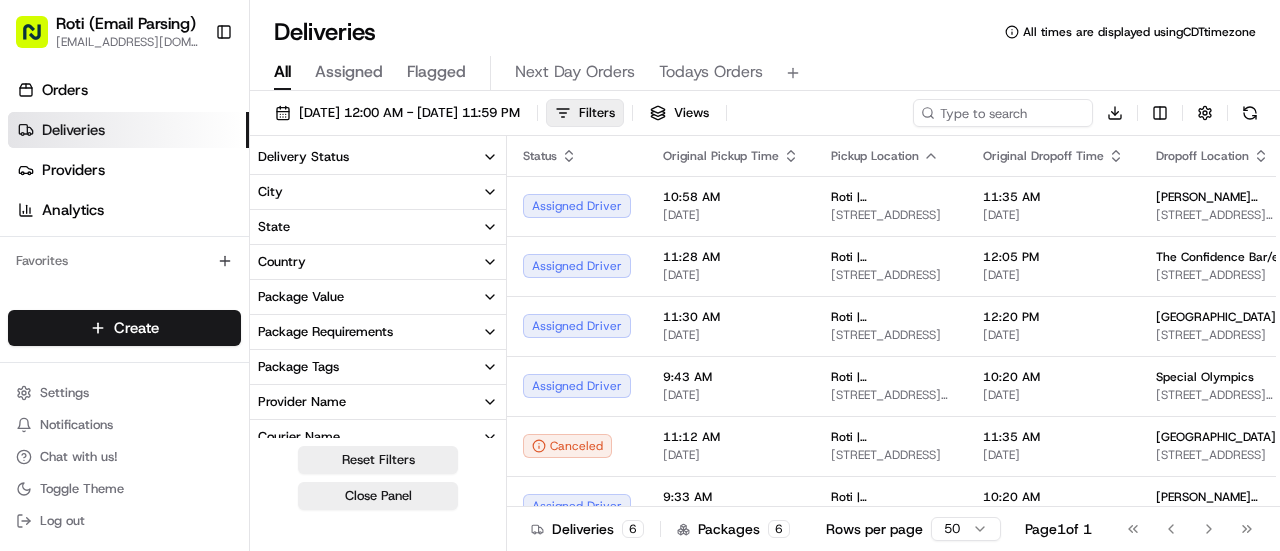 click on "Delivery Status" at bounding box center (378, 157) 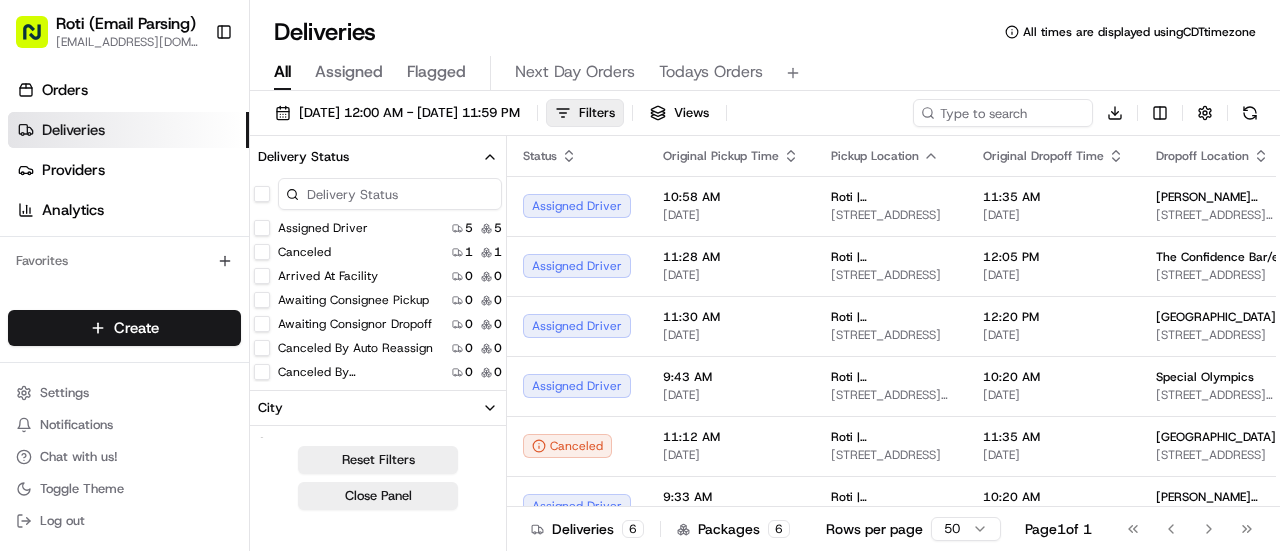 click at bounding box center [262, 194] 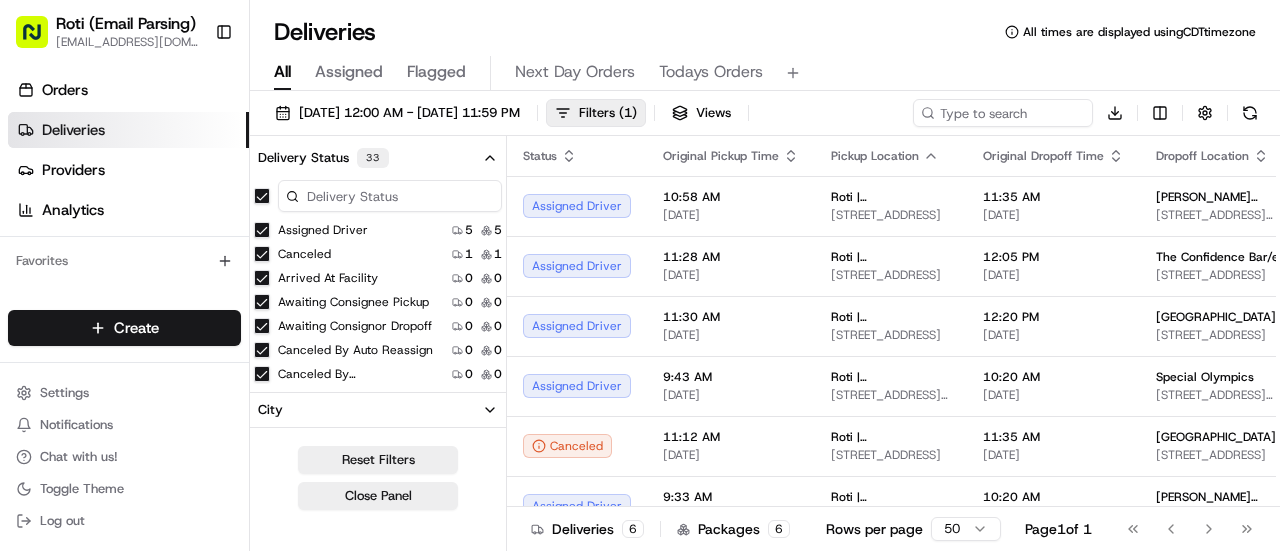 click on "Canceled" at bounding box center (262, 254) 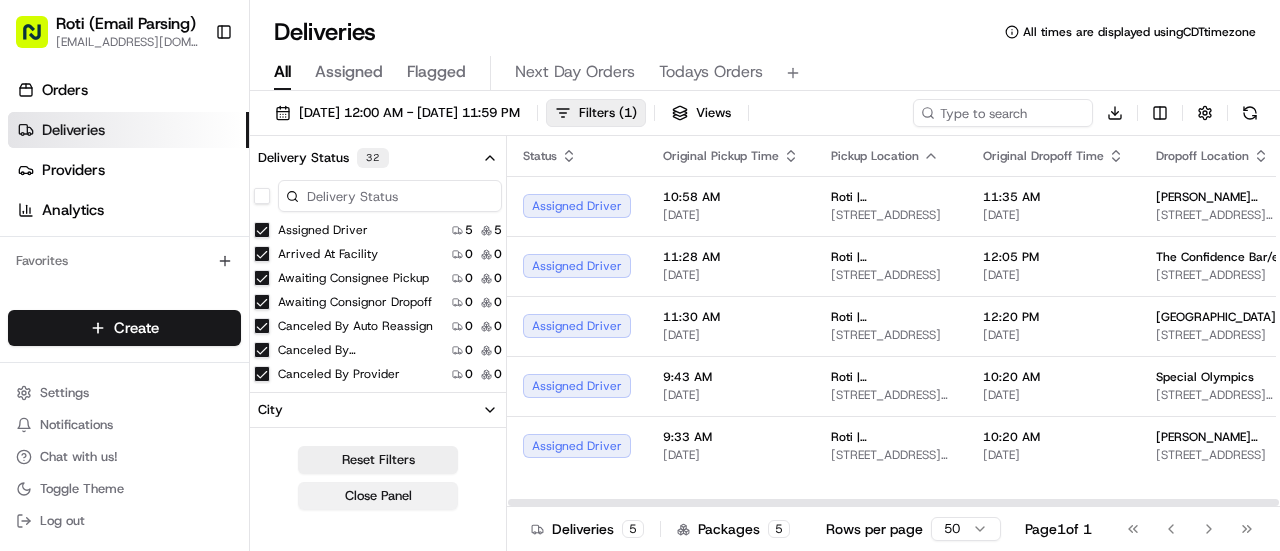 click on "Close Panel" at bounding box center [378, 496] 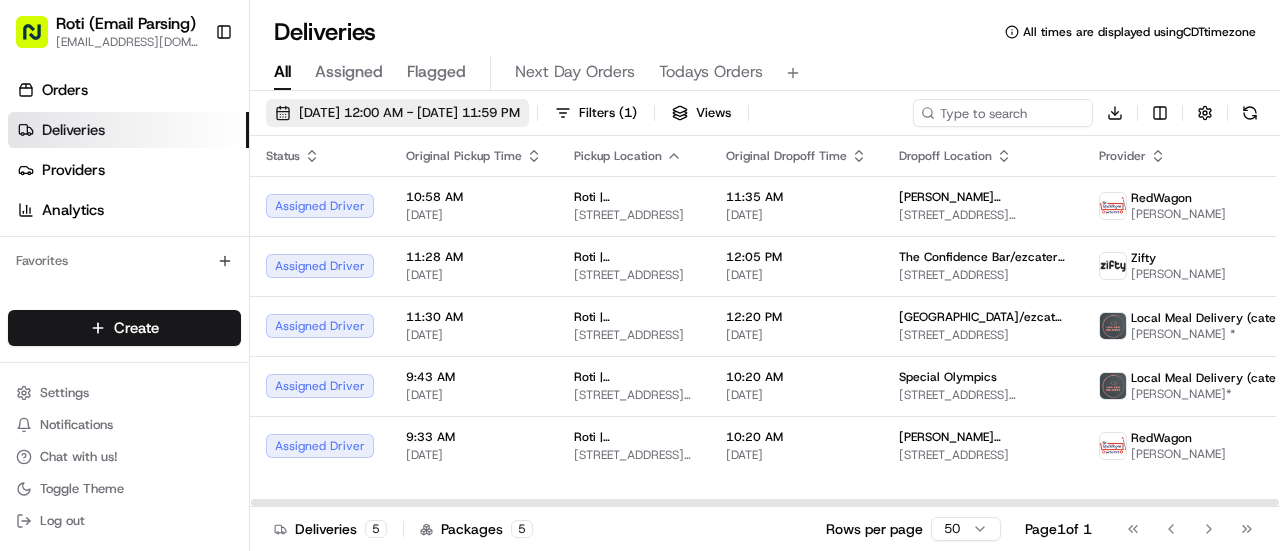 click on "07/12/2025 12:00 AM - 07/12/2025 11:59 PM" at bounding box center (409, 113) 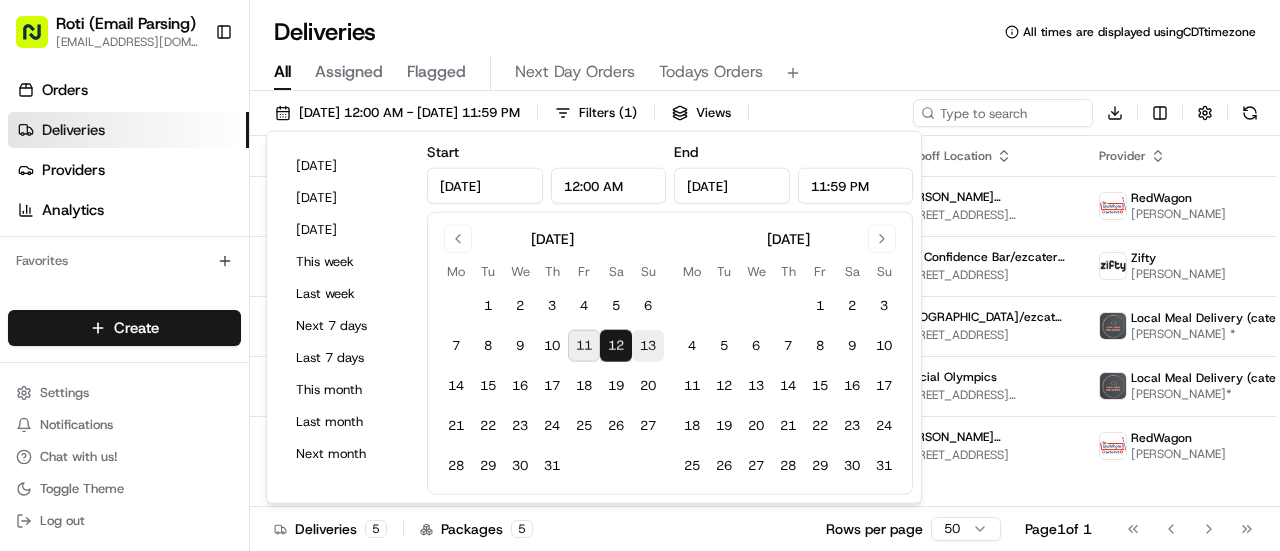 click on "13" at bounding box center [648, 346] 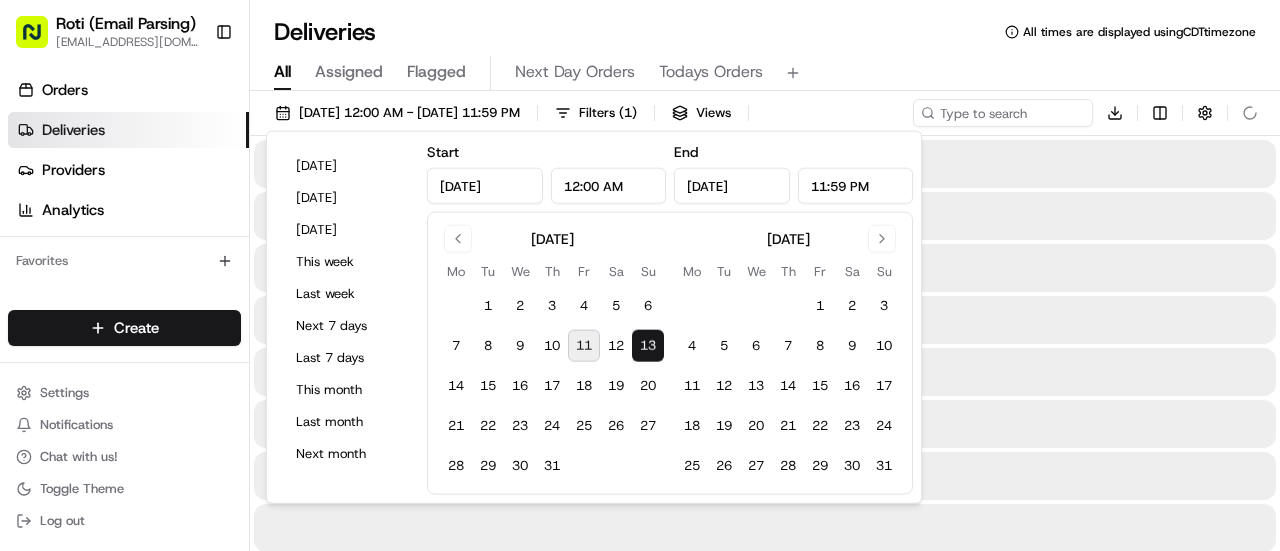 type on "Jul 13, 2025" 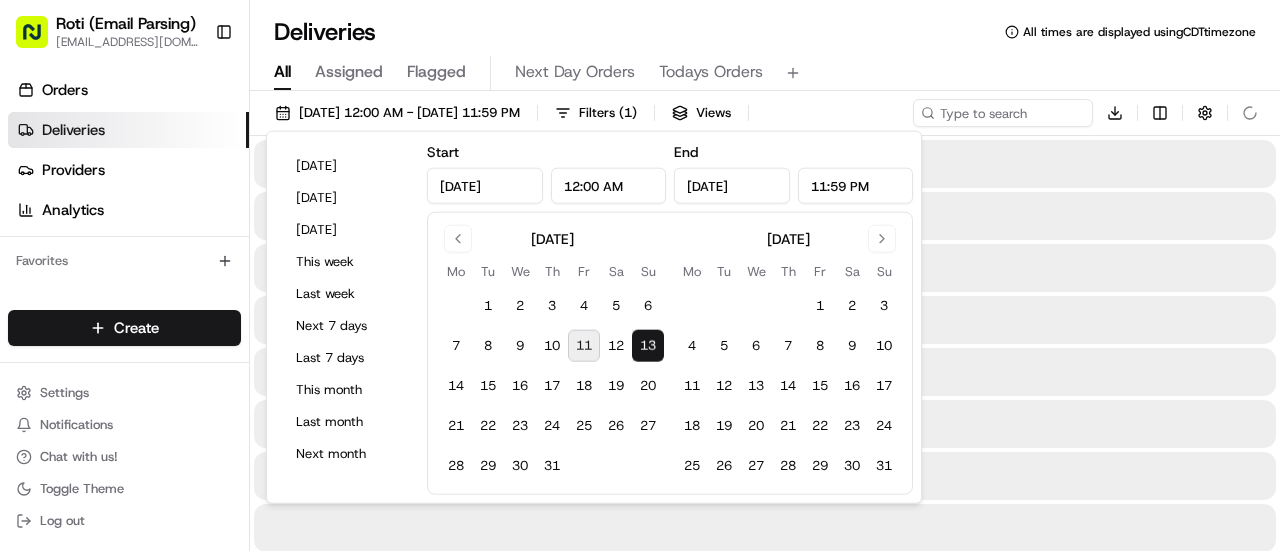 type on "Jul 13, 2025" 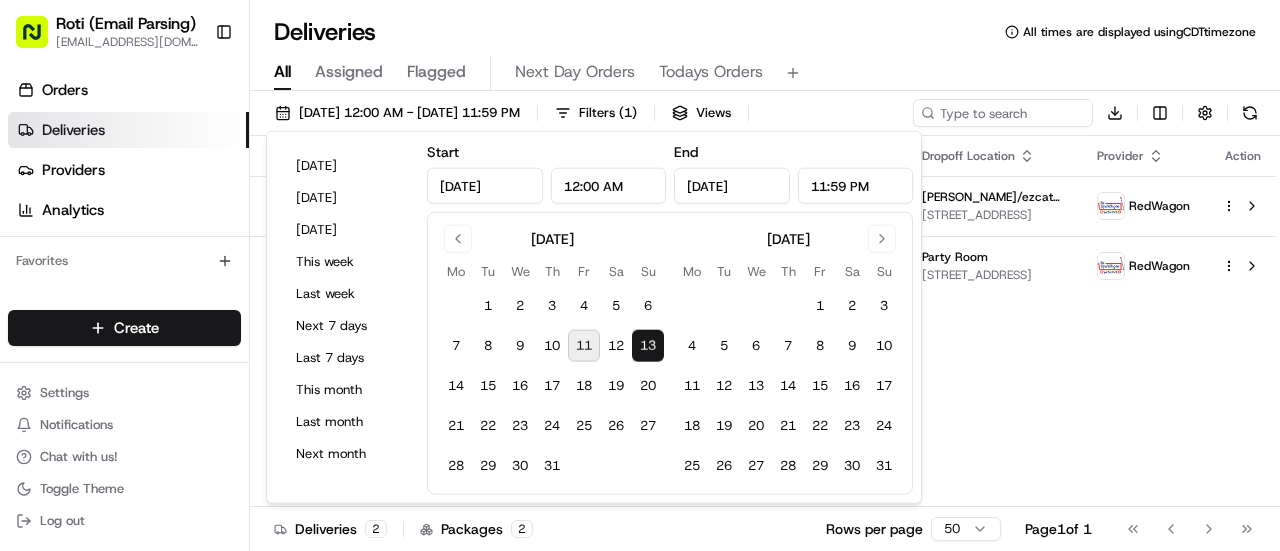 click on "13" at bounding box center [648, 346] 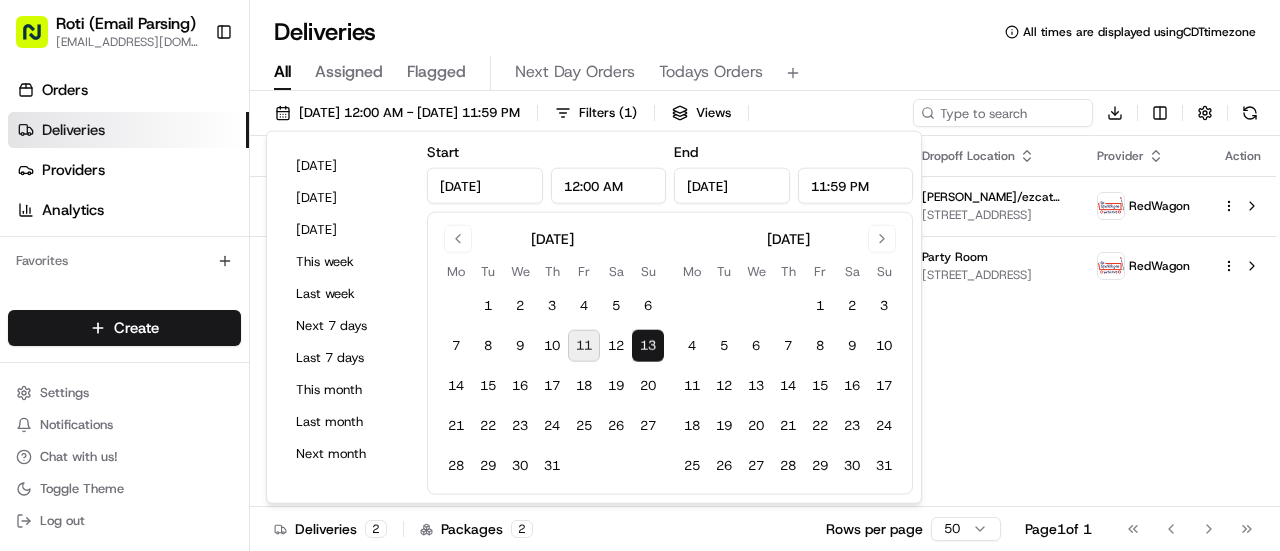 click on "All Assigned Flagged Next Day Orders Todays Orders" at bounding box center [765, 73] 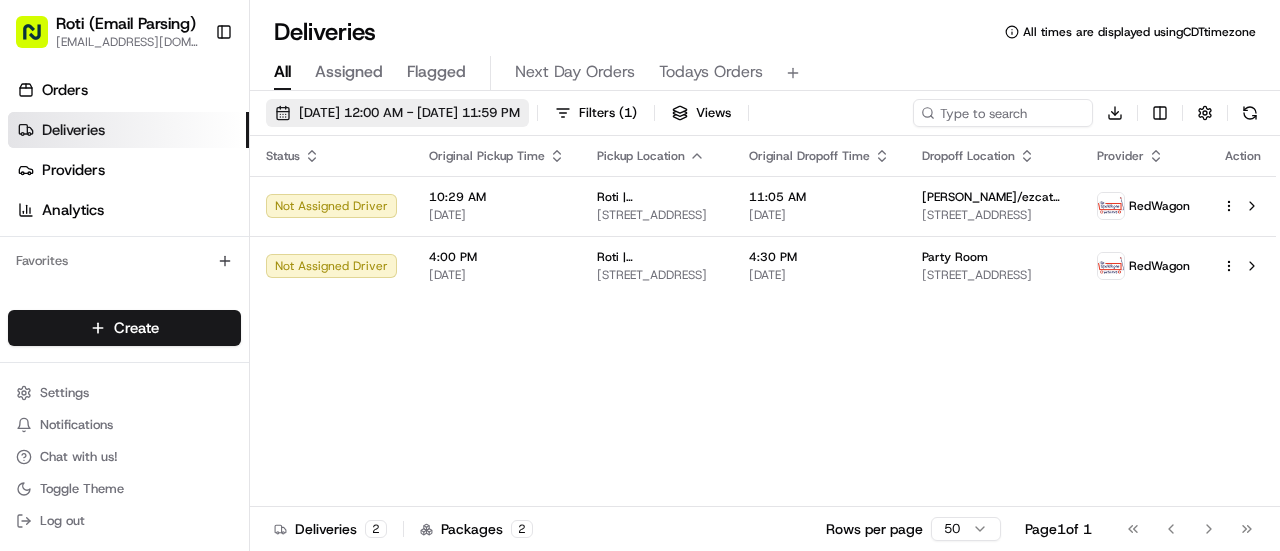 click on "07/13/2025 12:00 AM - 07/13/2025 11:59 PM" at bounding box center [409, 113] 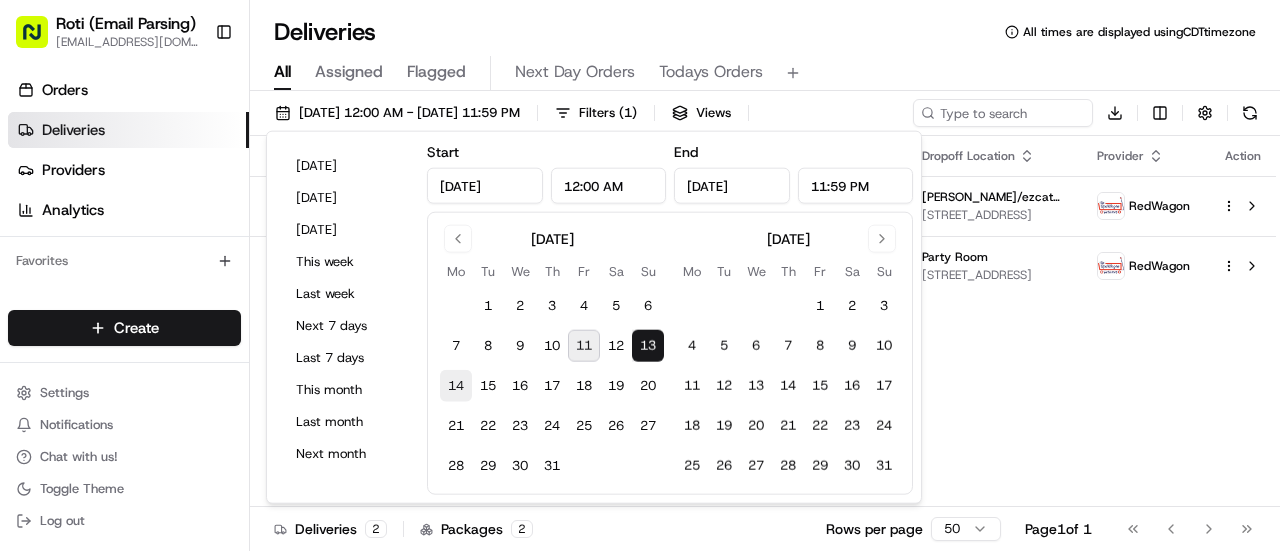 click on "14" at bounding box center [456, 386] 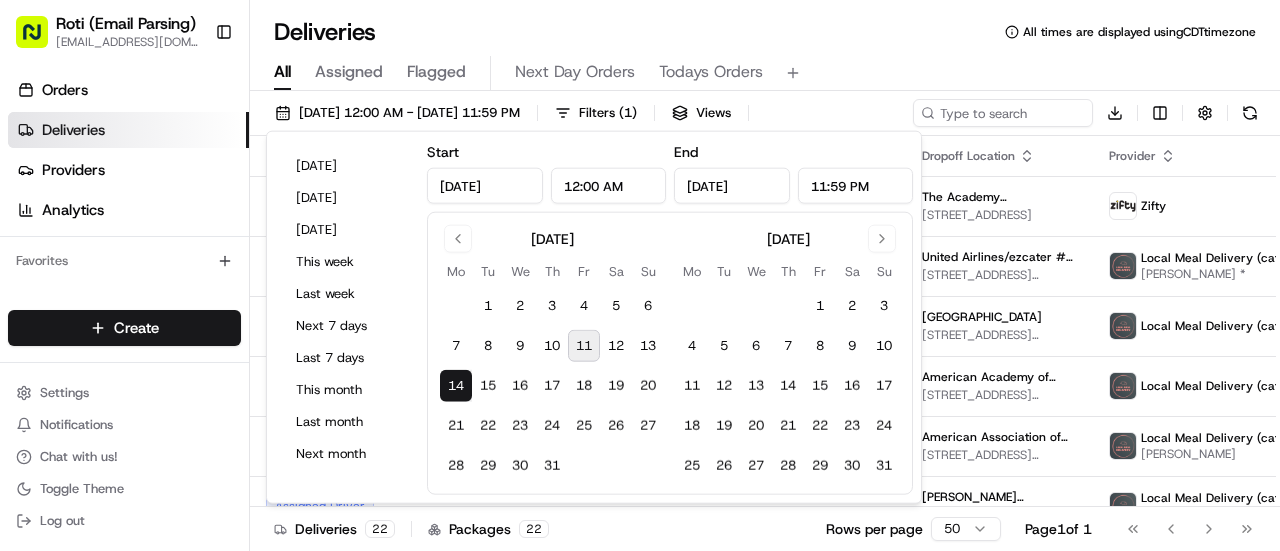 click on "Deliveries All times are displayed using  CDT  timezone" at bounding box center [765, 32] 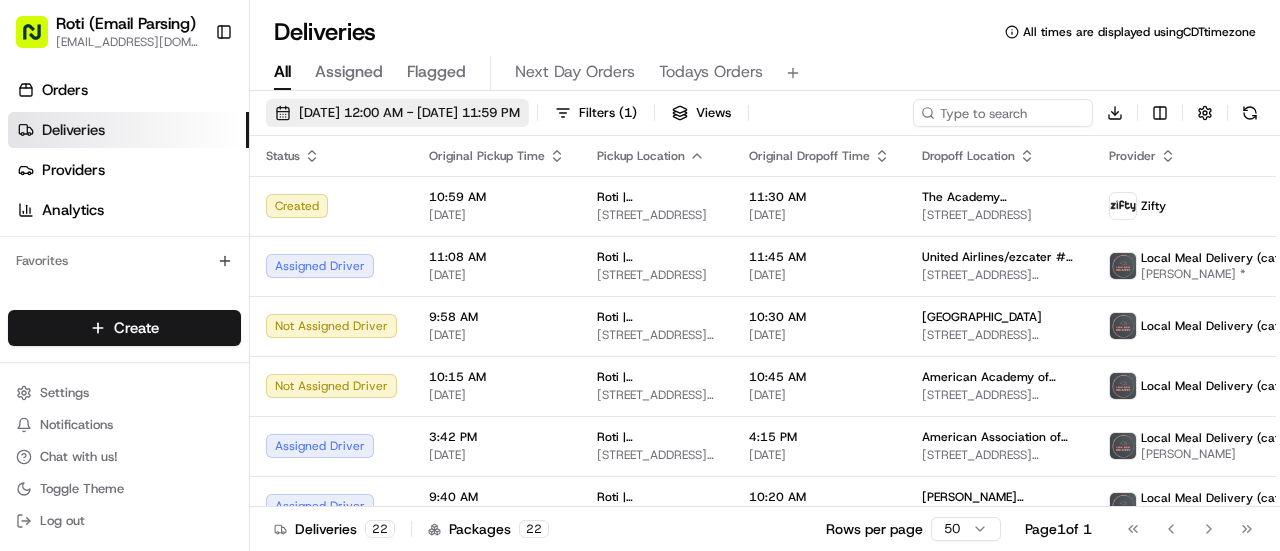 click on "07/14/2025 12:00 AM - 07/14/2025 11:59 PM" at bounding box center (397, 113) 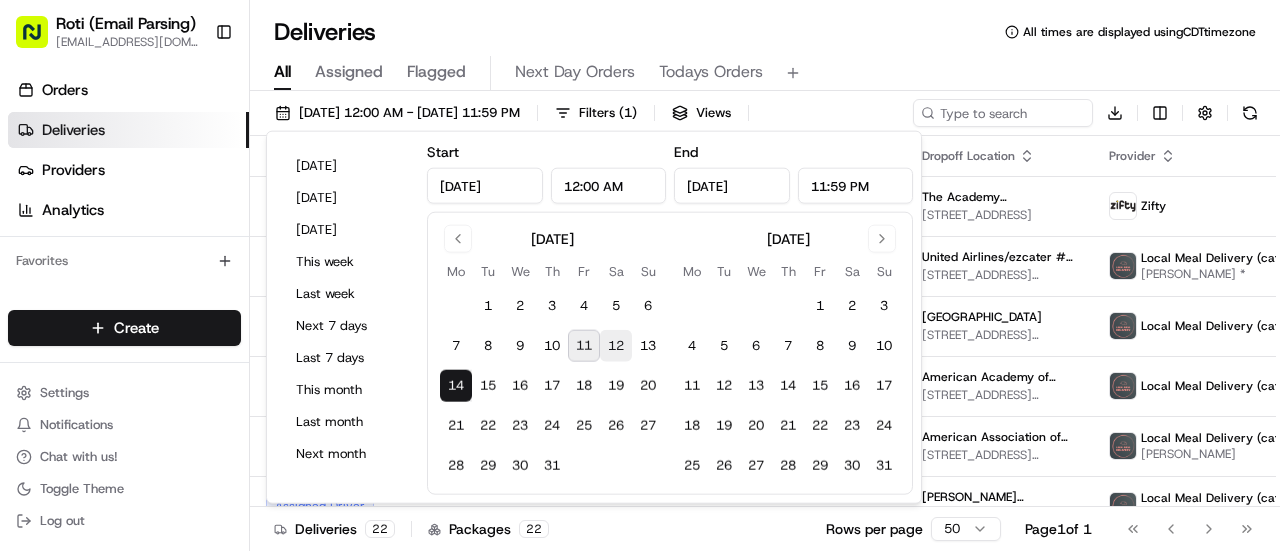 click on "12" at bounding box center [616, 346] 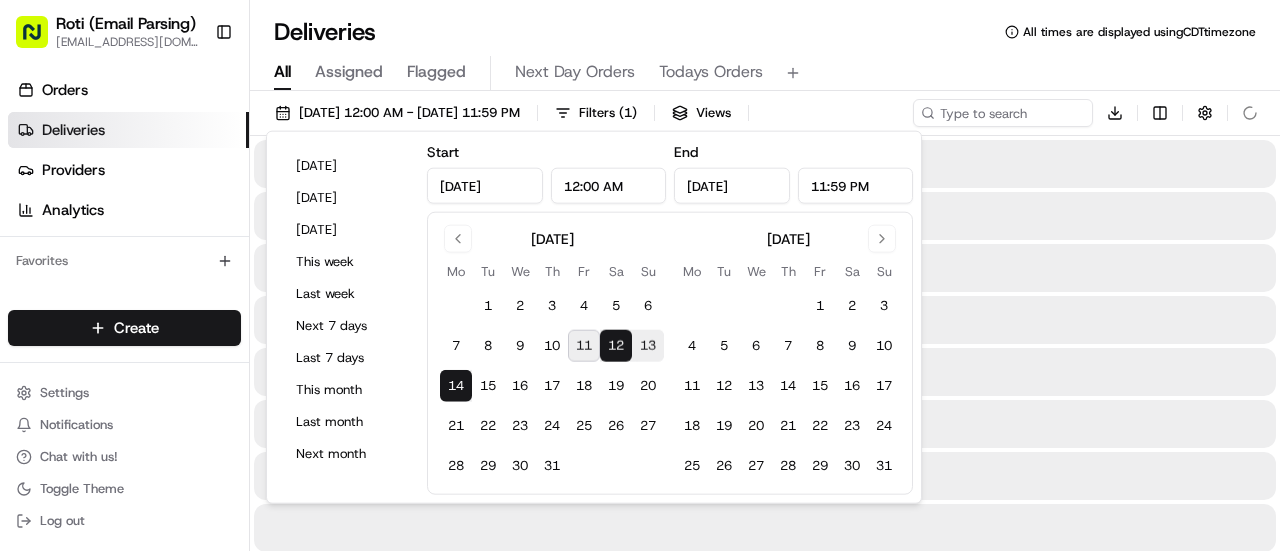 click on "12" at bounding box center (616, 346) 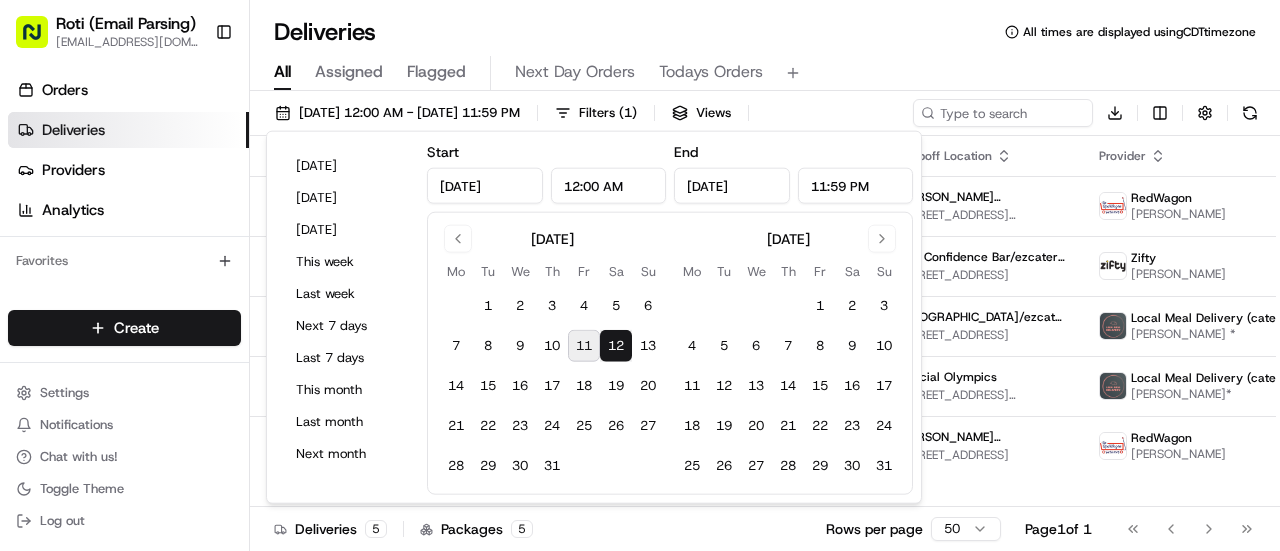 click on "All Assigned Flagged Next Day Orders Todays Orders" at bounding box center (765, 69) 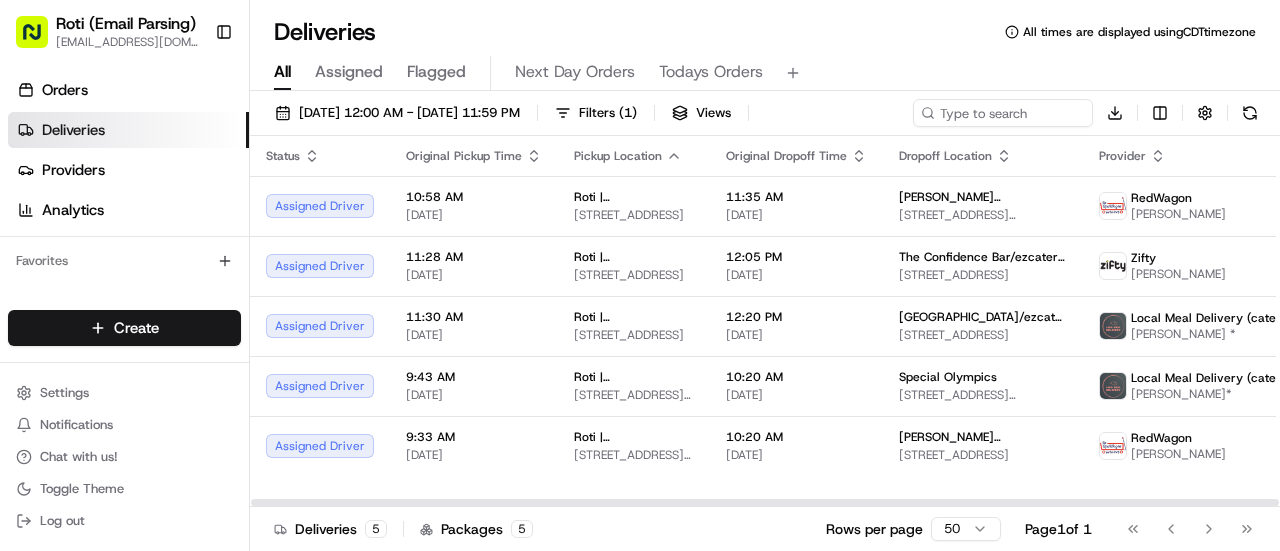 click 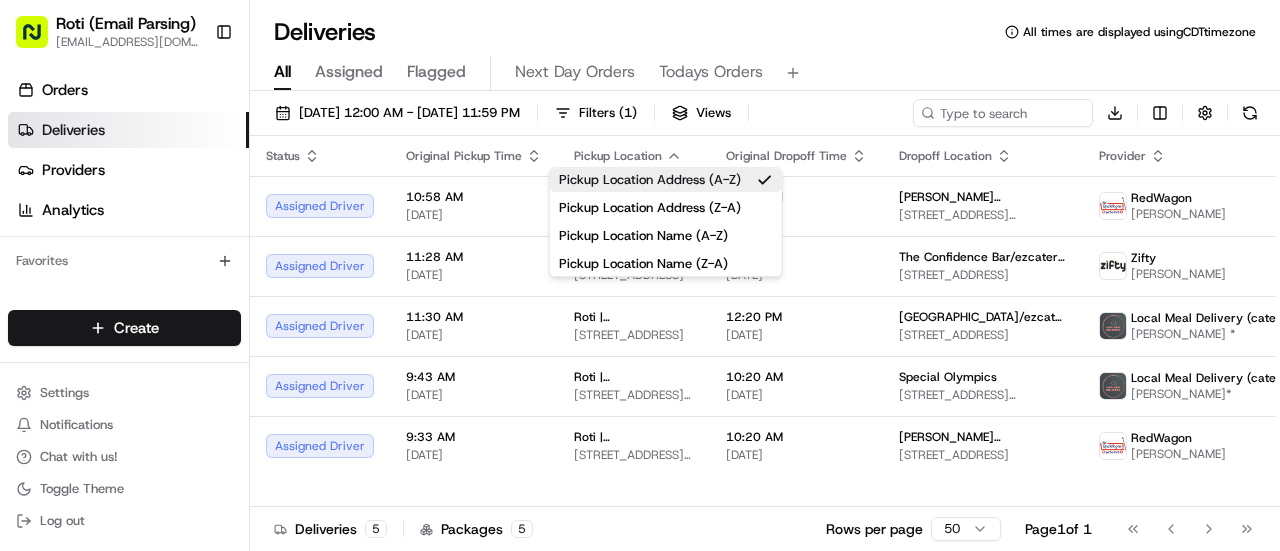 click on "Pickup Location Address (A-Z)" at bounding box center [666, 180] 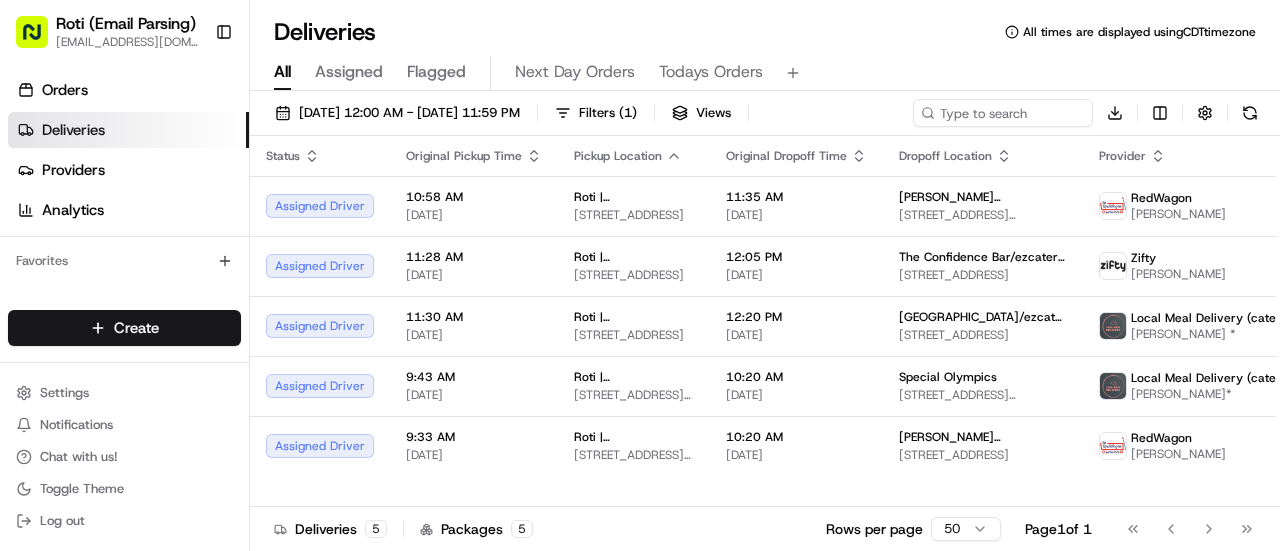 click on "07/12/2025 12:00 AM - 07/12/2025 11:59 PM Filters ( 1 ) Views Download Status Original Pickup Time Pickup Location Original Dropoff Time Dropoff Location Provider Action Assigned Driver 10:58 AM 07/12/2025 Roti | Lincoln Park 1000 W North Ave, Chicago, IL 60642, USA 11:35 AM 07/12/2025 Morgan St Apartment Complex/ezcater # T7T-48V 209 N Morgan St #204, Chicago, IL 60607, USA RedWagon Hammed Hassan Assigned Driver 11:28 AM 07/12/2025 Roti | Lincoln Park 1000 W North Ave, Chicago, IL 60642, USA 12:05 PM 07/12/2025 The Confidence Bar/ezcater # G9X-HXW 1142 W Madison St #306, Chicago, IL 60607, USA Zifty Terance Jones Assigned Driver 11:30 AM 07/12/2025 Roti | Lincoln Park 1000 W North Ave, Chicago, IL 60642, USA 12:20 PM 07/12/2025 Chicago Theological Seminary/ezcater # MYM-F5E 1407 E 60th St, Chicago, IL 60637, USA Local Meal Delivery (catering) Anicet  Lezao * Assigned Driver 9:43 AM 07/12/2025 Roti | F Street 1311 F St NW, Washington, DC 20004, USA 10:20 AM 07/12/2025 Special Olympics Abel Ademe* 9:33 AM 5 5" at bounding box center [765, 323] 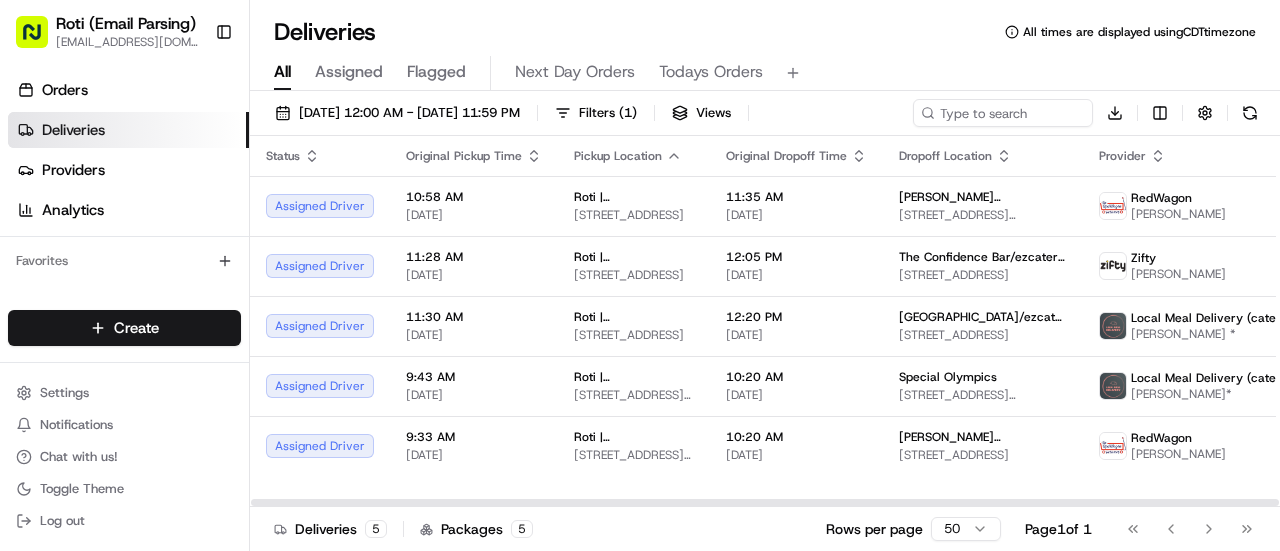 scroll, scrollTop: 0, scrollLeft: 27, axis: horizontal 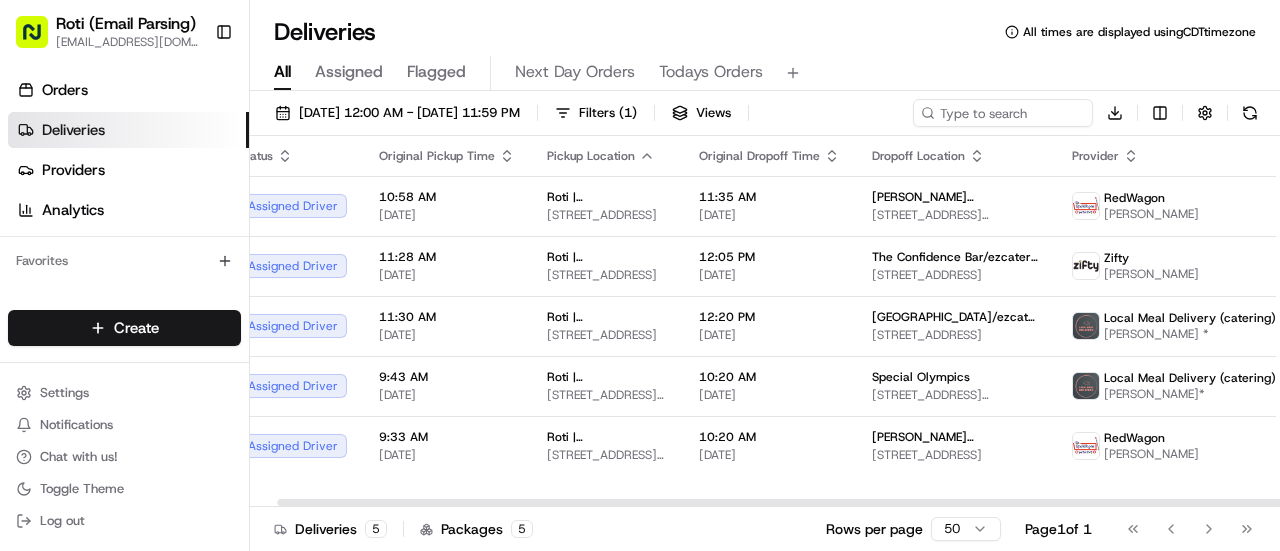 drag, startPoint x: 836, startPoint y: 499, endPoint x: 1066, endPoint y: 552, distance: 236.02754 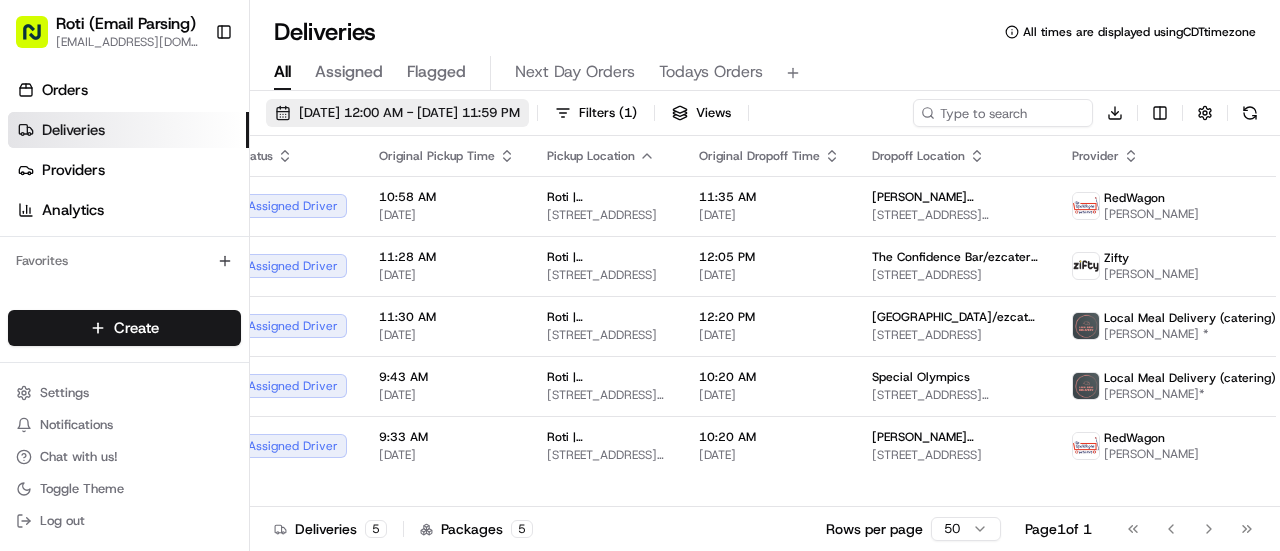 click on "07/12/2025 12:00 AM - 07/12/2025 11:59 PM" at bounding box center [409, 113] 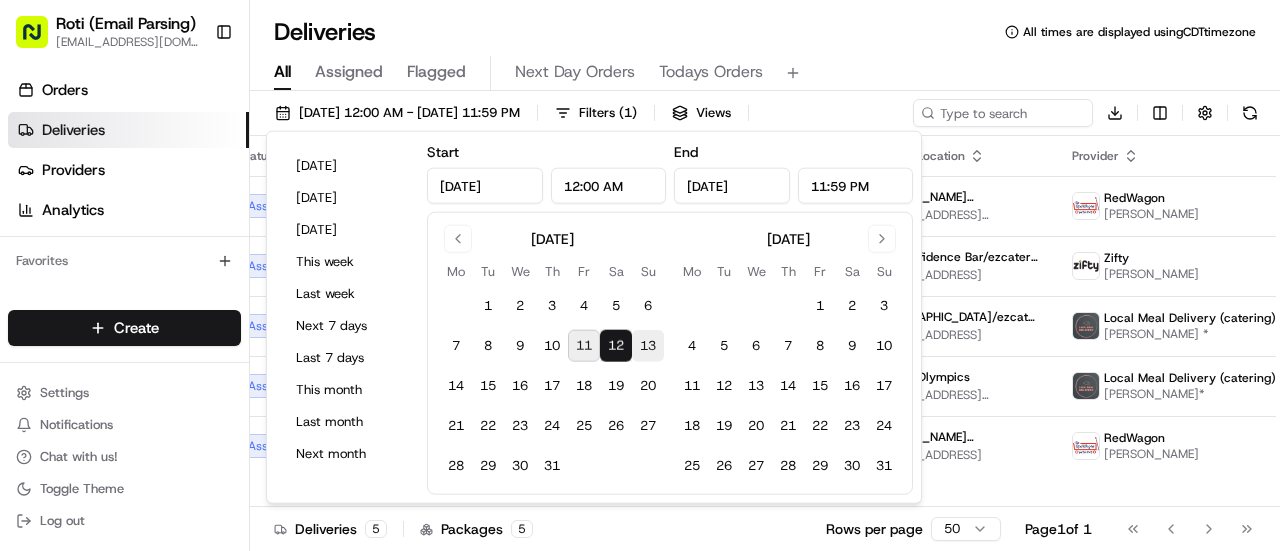 click on "13" at bounding box center (648, 346) 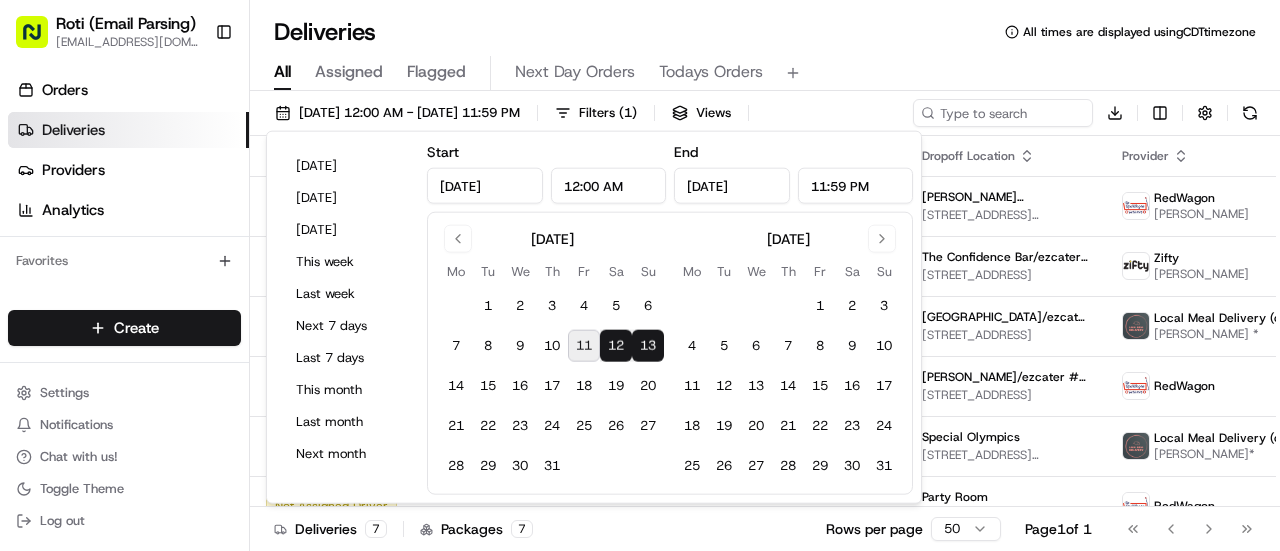 click on "13" at bounding box center (648, 346) 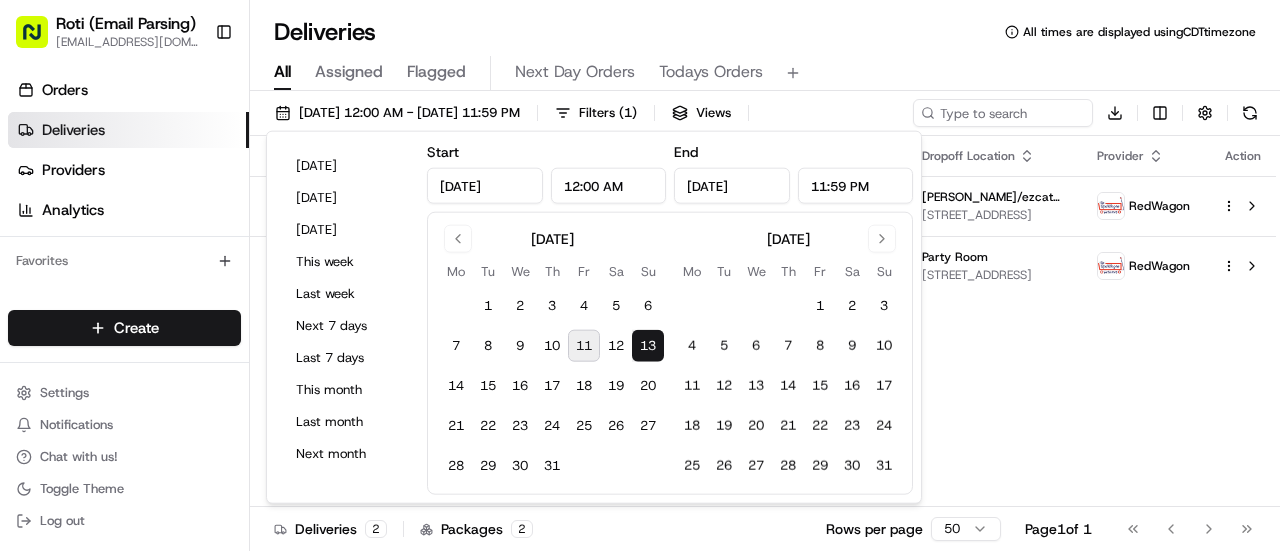 click on "Deliveries All times are displayed using  CDT  timezone" at bounding box center (765, 32) 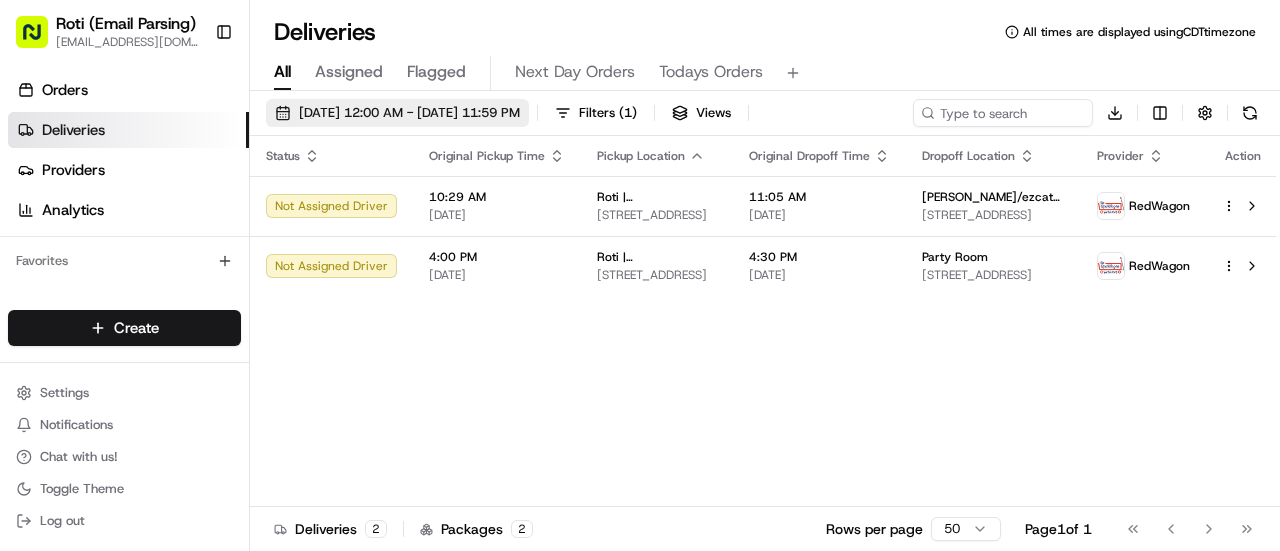 click on "07/13/2025 12:00 AM - 07/13/2025 11:59 PM" at bounding box center (409, 113) 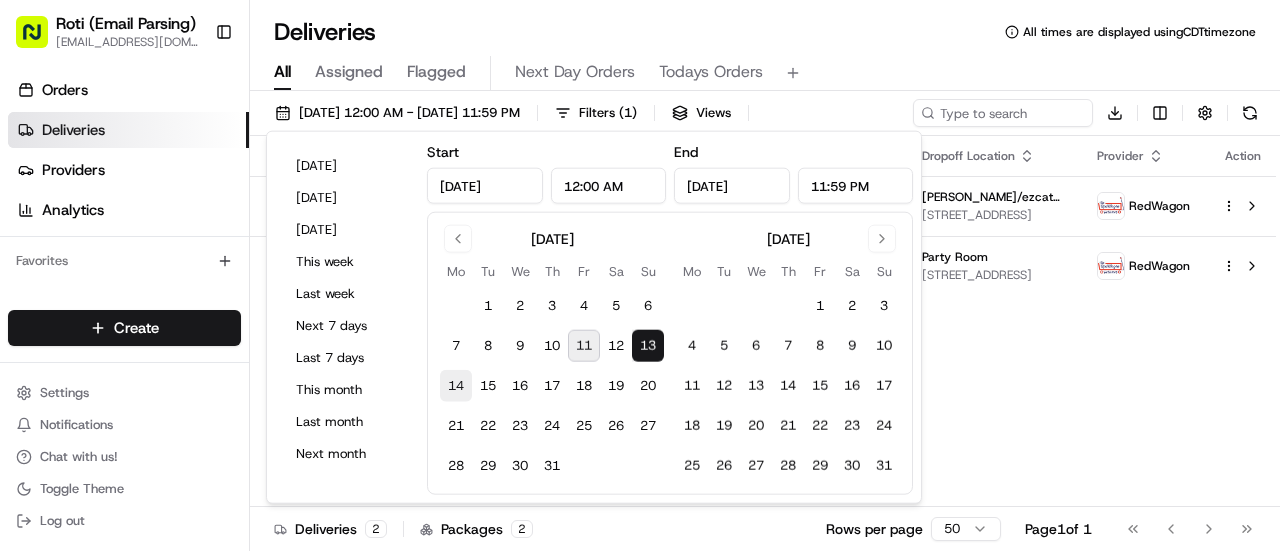 click on "14" at bounding box center [456, 386] 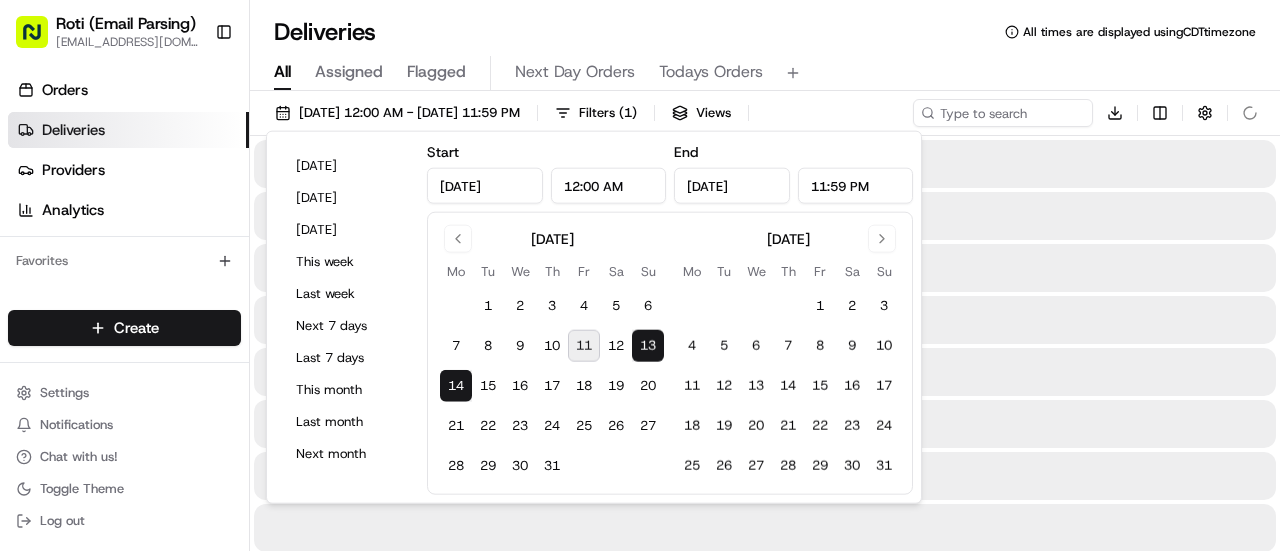 type on "Jul 14, 2025" 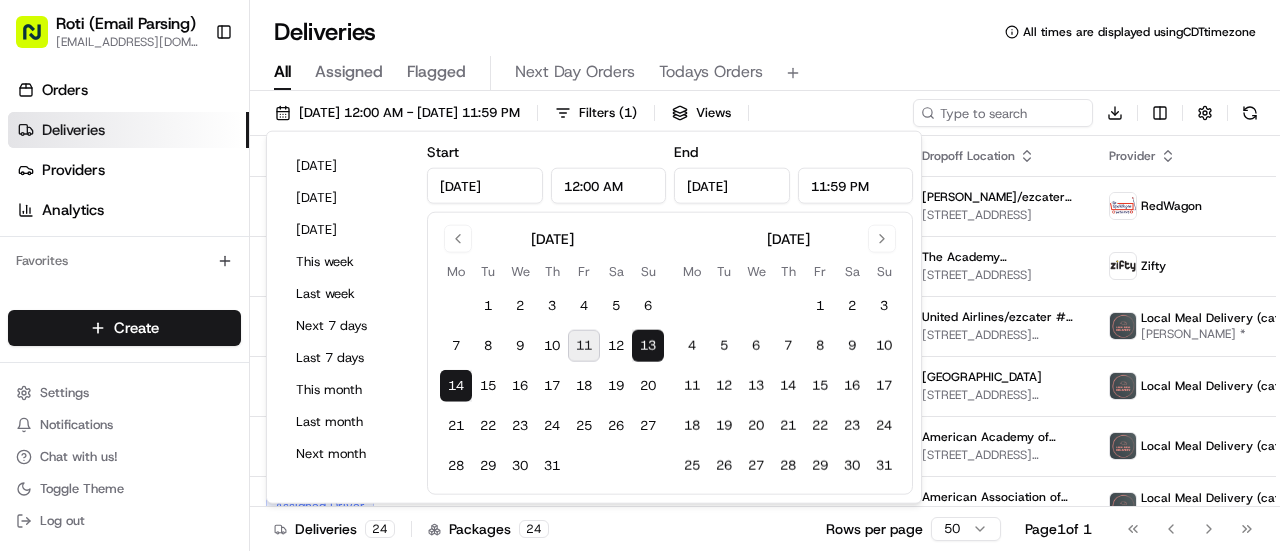 click on "14" at bounding box center [456, 386] 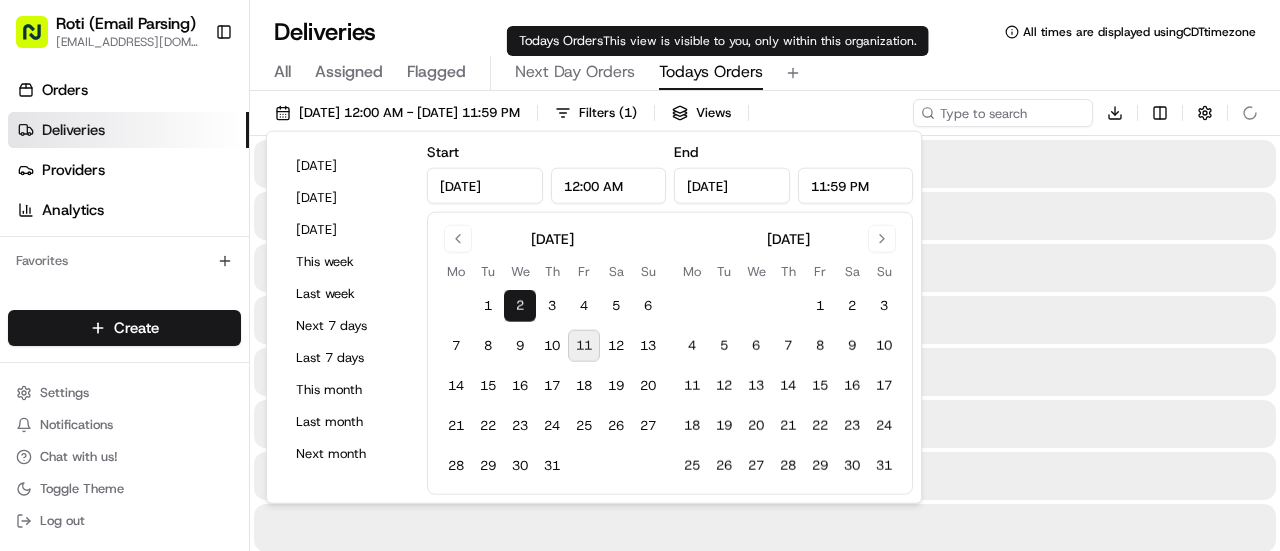 type on "Jul 2, 2025" 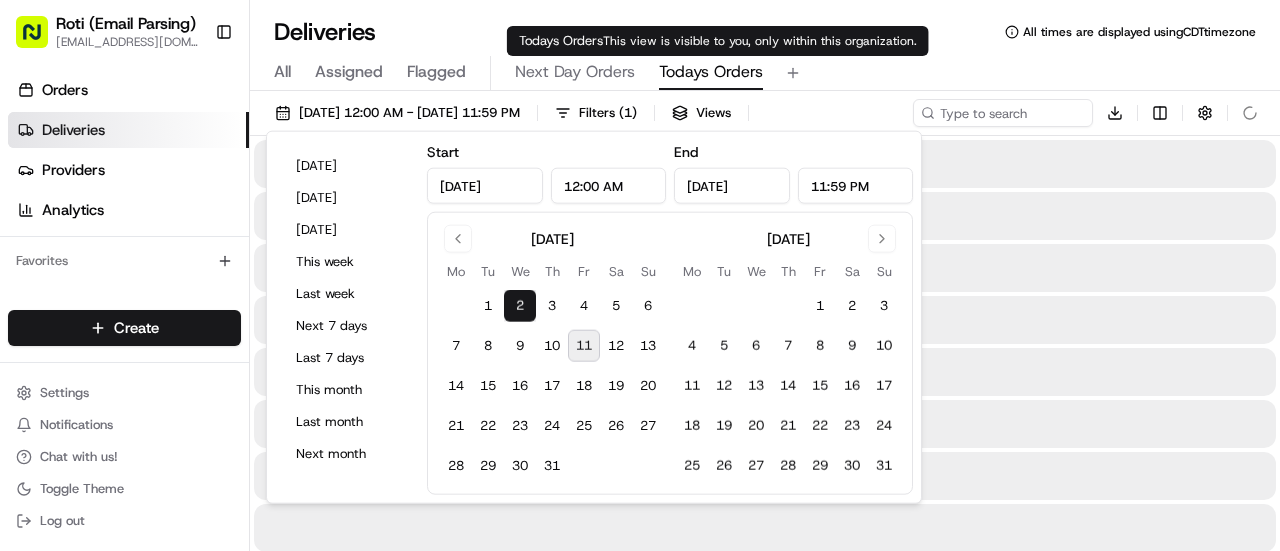 type on "Jul 2, 2025" 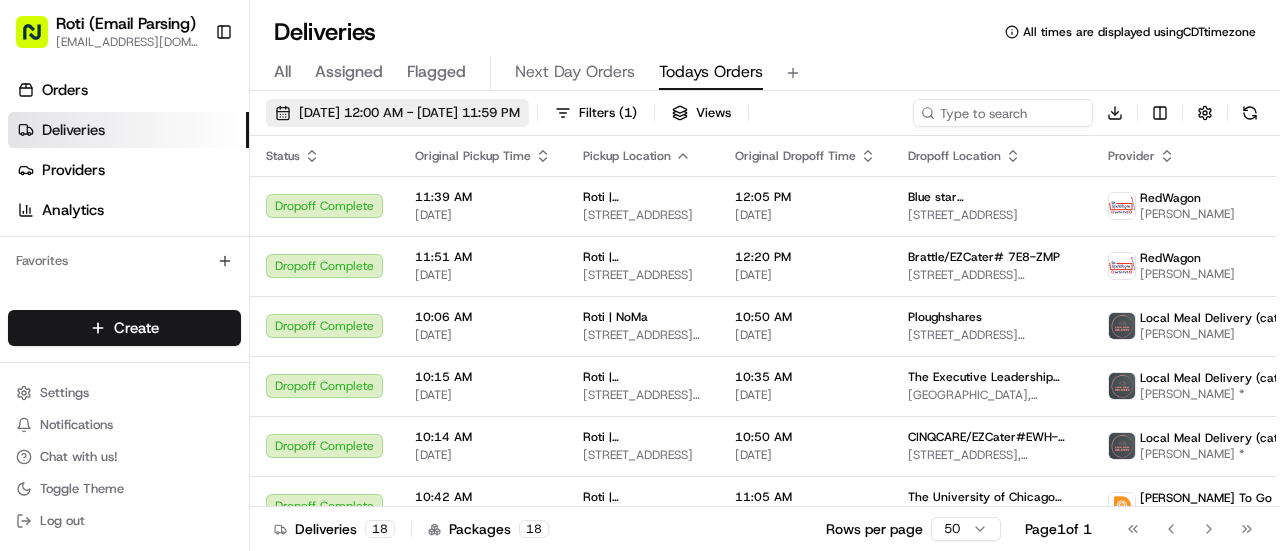 click on "07/02/2025 12:00 AM - 07/02/2025 11:59 PM" at bounding box center [409, 113] 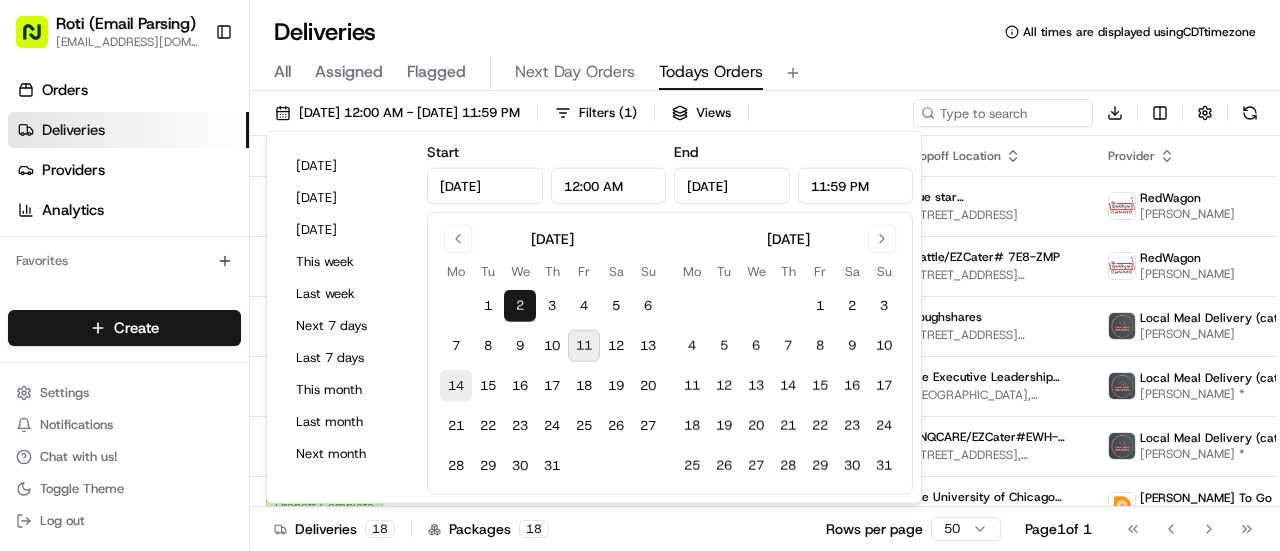 click on "14" at bounding box center (456, 386) 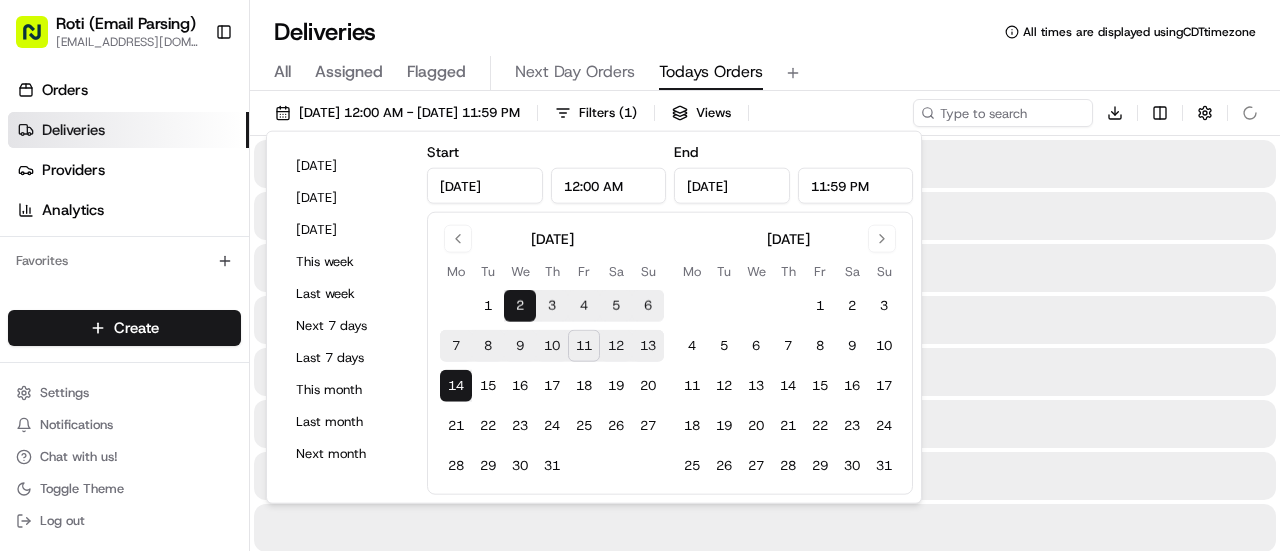 click on "14" at bounding box center (456, 386) 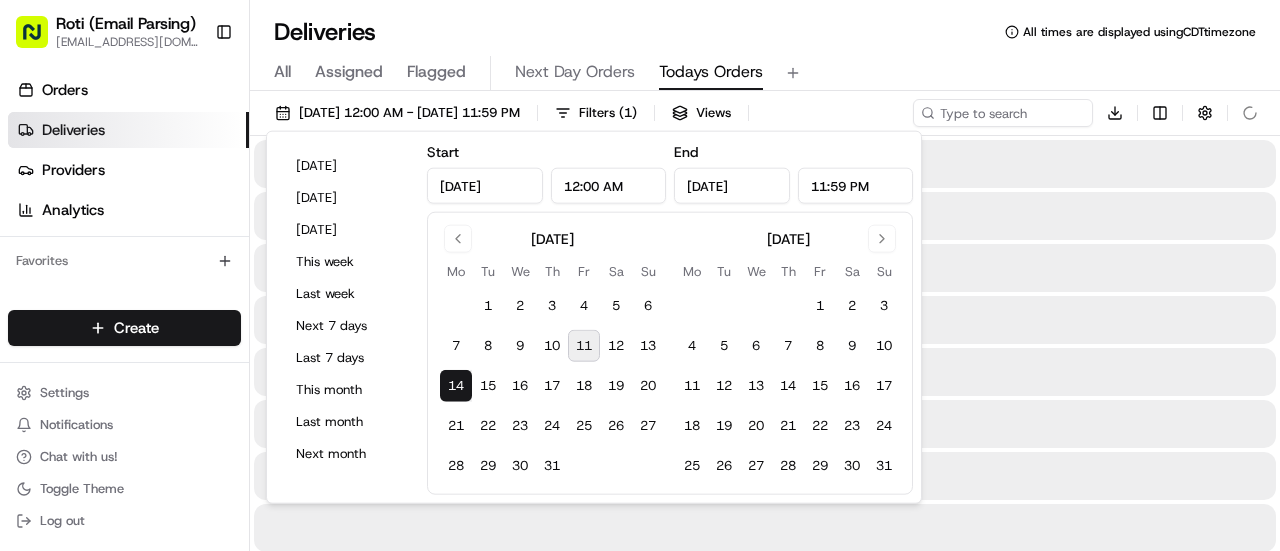 click on "14" at bounding box center (456, 386) 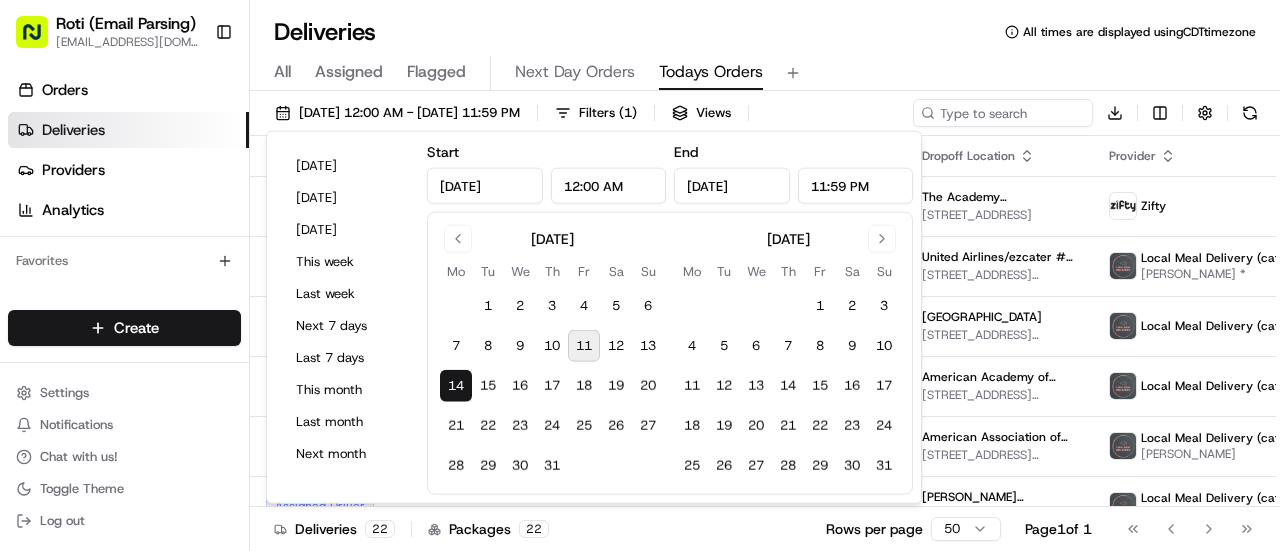 click on "All Assigned Flagged Next Day Orders Todays Orders" at bounding box center [765, 69] 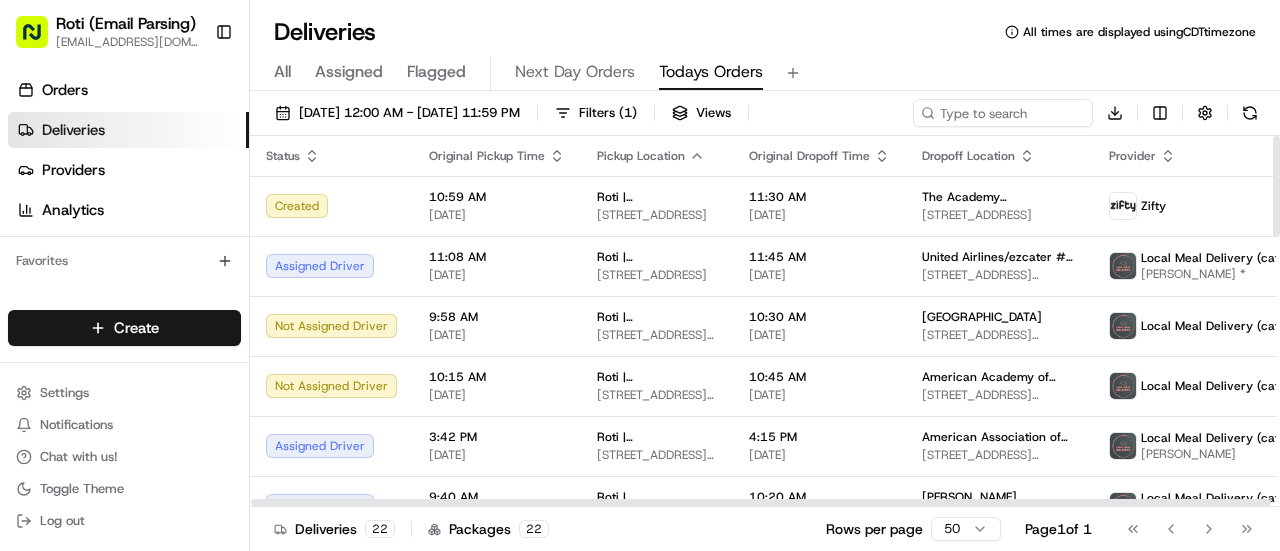 click on "Original Pickup Time" at bounding box center (497, 156) 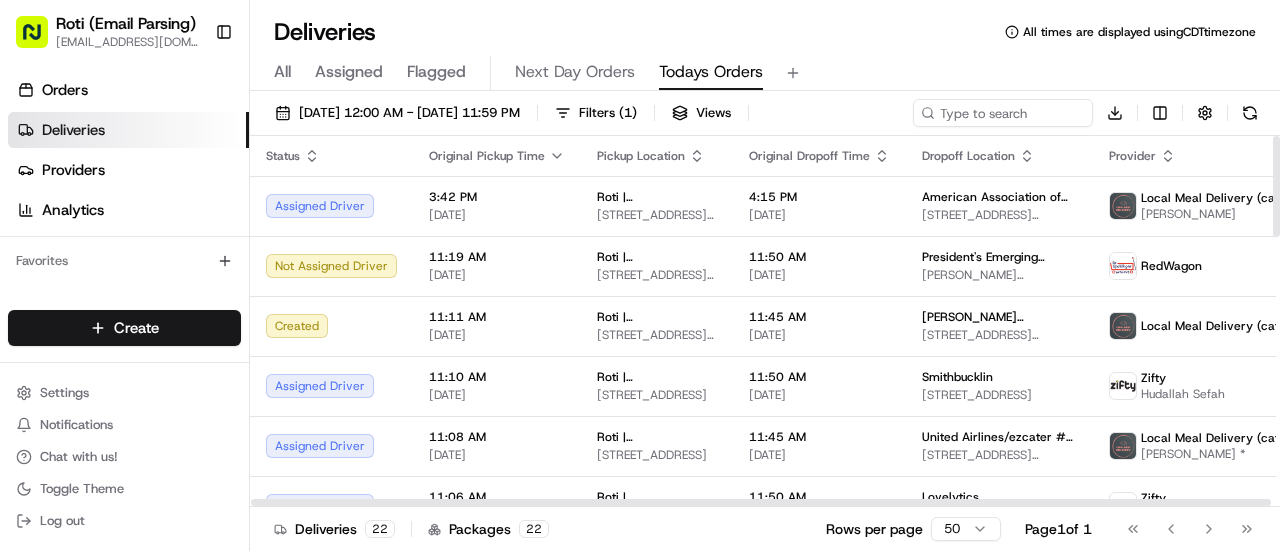 click 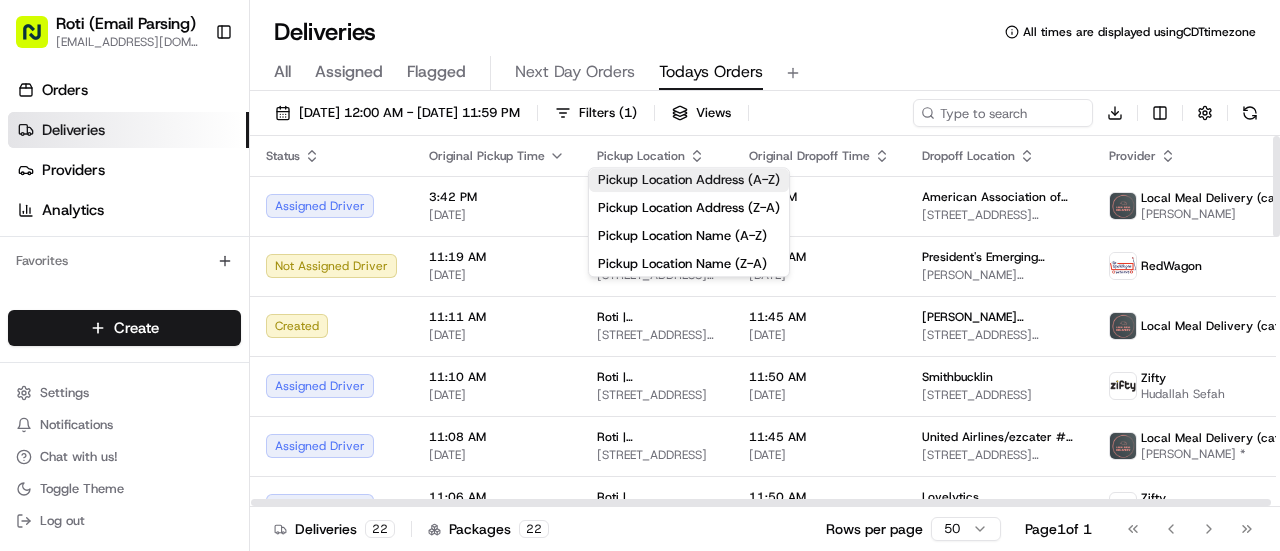 click on "Pickup Location Address (A-Z)" at bounding box center (689, 180) 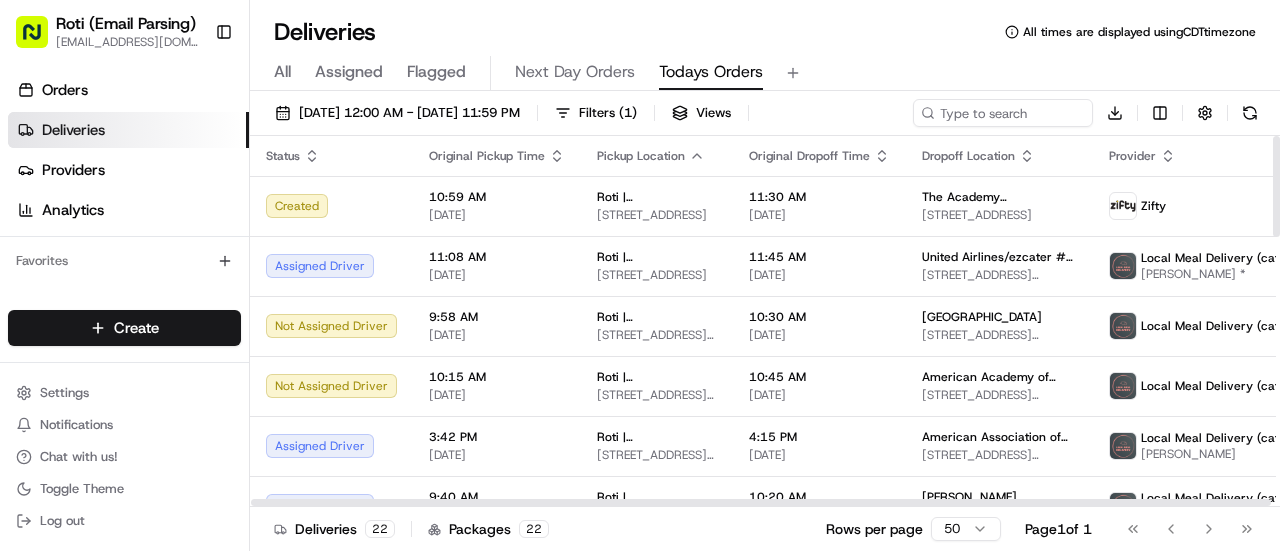 scroll, scrollTop: 0, scrollLeft: 73, axis: horizontal 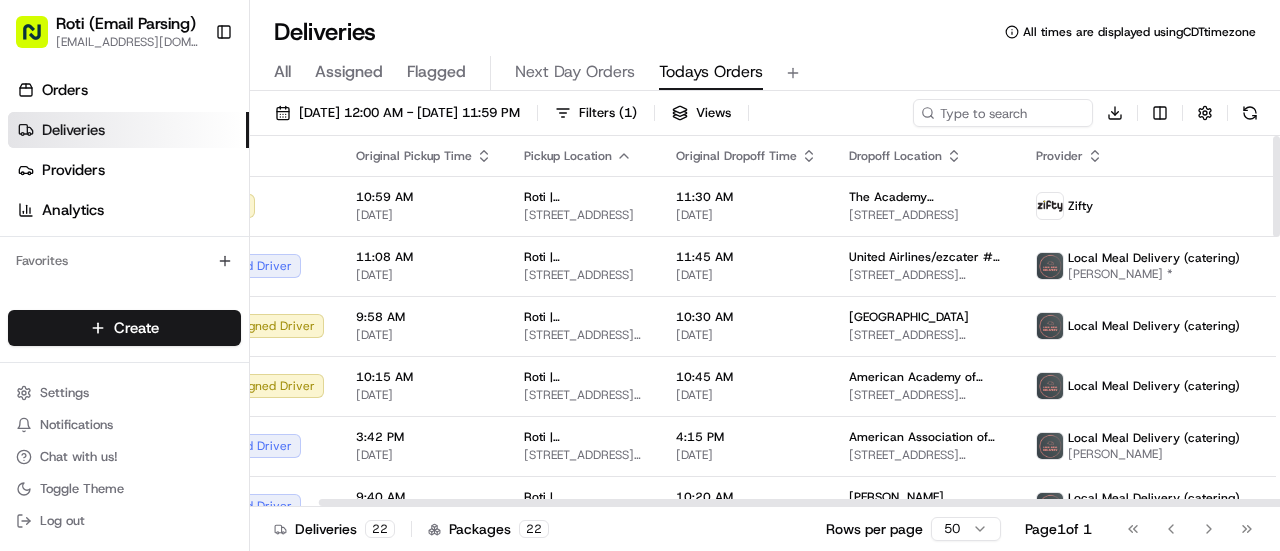drag, startPoint x: 585, startPoint y: 502, endPoint x: 1032, endPoint y: 455, distance: 449.4641 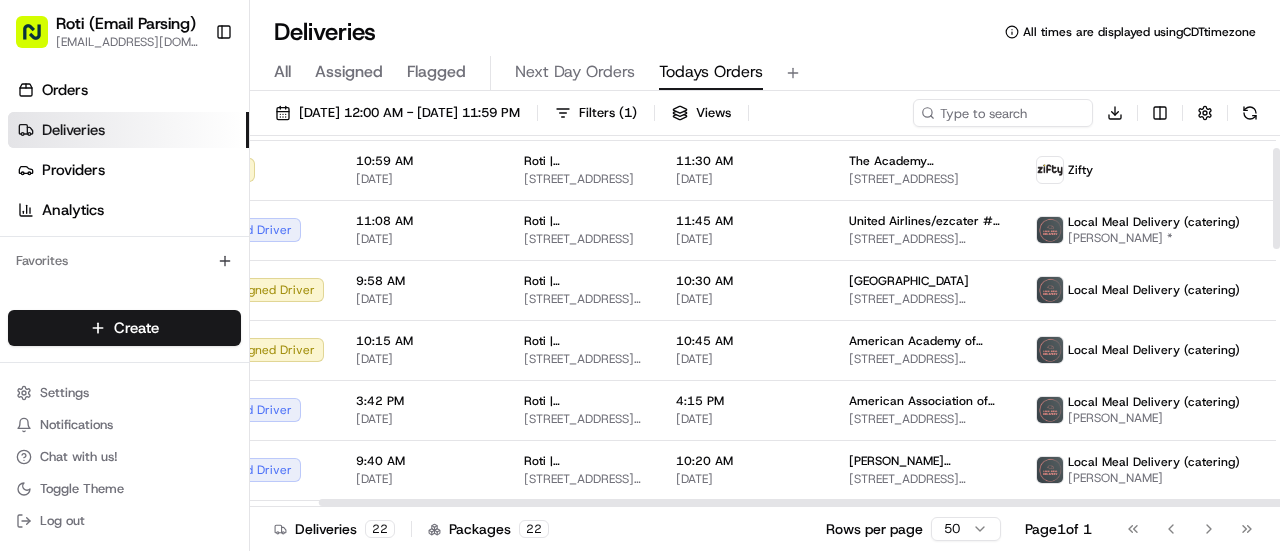 scroll, scrollTop: 46, scrollLeft: 73, axis: both 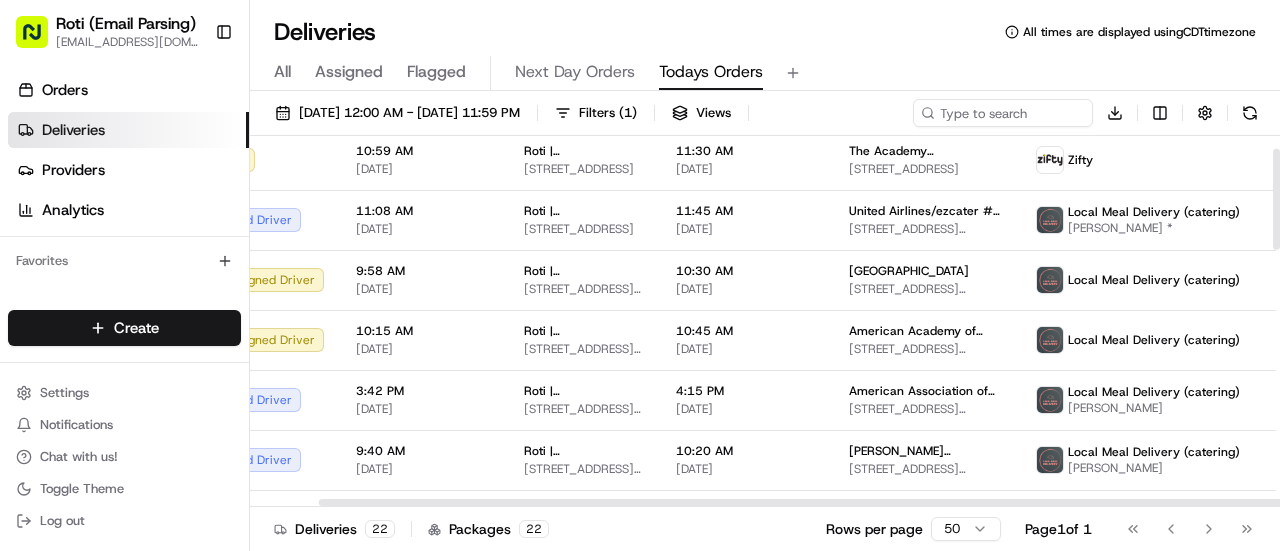 drag, startPoint x: 1278, startPoint y: 185, endPoint x: 1279, endPoint y: 197, distance: 12.0415945 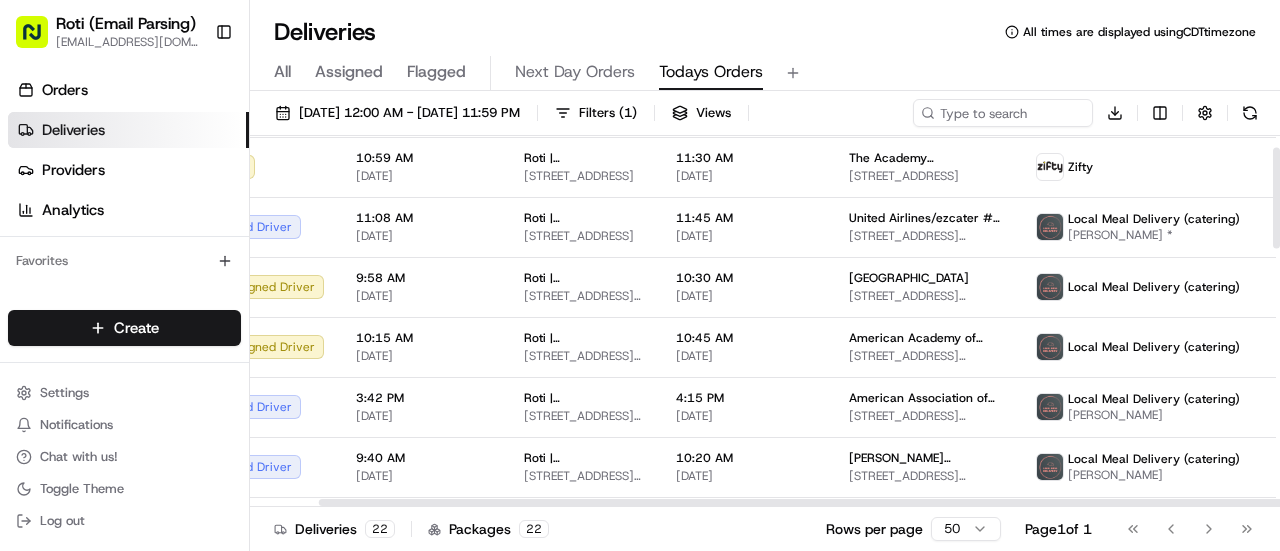 scroll, scrollTop: 44, scrollLeft: 73, axis: both 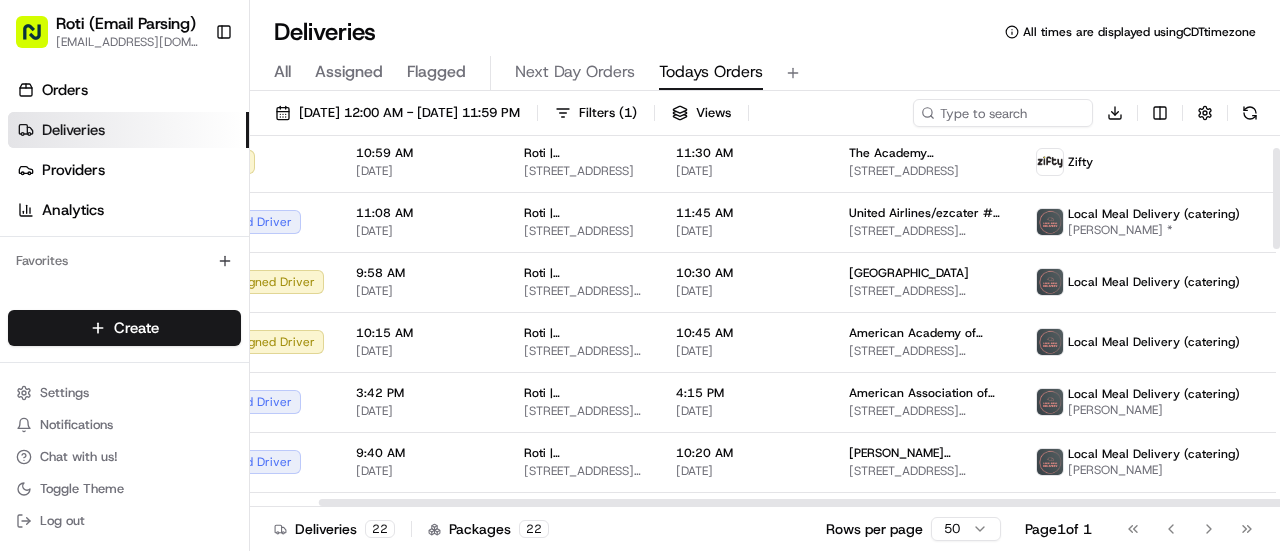 click at bounding box center (1276, 198) 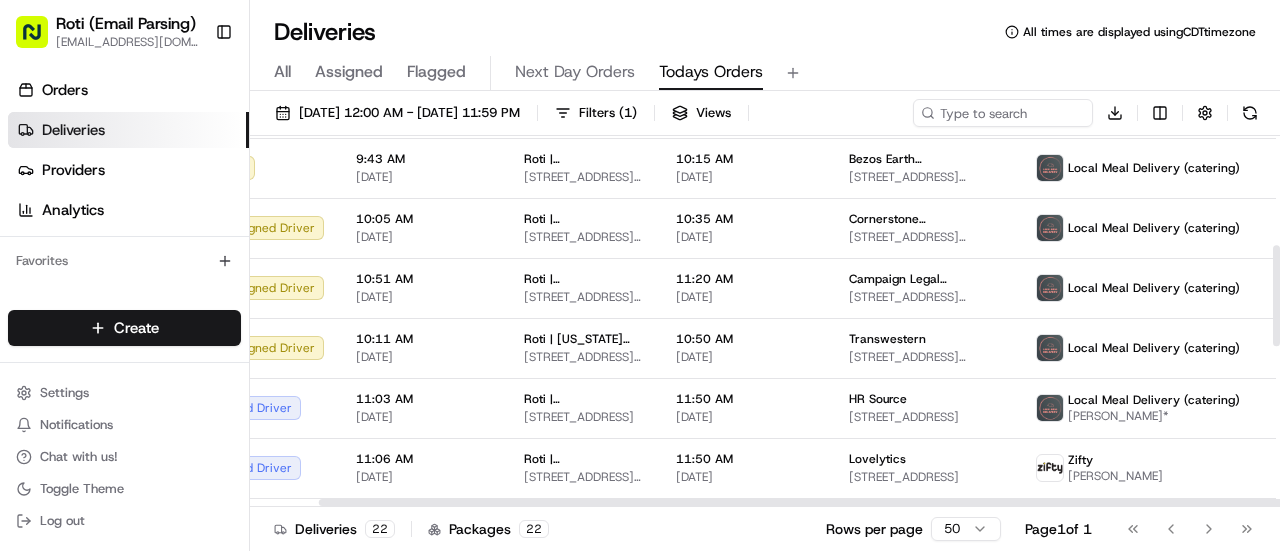scroll, scrollTop: 400, scrollLeft: 73, axis: both 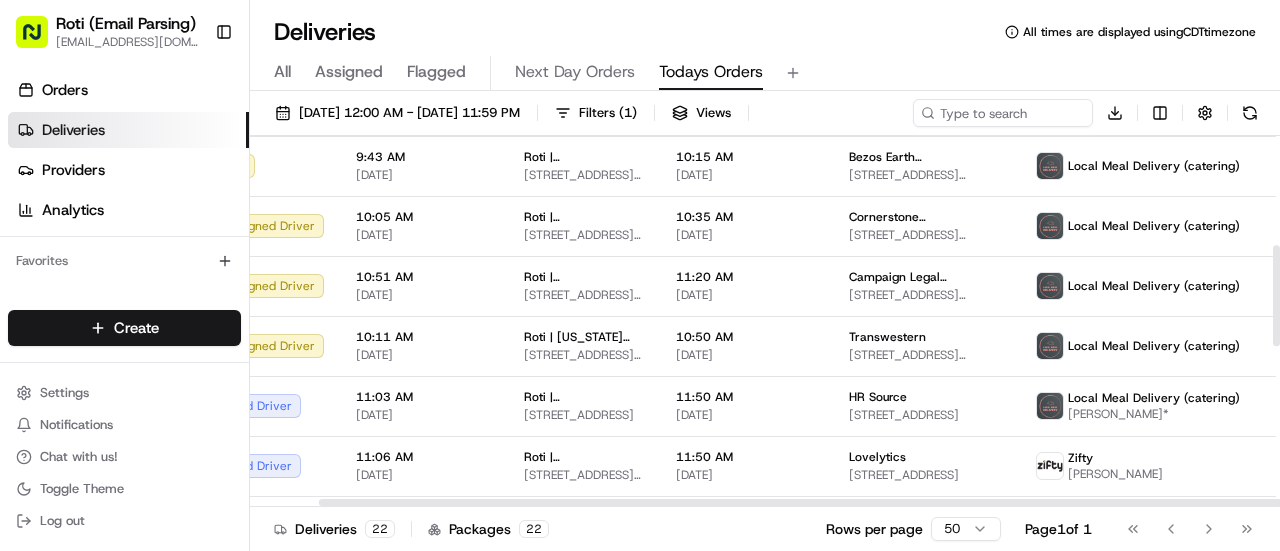 drag, startPoint x: 1279, startPoint y: 191, endPoint x: 1276, endPoint y: 288, distance: 97.04638 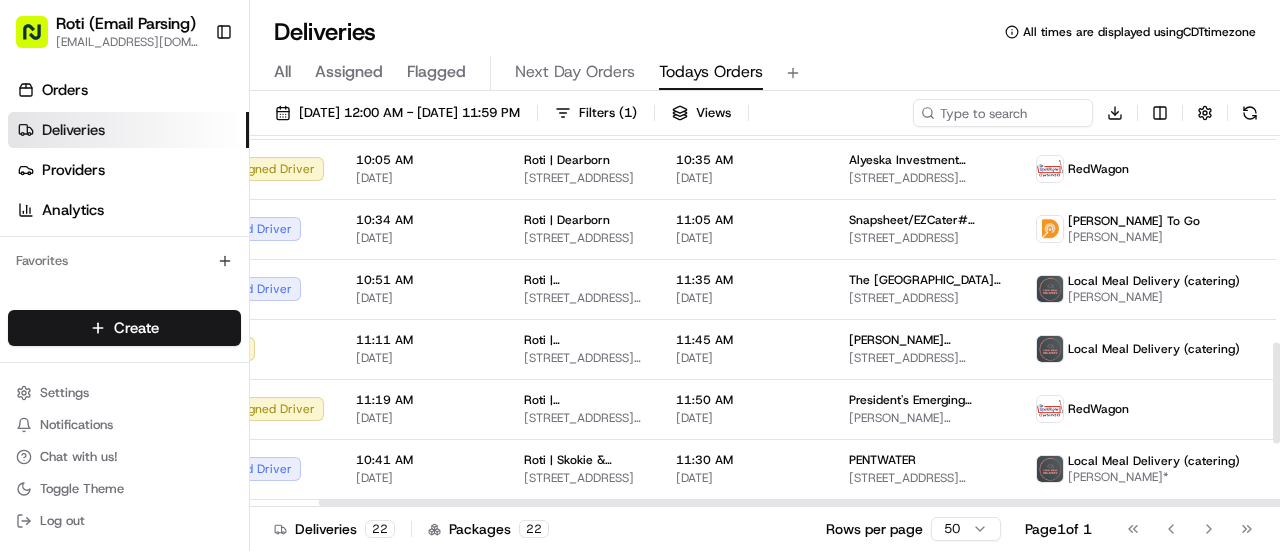 scroll, scrollTop: 762, scrollLeft: 73, axis: both 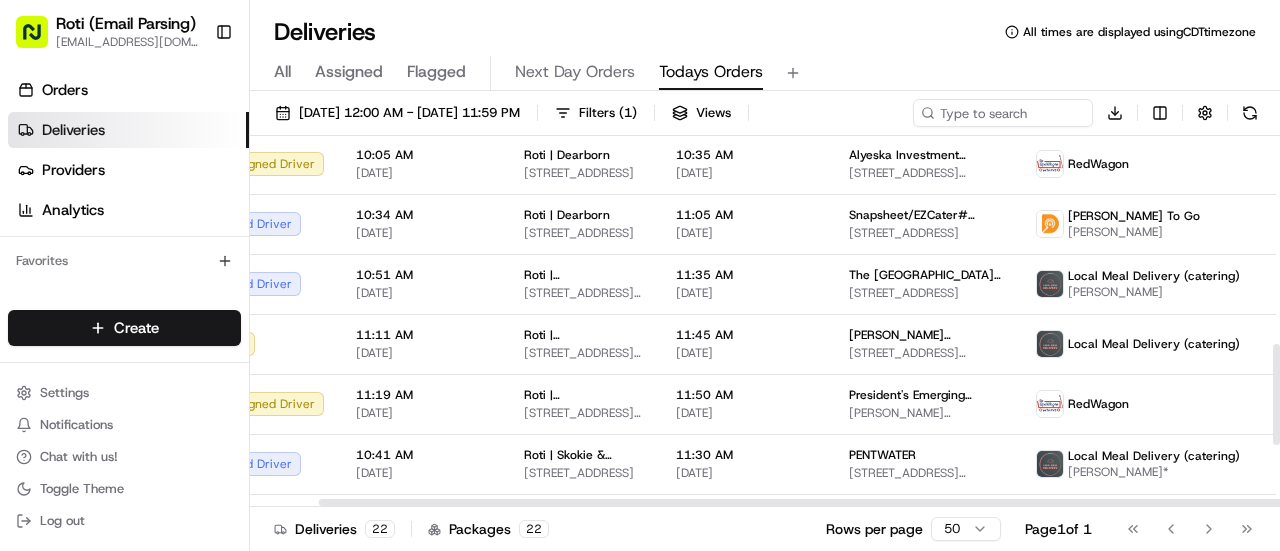 drag, startPoint x: 1279, startPoint y: 302, endPoint x: 1279, endPoint y: 401, distance: 99 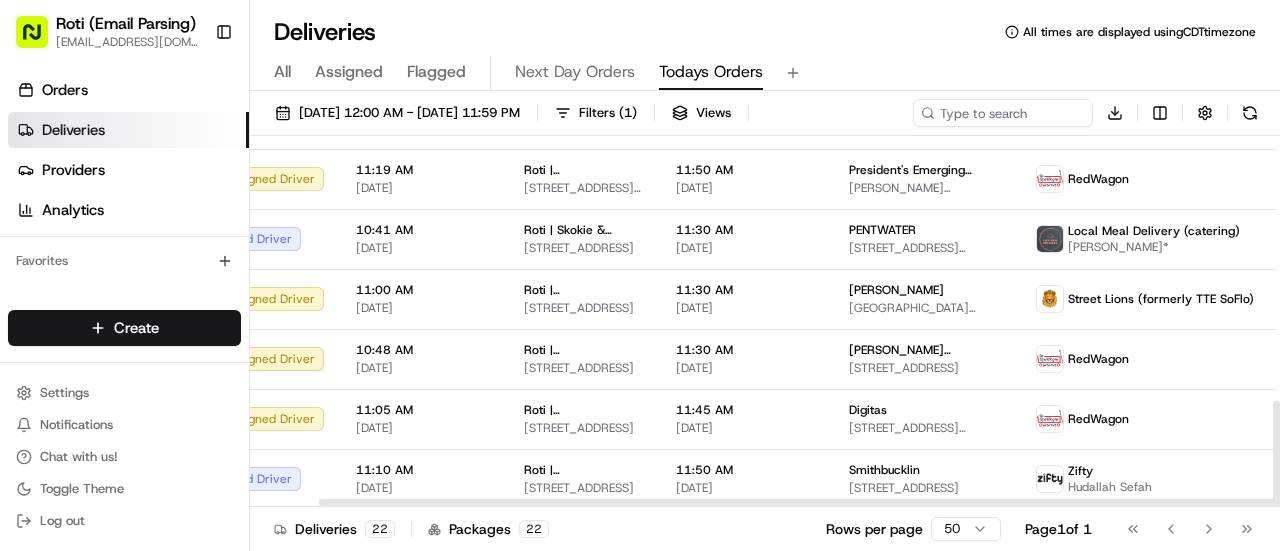 scroll, scrollTop: 988, scrollLeft: 73, axis: both 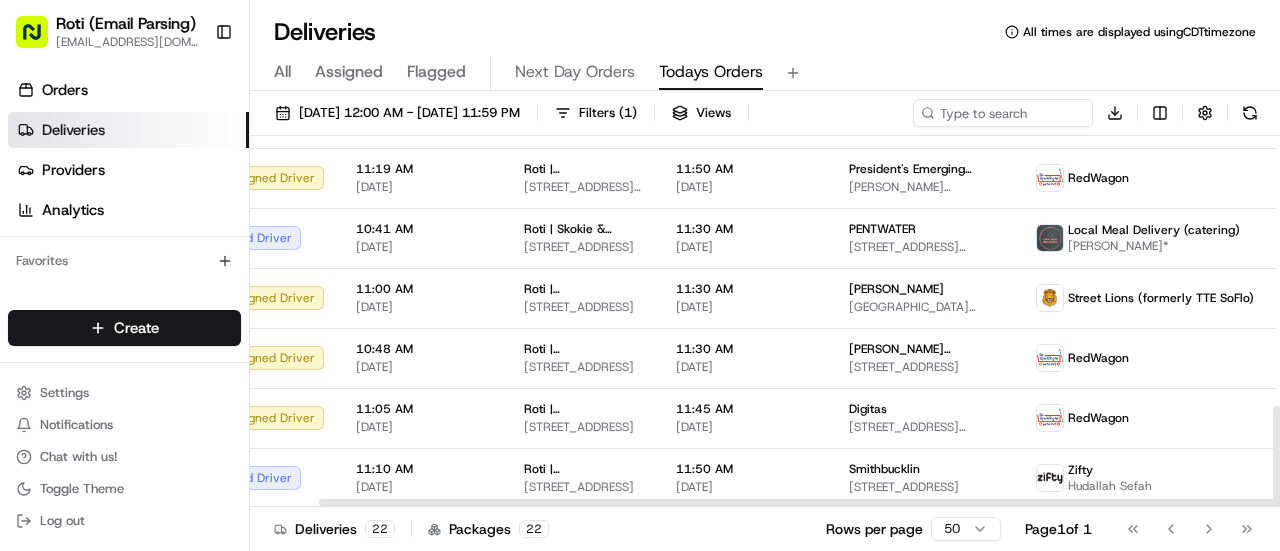 drag, startPoint x: 1279, startPoint y: 377, endPoint x: 1279, endPoint y: 465, distance: 88 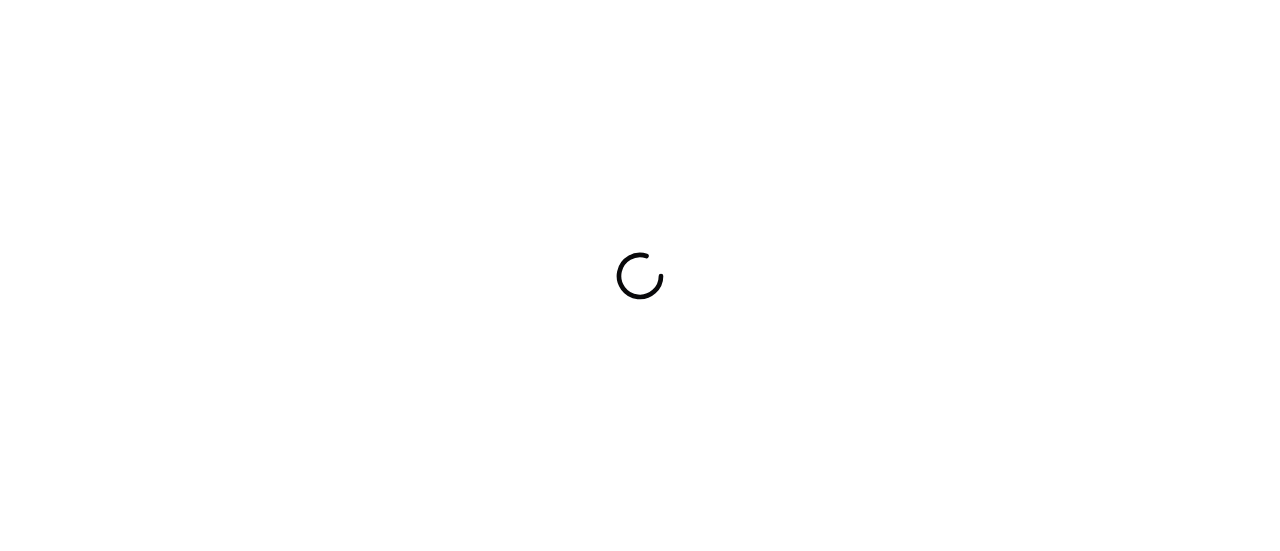 scroll, scrollTop: 0, scrollLeft: 0, axis: both 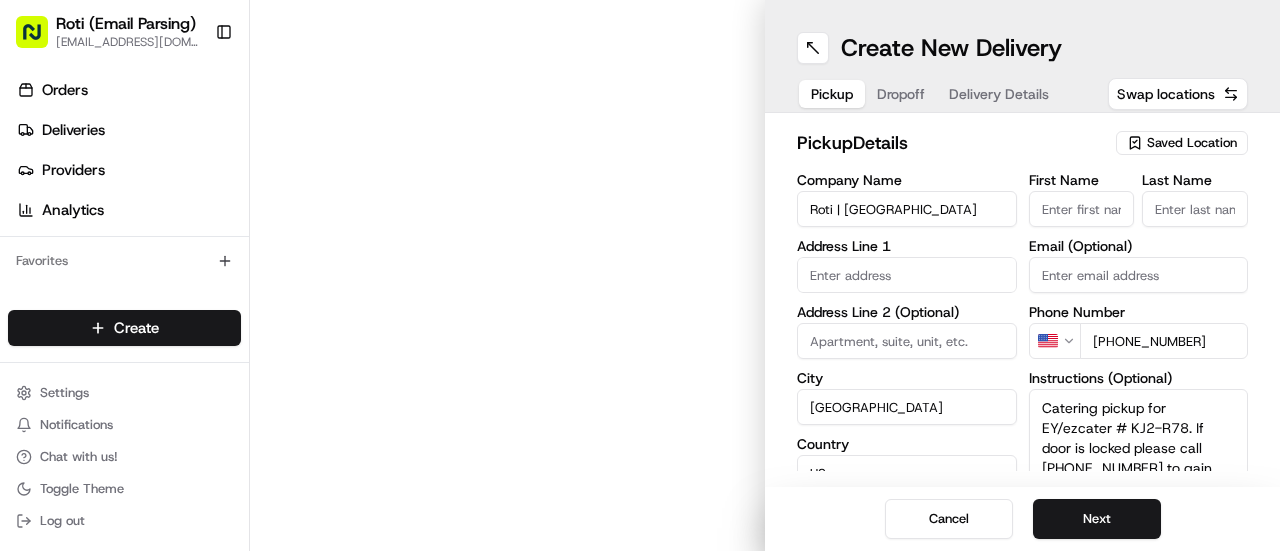 type on "[STREET_ADDRESS]" 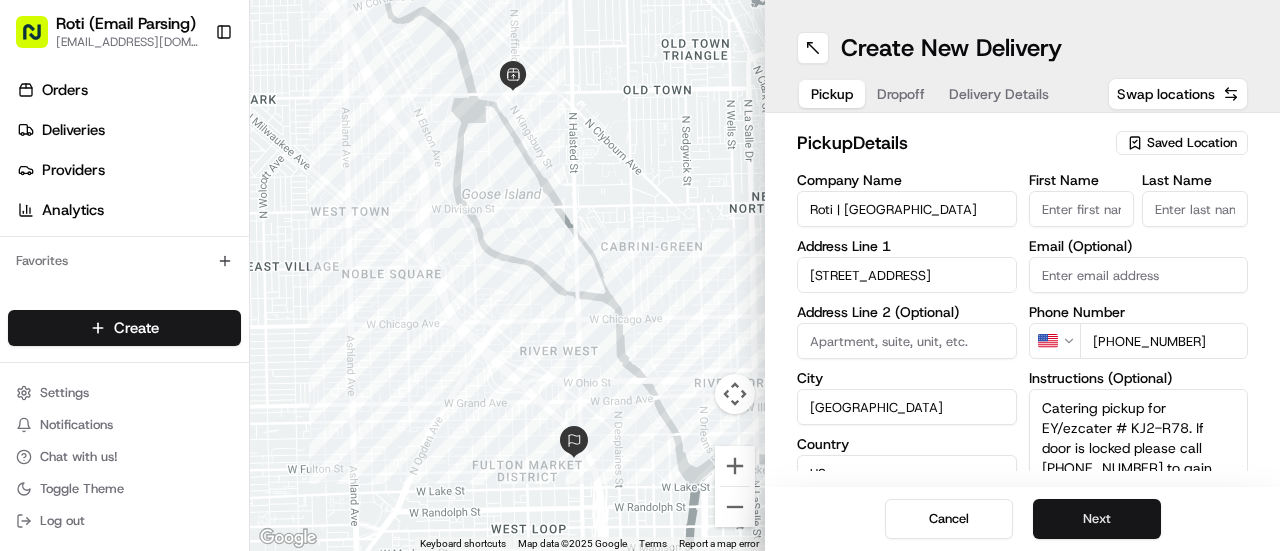 scroll, scrollTop: 0, scrollLeft: 0, axis: both 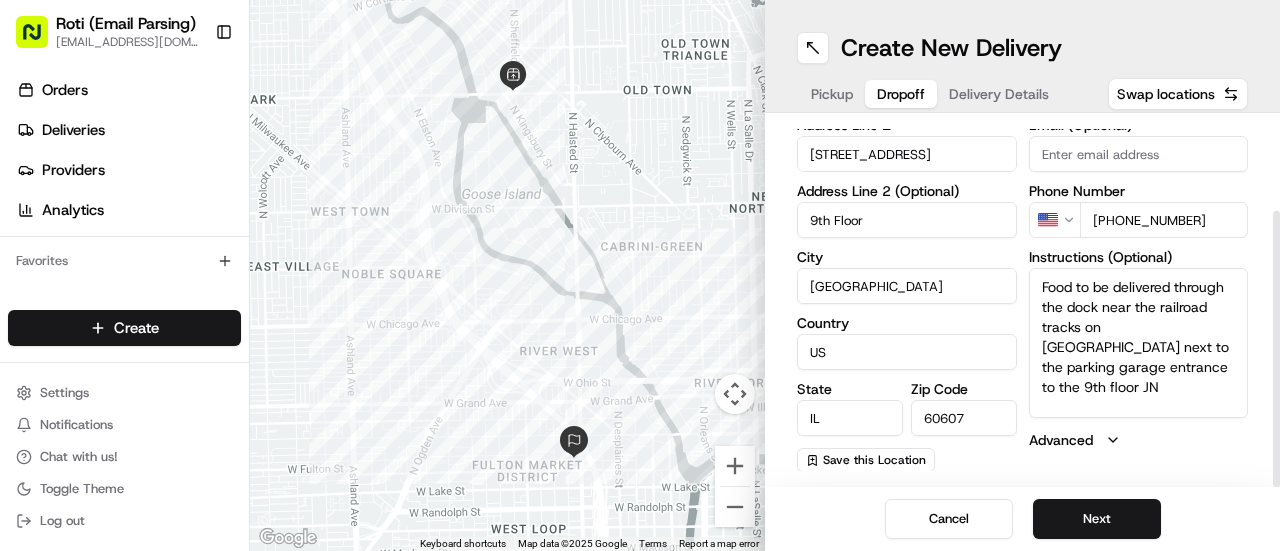 drag, startPoint x: 1279, startPoint y: 269, endPoint x: 1279, endPoint y: 475, distance: 206 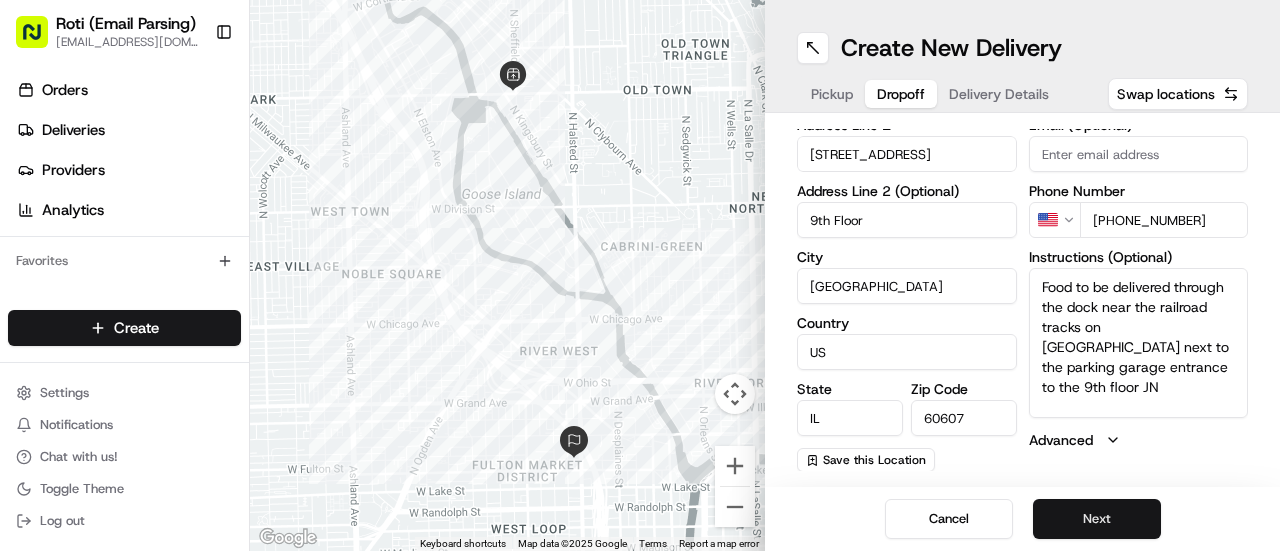 click on "Next" at bounding box center (1097, 519) 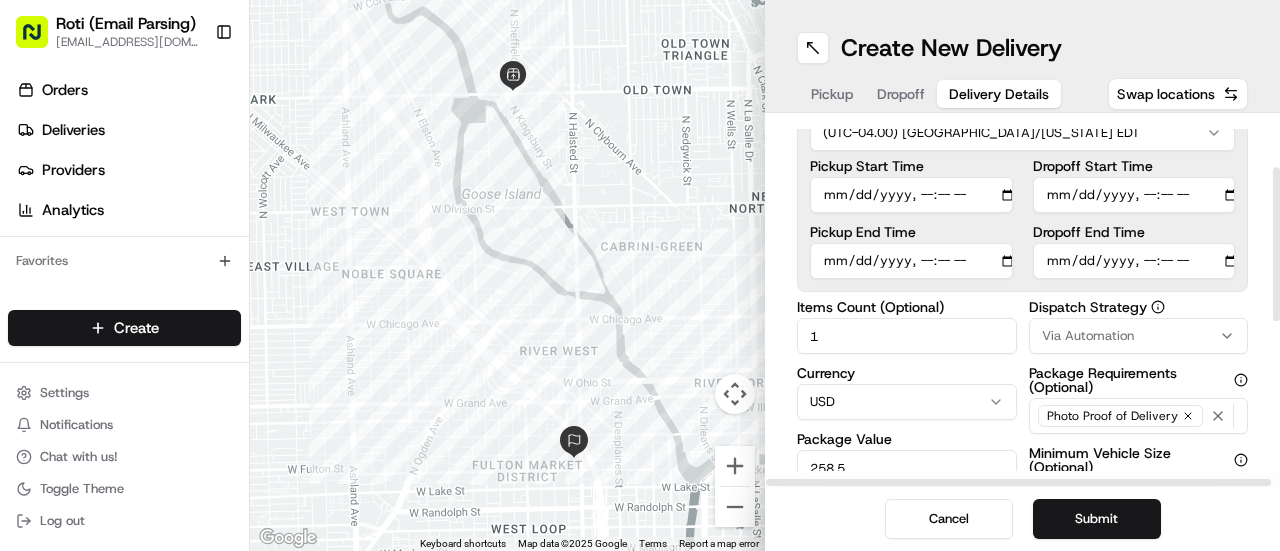 scroll, scrollTop: 0, scrollLeft: 0, axis: both 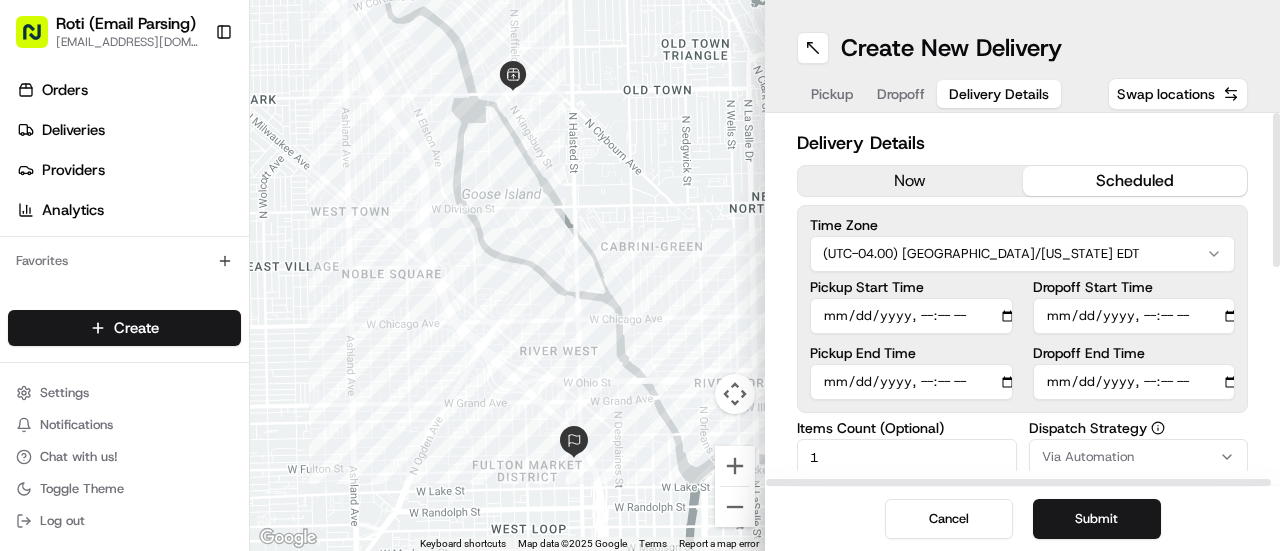 drag, startPoint x: 1279, startPoint y: 281, endPoint x: 1279, endPoint y: 165, distance: 116 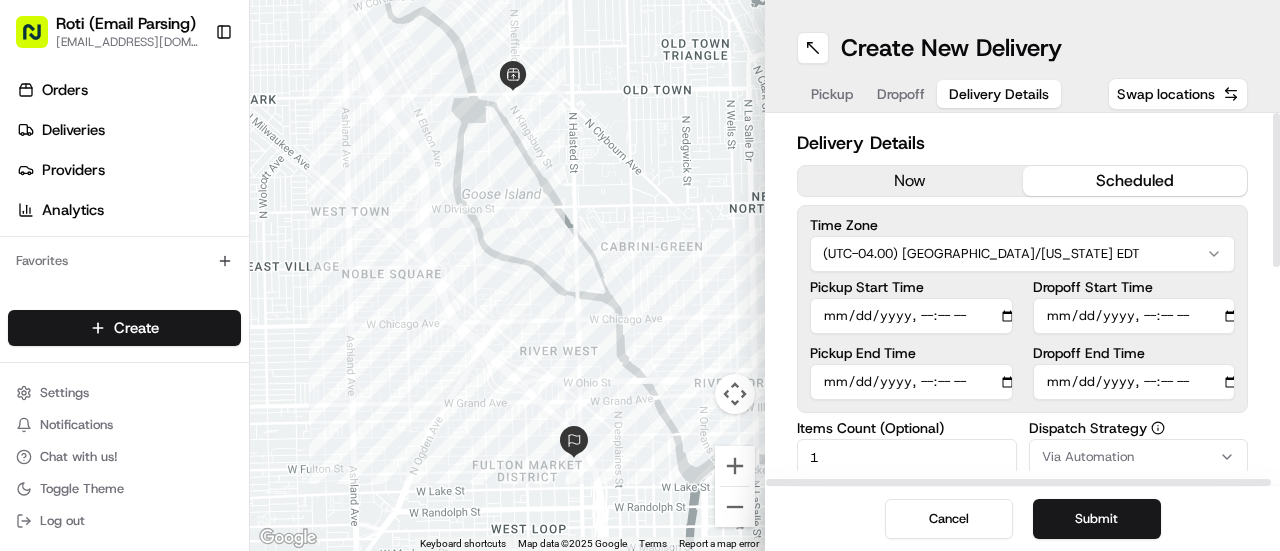 click at bounding box center [1276, 190] 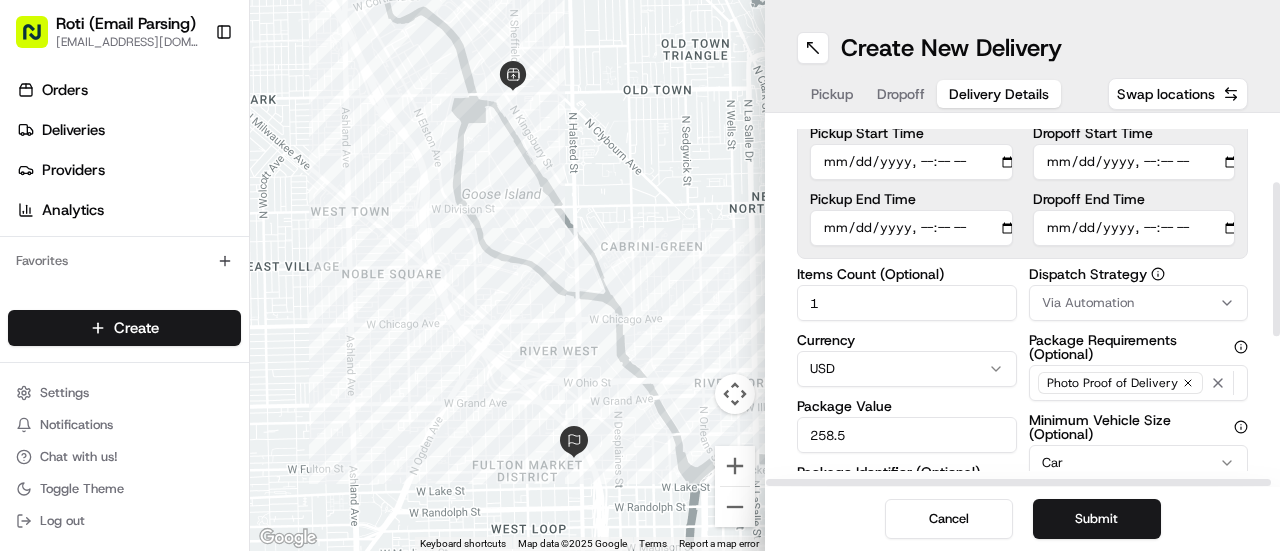 scroll, scrollTop: 156, scrollLeft: 0, axis: vertical 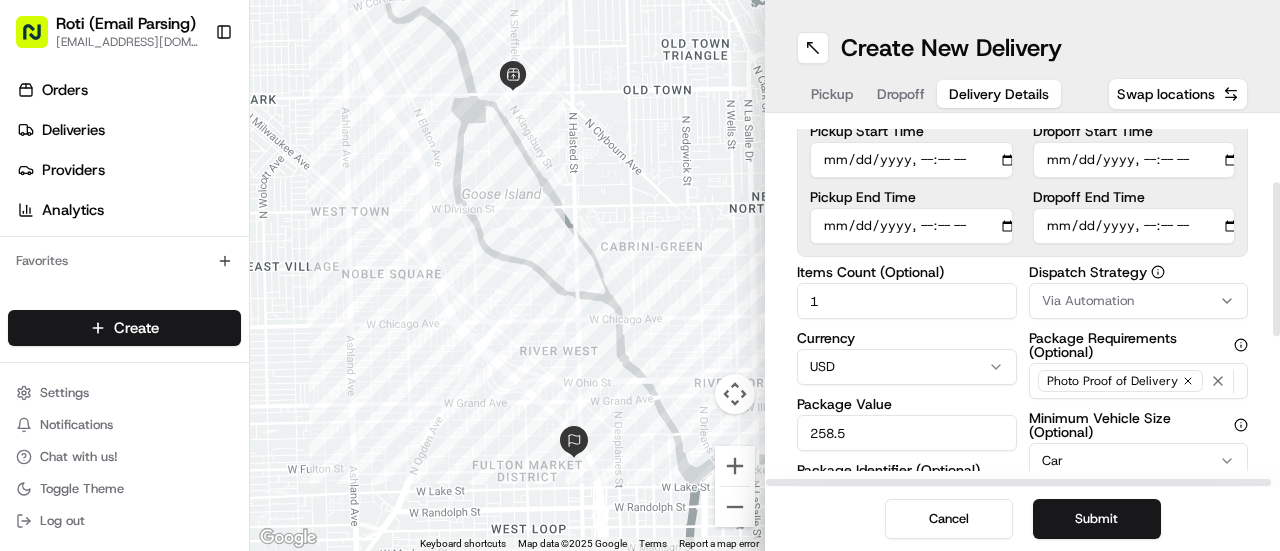drag, startPoint x: 1279, startPoint y: 165, endPoint x: 1279, endPoint y: 235, distance: 70 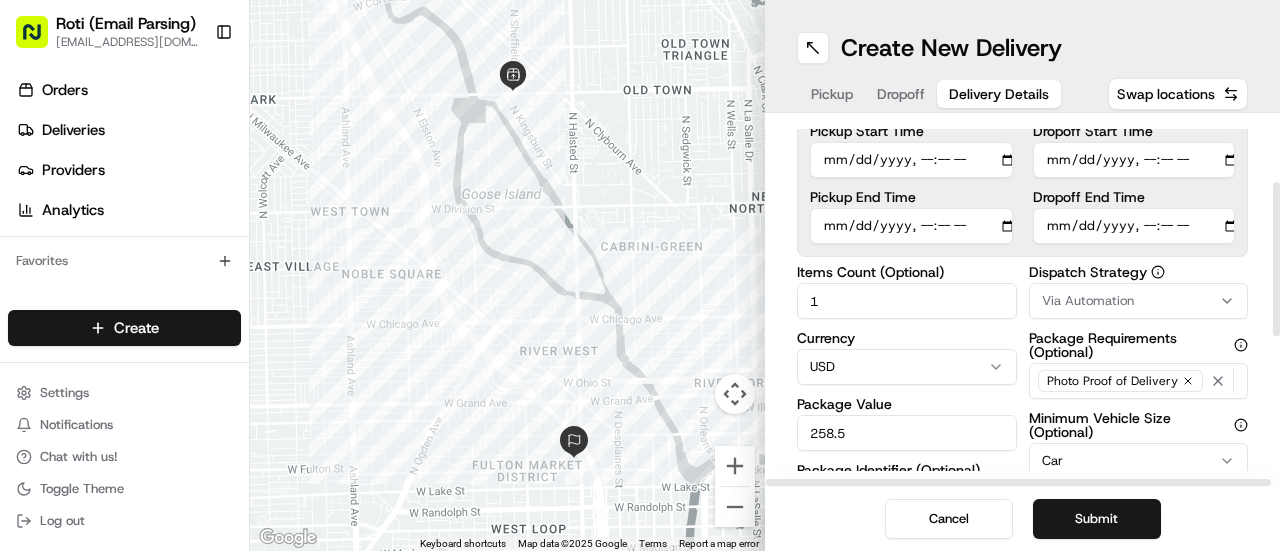 click at bounding box center [1276, 259] 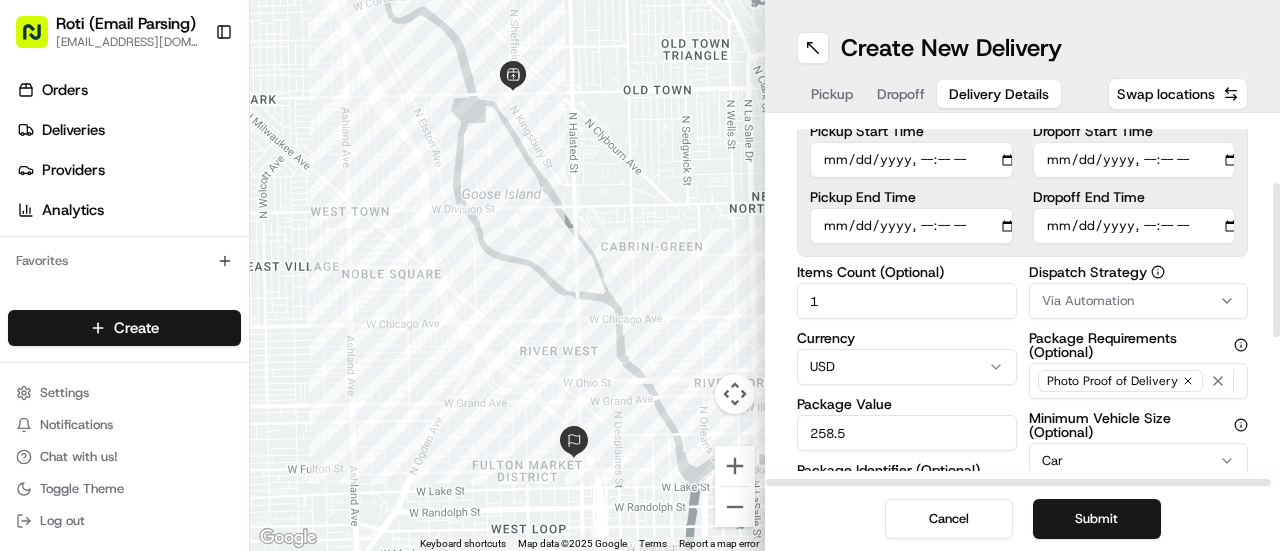 click on "Pickup Start Time" at bounding box center (911, 160) 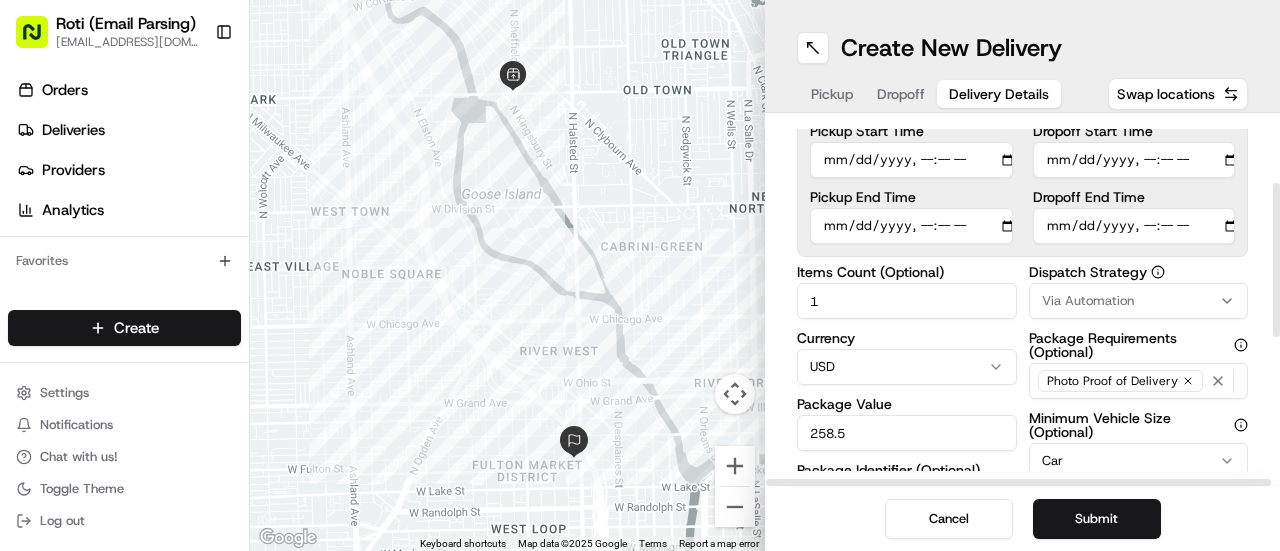 type 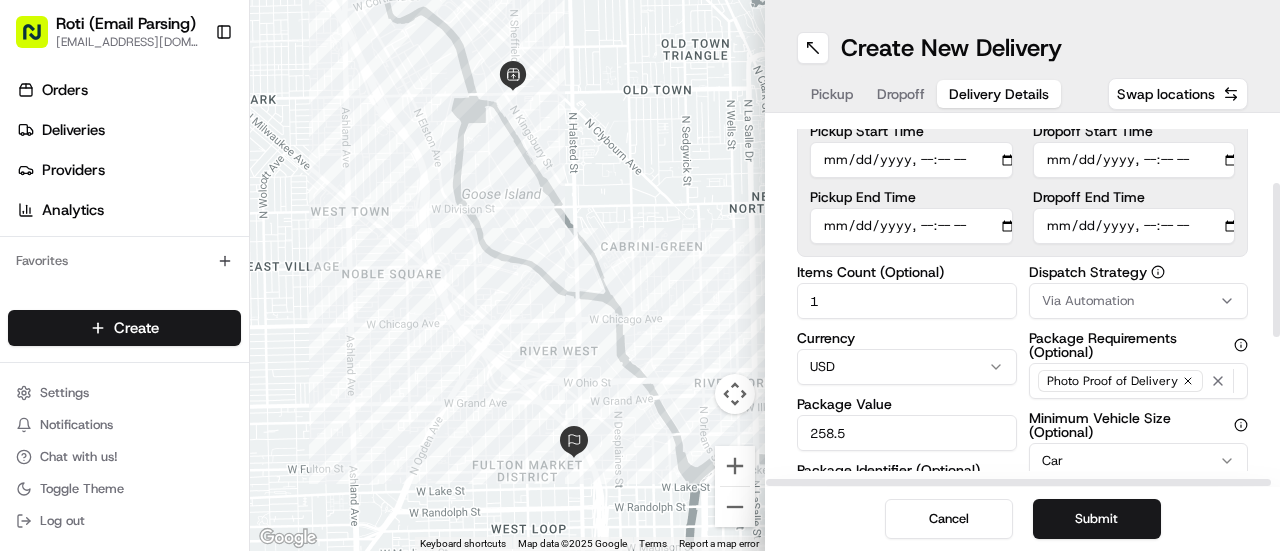 click on "Pickup End Time" at bounding box center (911, 226) 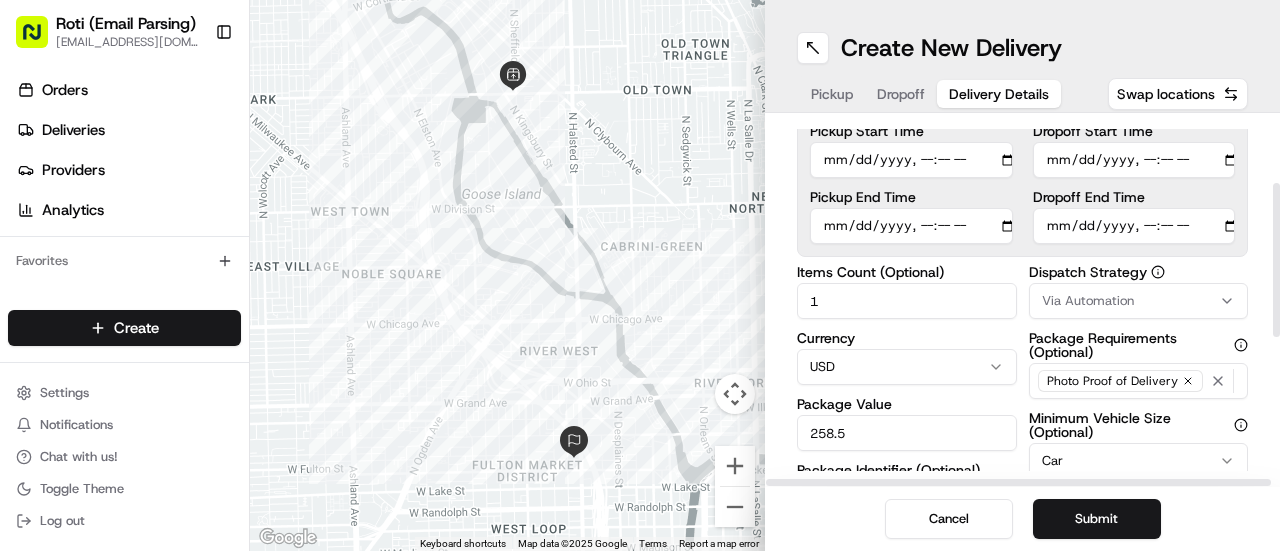type 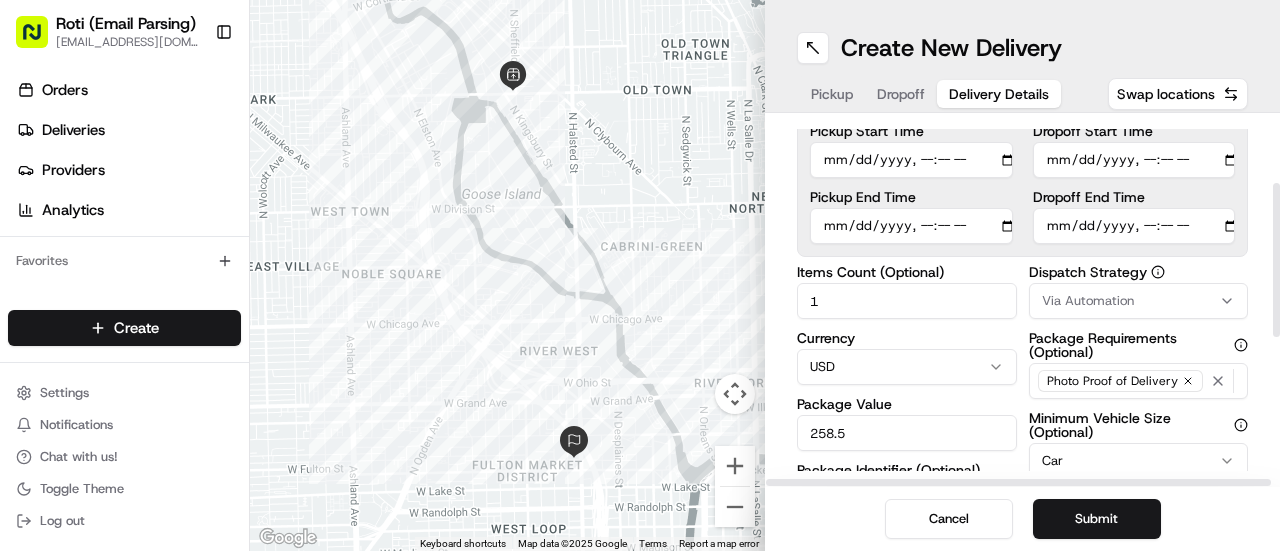click on "Dropoff Start Time" at bounding box center (1134, 160) 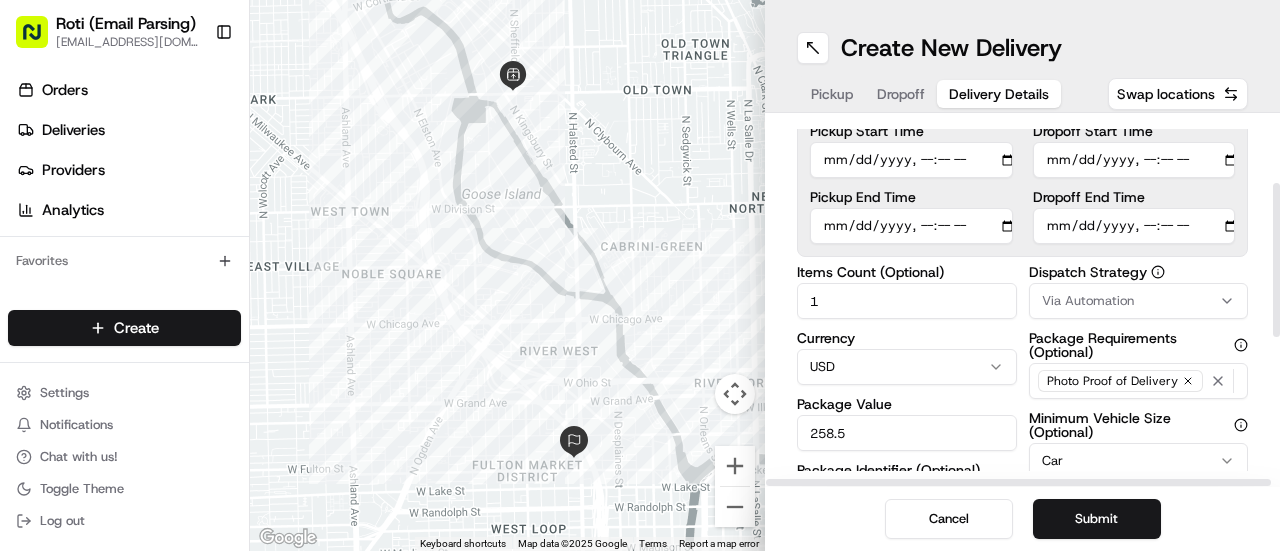 type 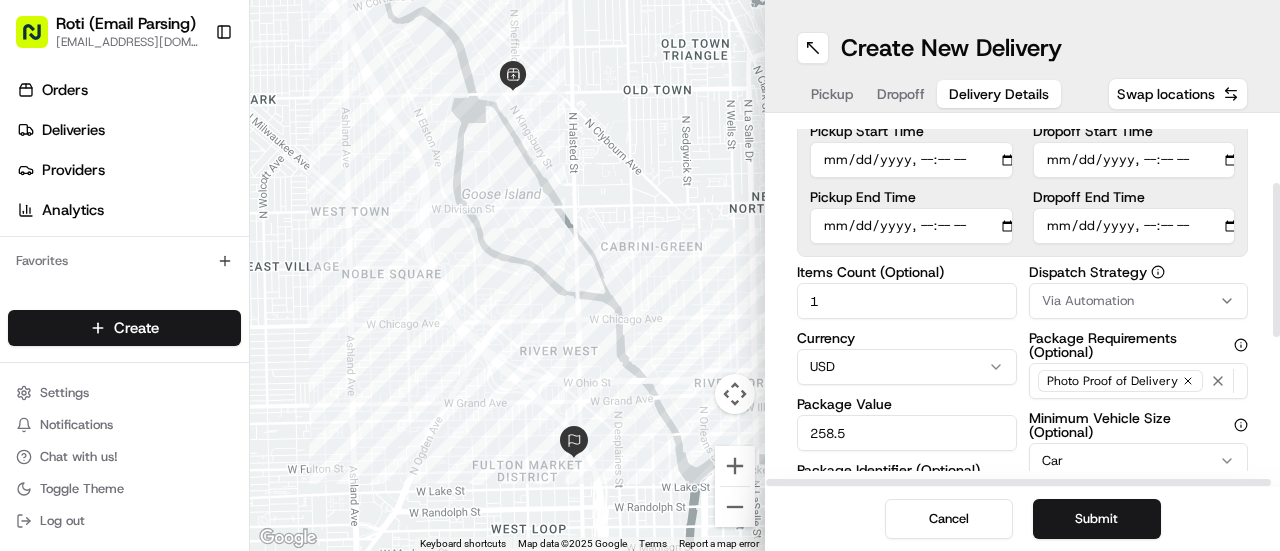 click on "Dropoff End Time" at bounding box center (1134, 226) 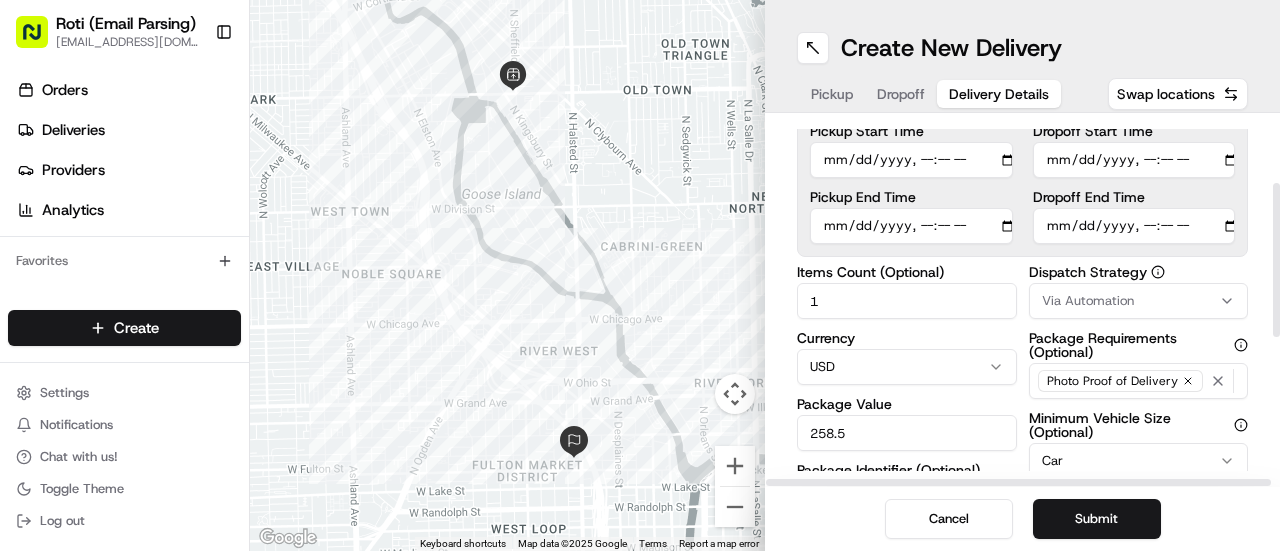 type 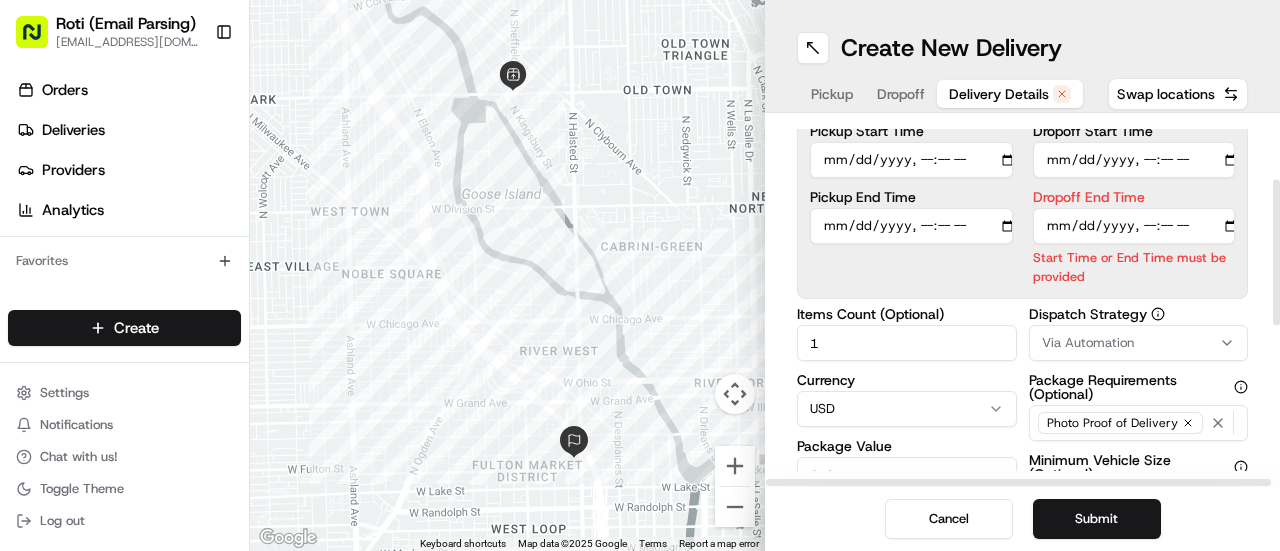 scroll, scrollTop: 0, scrollLeft: 0, axis: both 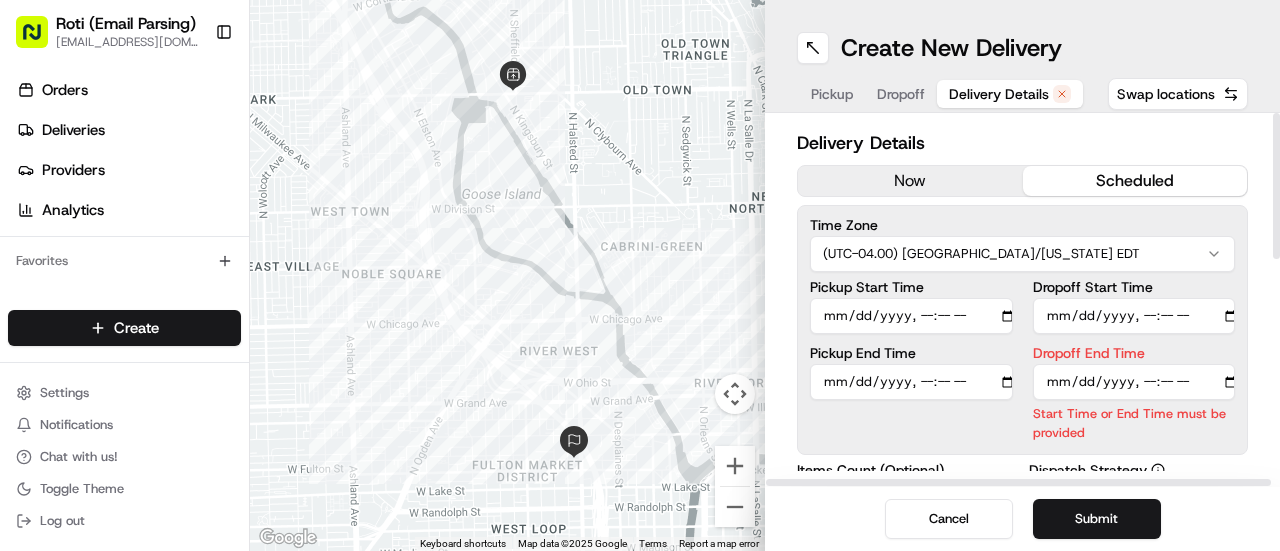 drag, startPoint x: 1279, startPoint y: 285, endPoint x: 1278, endPoint y: 158, distance: 127.00394 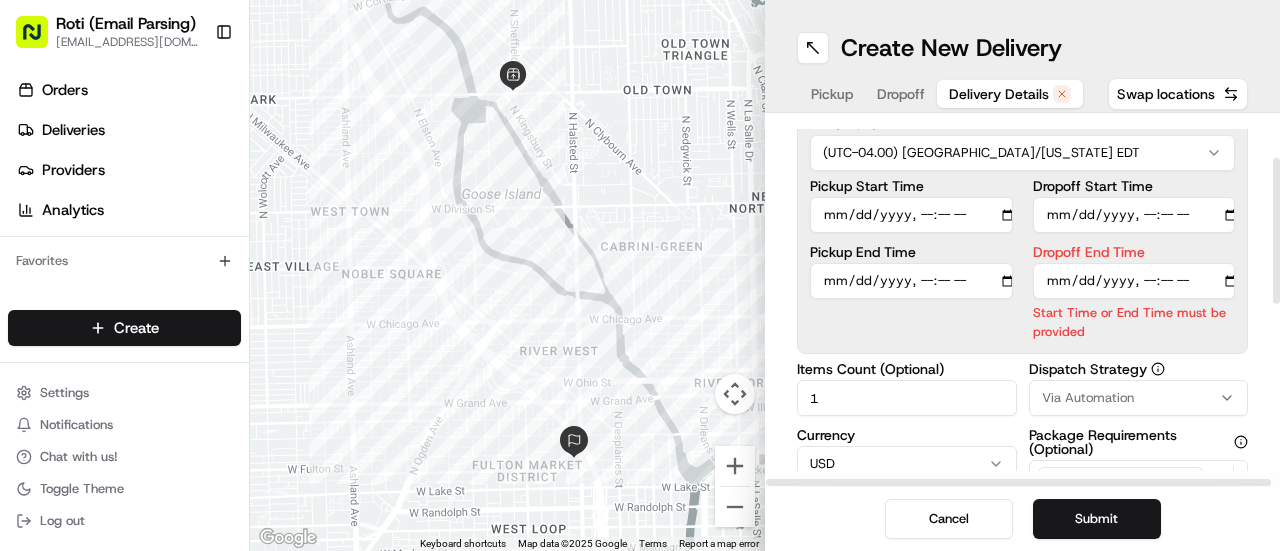 scroll, scrollTop: 104, scrollLeft: 0, axis: vertical 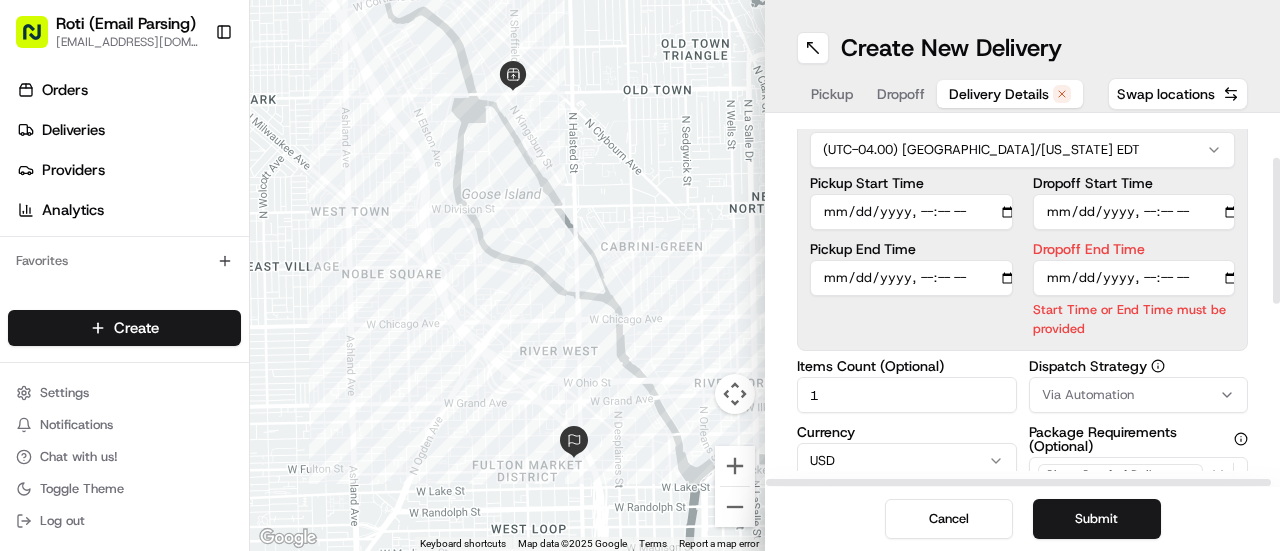 drag, startPoint x: 1279, startPoint y: 151, endPoint x: 1278, endPoint y: 196, distance: 45.01111 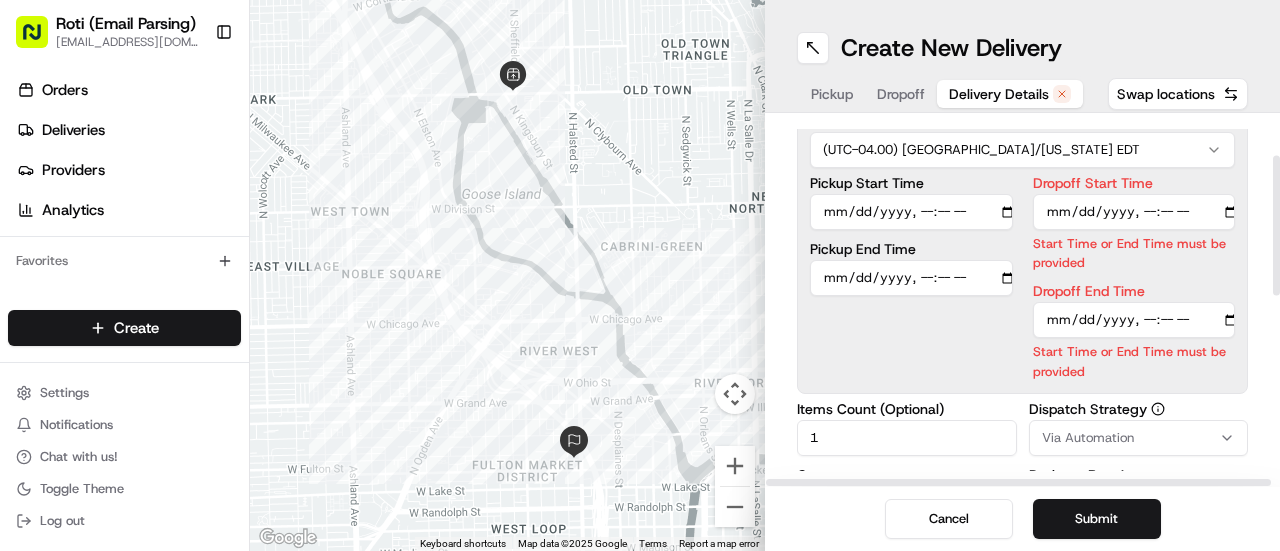 click on "Dropoff Start Time" at bounding box center (1134, 212) 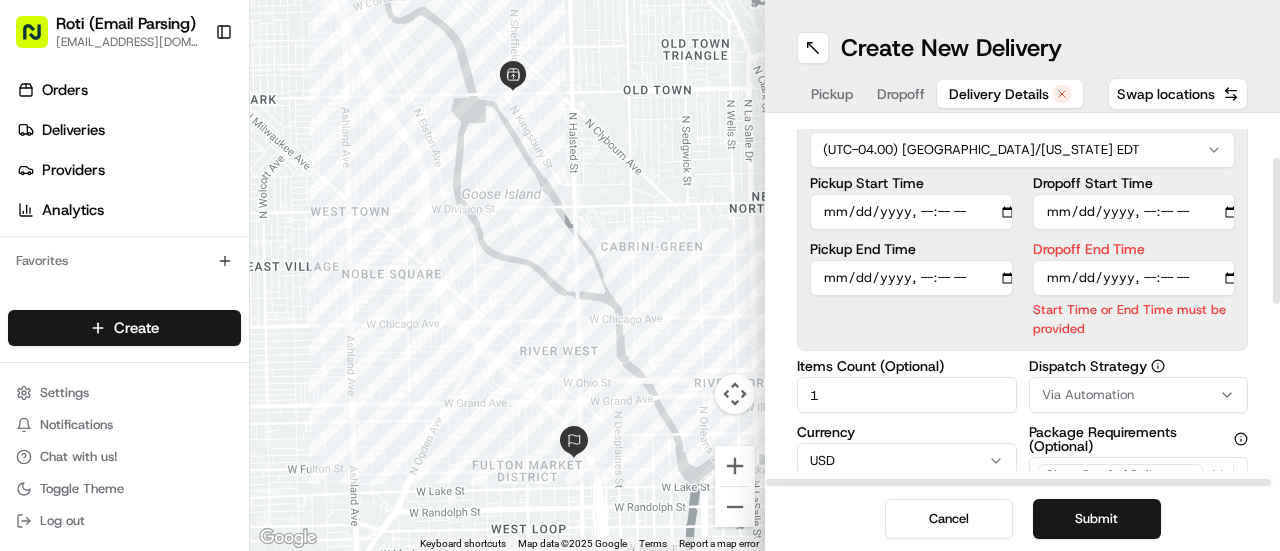 click on "Dropoff End Time" at bounding box center [1134, 278] 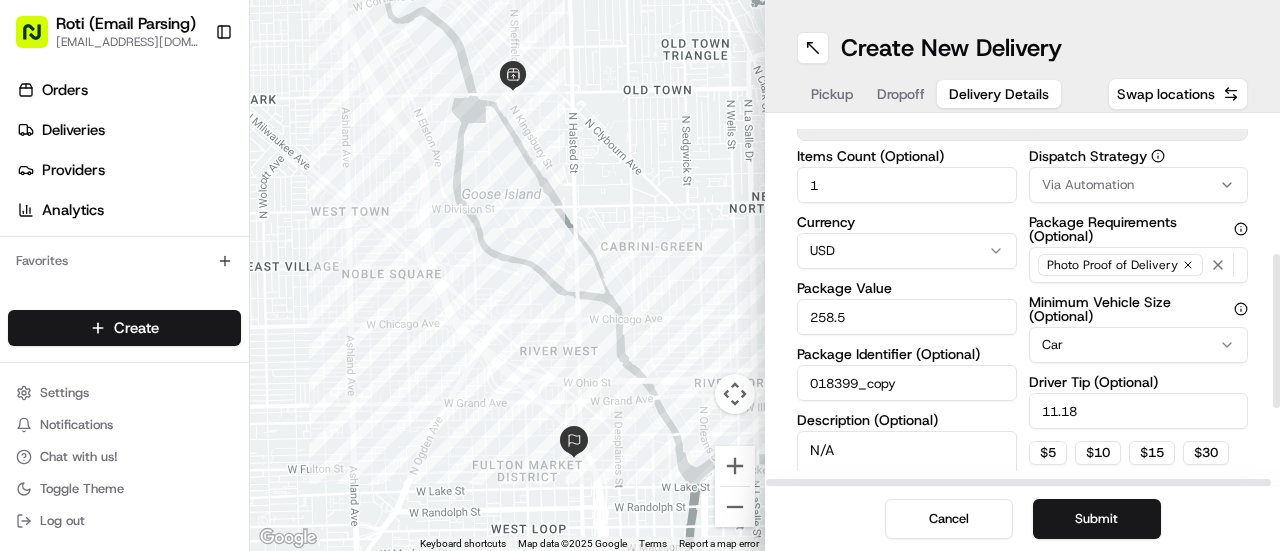 scroll, scrollTop: 268, scrollLeft: 0, axis: vertical 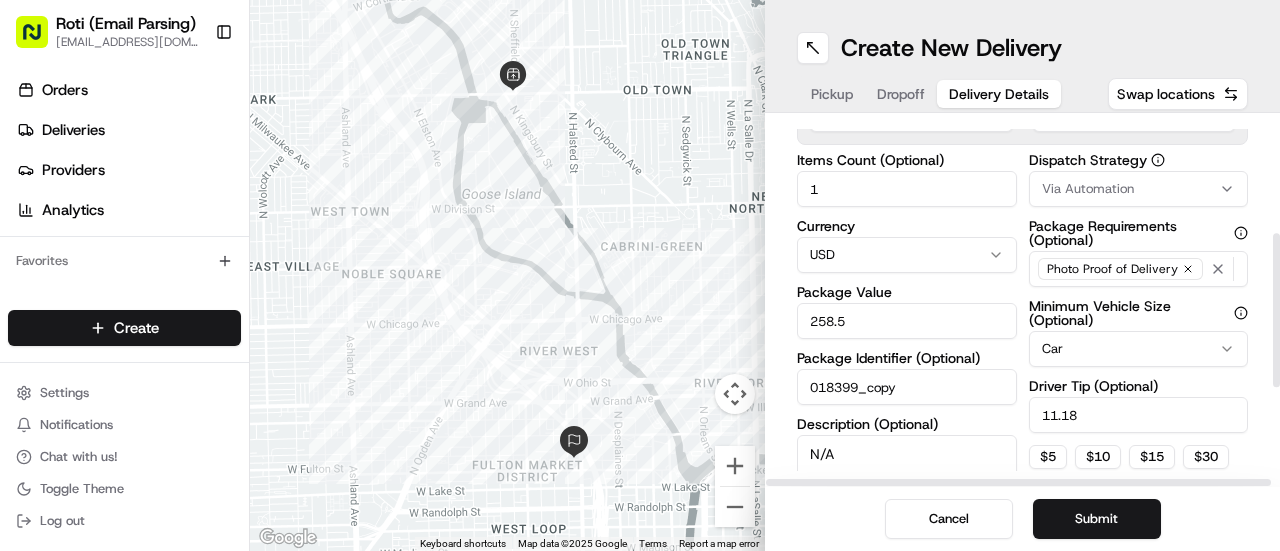 drag, startPoint x: 1279, startPoint y: 246, endPoint x: 1279, endPoint y: 319, distance: 73 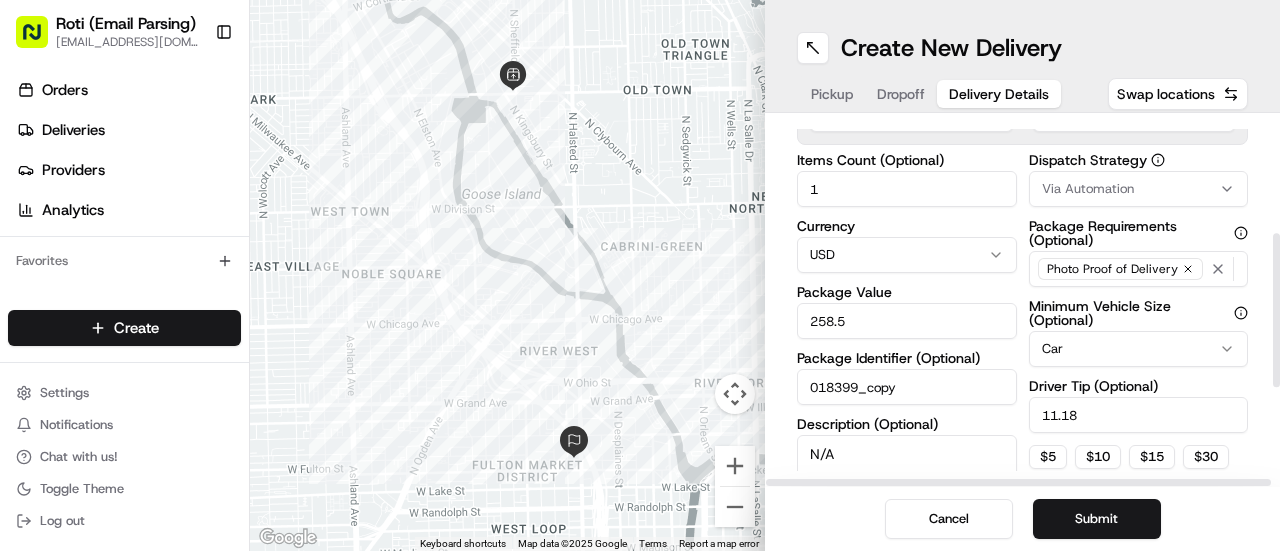 click on "Via Automation" at bounding box center (1139, 189) 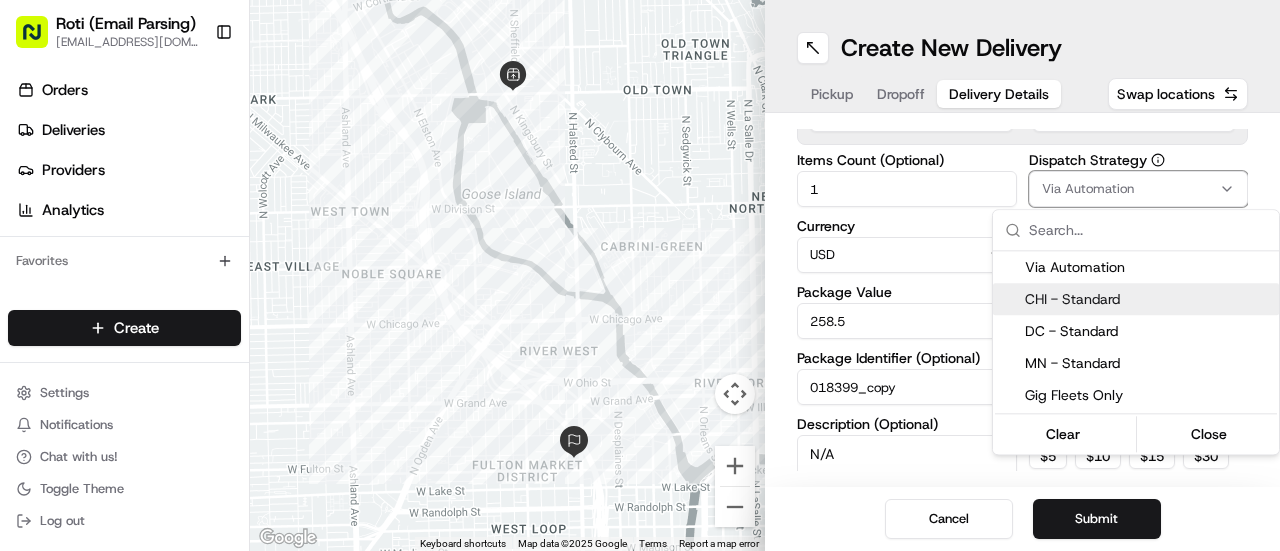 click on "CHI - Standard" at bounding box center [1148, 299] 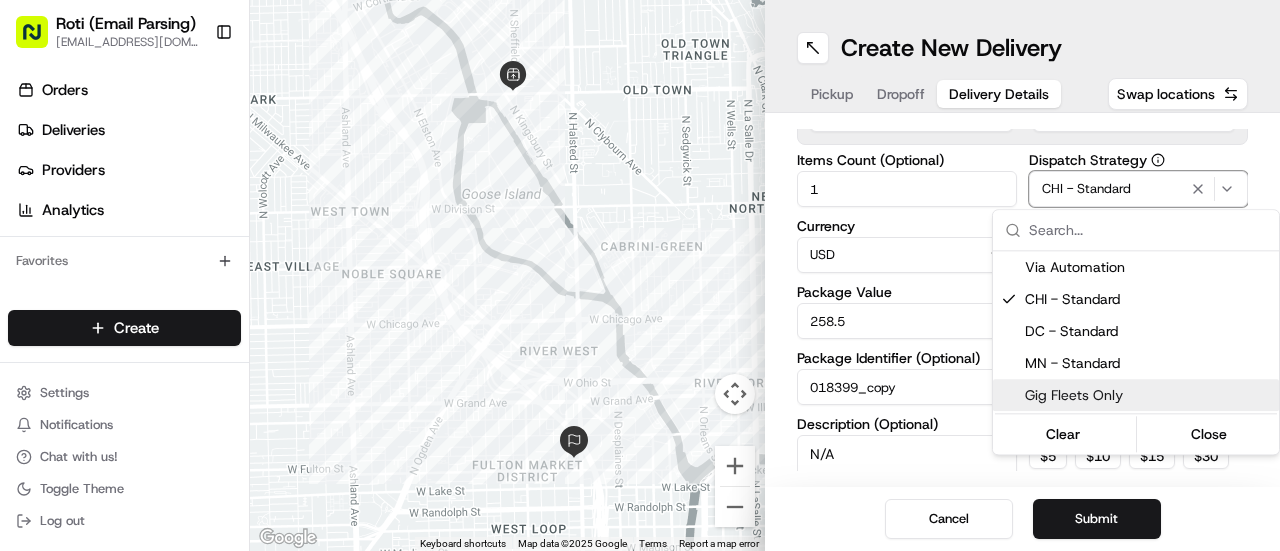 click on "Roti (Email Parsing) [EMAIL_ADDRESS][DOMAIN_NAME] Toggle Sidebar Orders Deliveries Providers Analytics Favorites Main Menu Members & Organization Organization Users Roles Preferences Customization Tracking Orchestration Automations Dispatch Strategy Locations Pickup Locations Dropoff Locations Billing Billing Refund Requests Integrations Notification Triggers Webhooks API Keys Request Logs Create Settings Notifications Chat with us! Toggle Theme Log out ← Move left → Move right ↑ Move up ↓ Move down + Zoom in - Zoom out Home Jump left by 75% End Jump right by 75% Page Up Jump up by 75% Page Down Jump down by 75% Keyboard shortcuts Map Data Map data ©2025 Google Map data ©2025 Google 500 m  Click to toggle between metric and imperial units Terms Report a map error Create New Delivery Pickup Dropoff Delivery Details Swap locations Delivery Details now scheduled Time Zone (UTC-04.00) [GEOGRAPHIC_DATA]/[US_STATE] EDT Pickup Start Time Pickup End Time Dropoff Start Time Dropoff End Time 1 Currency USD 258.5" at bounding box center [640, 275] 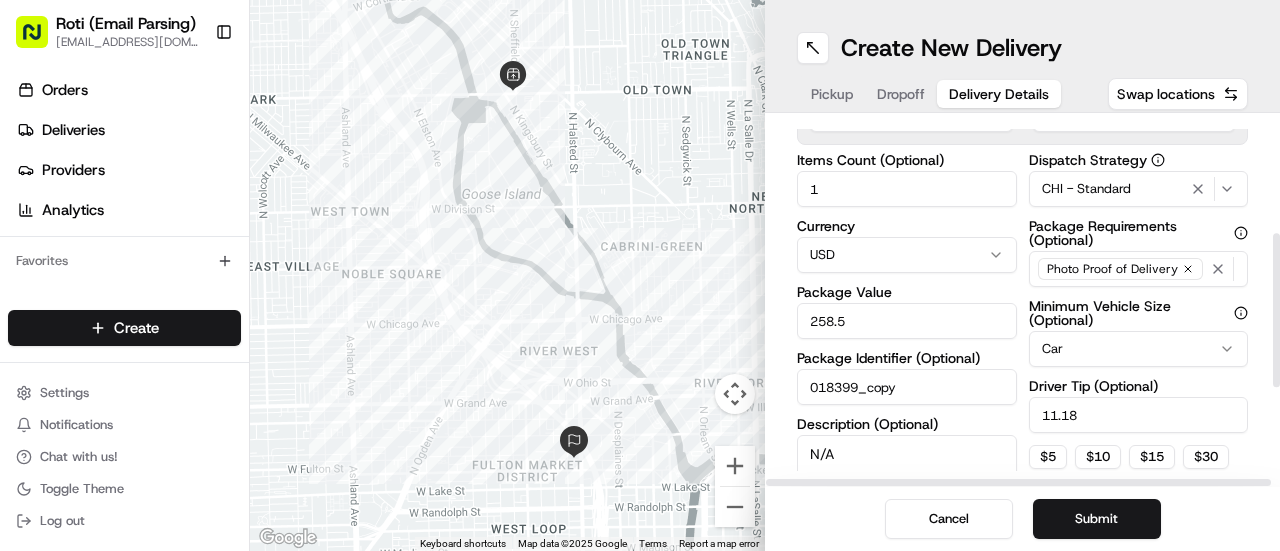 scroll, scrollTop: 494, scrollLeft: 0, axis: vertical 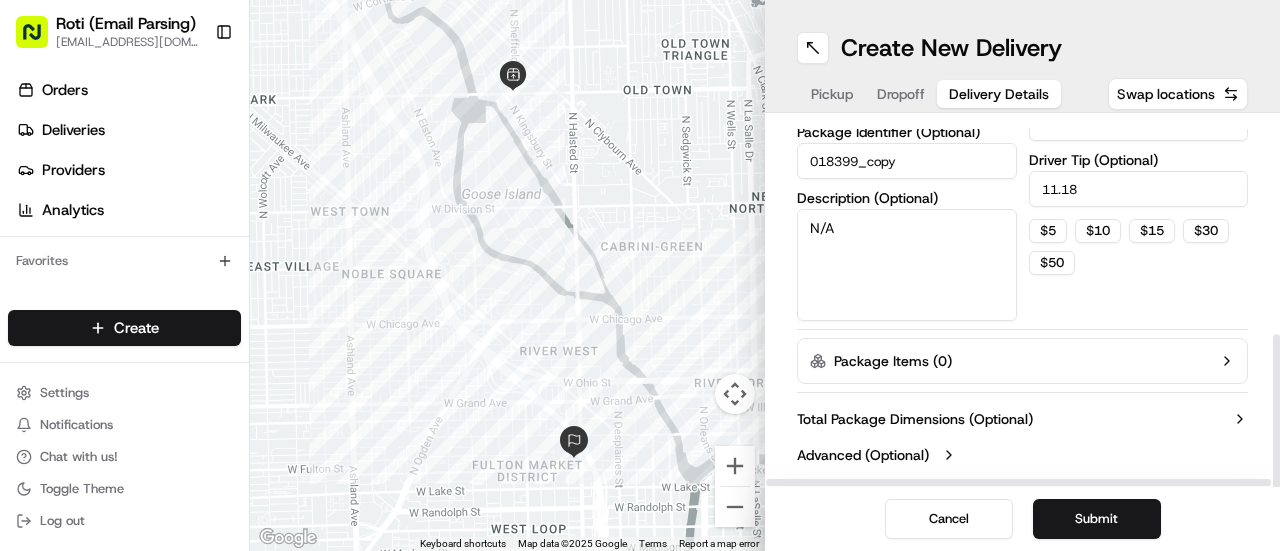 drag, startPoint x: 1279, startPoint y: 307, endPoint x: 1279, endPoint y: 522, distance: 215 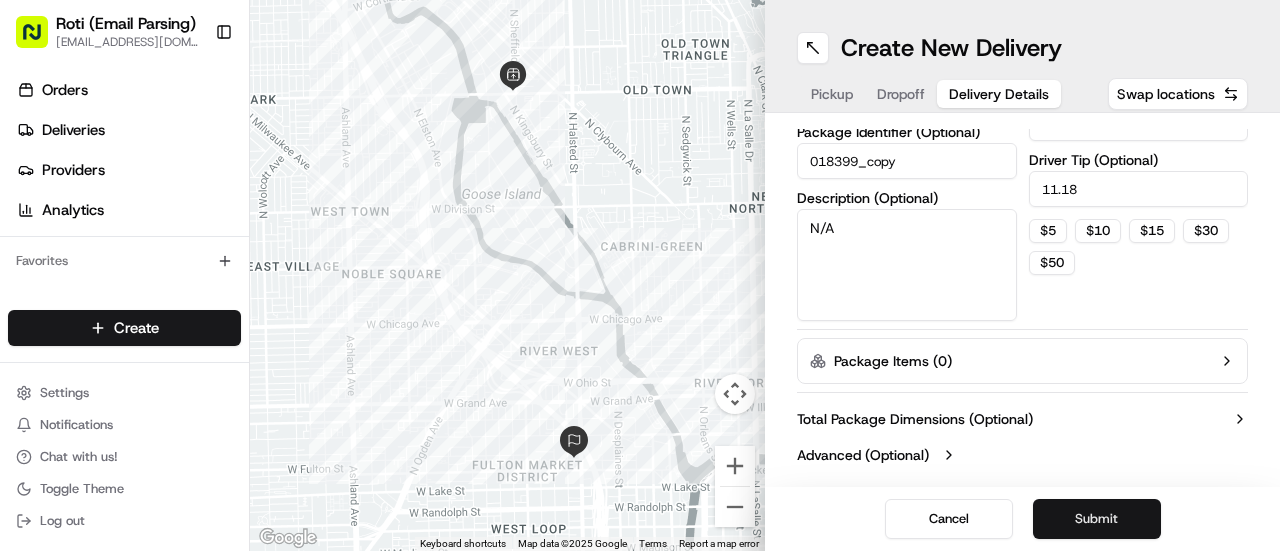 click on "Submit" at bounding box center (1097, 519) 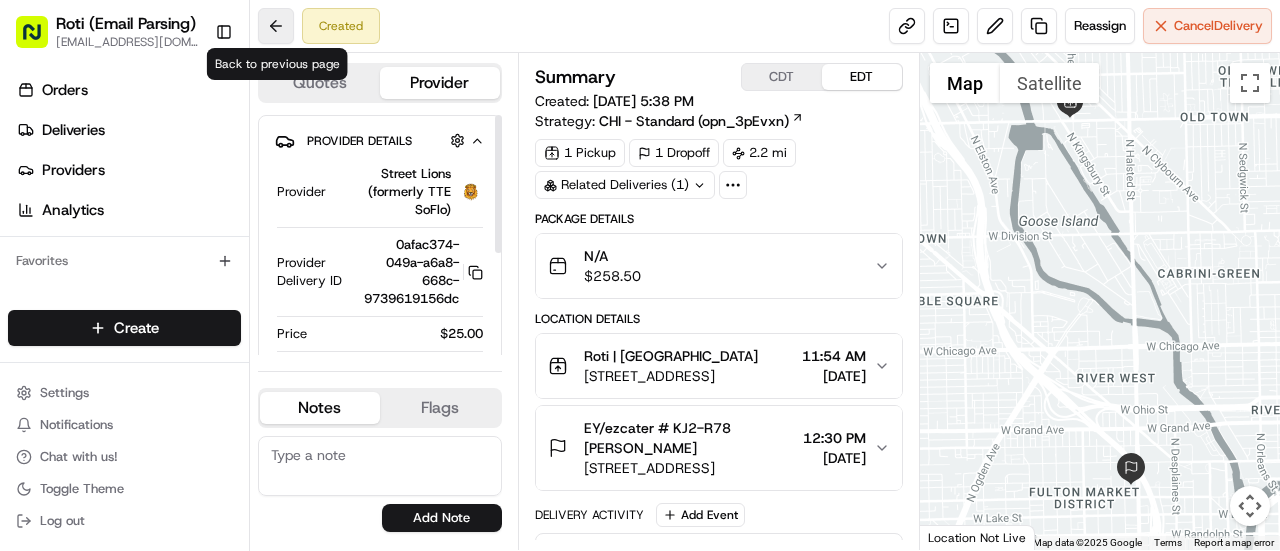 click at bounding box center (276, 26) 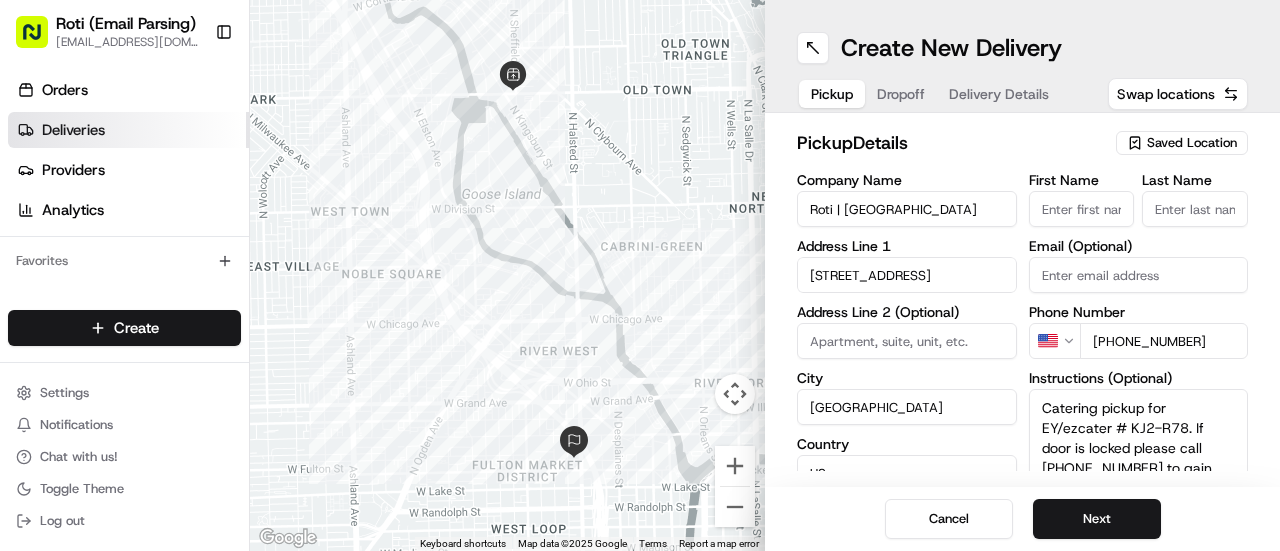 click on "Deliveries" at bounding box center [128, 130] 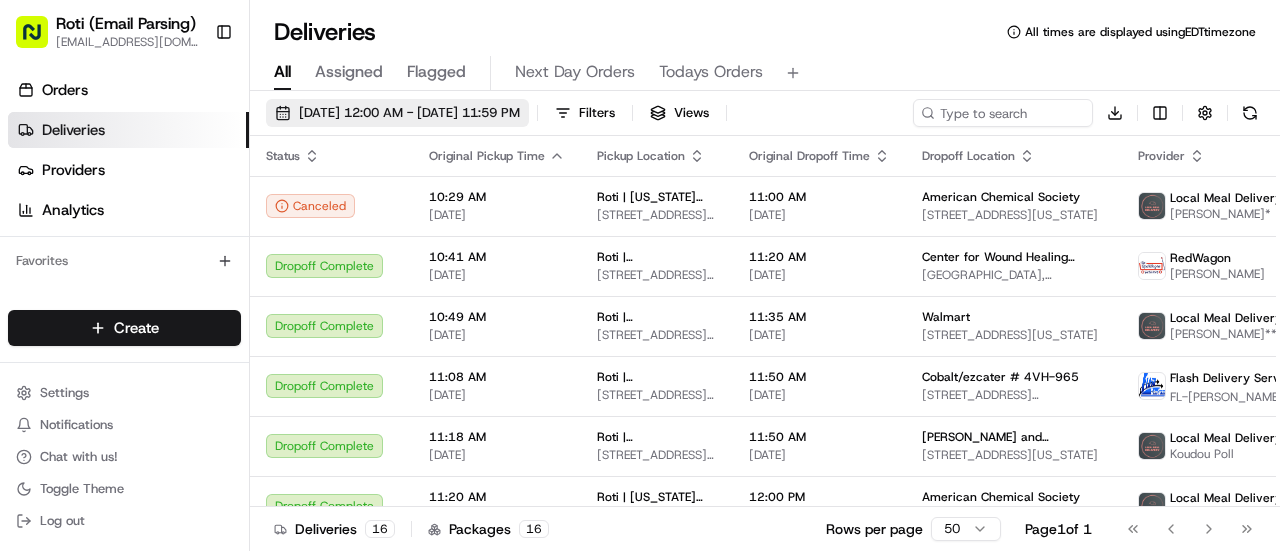 click on "[DATE] 12:00 AM - [DATE] 11:59 PM" at bounding box center [409, 113] 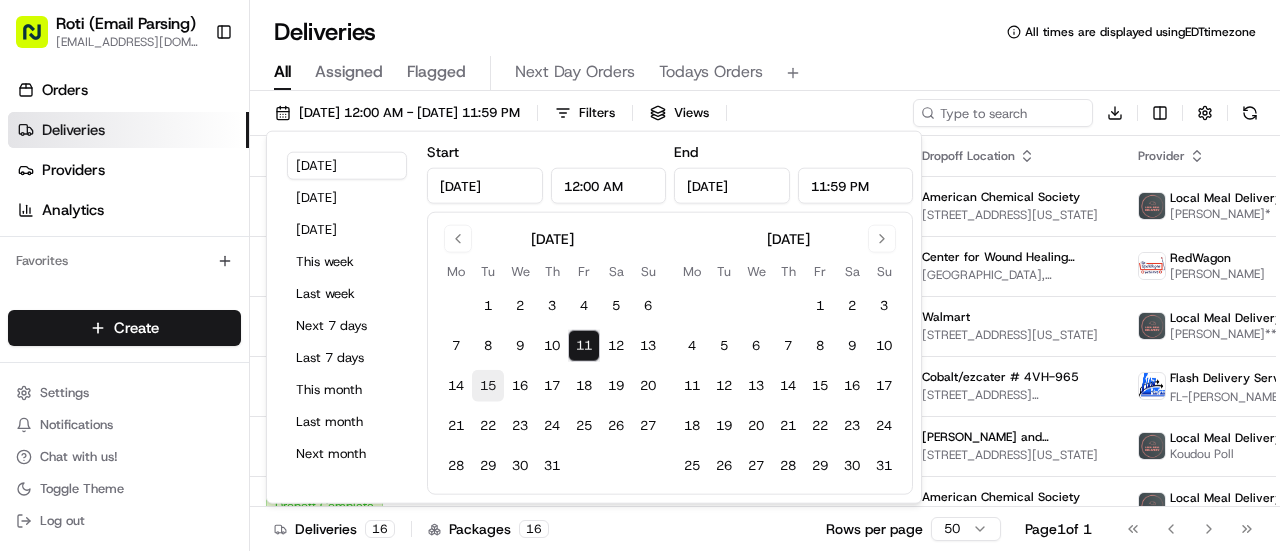 click on "15" at bounding box center [488, 386] 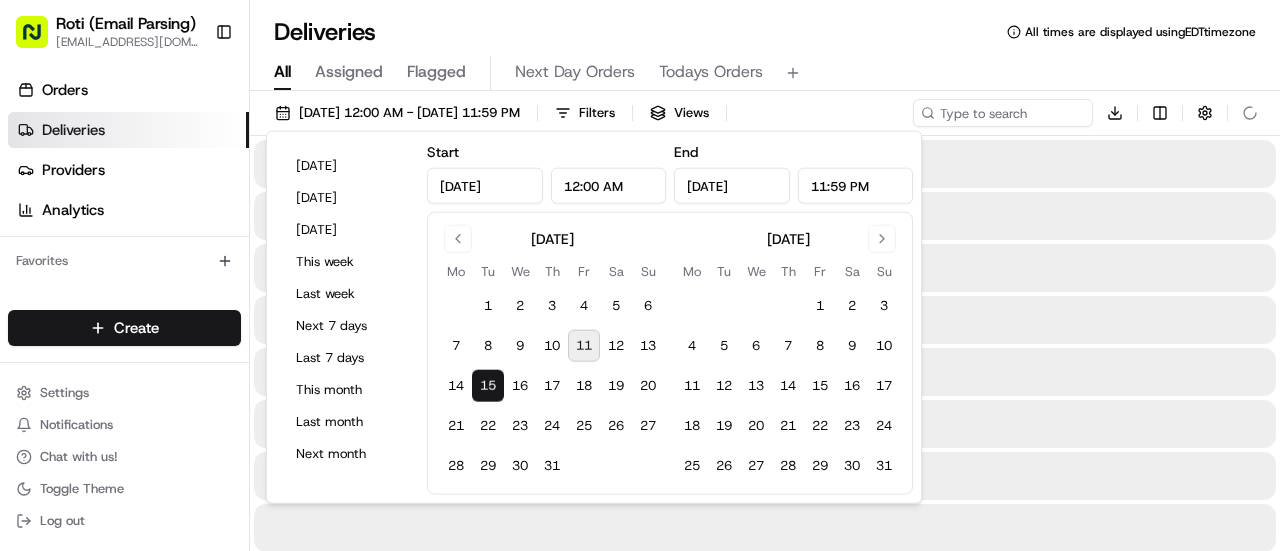 click on "All Assigned Flagged Next Day Orders Todays Orders" at bounding box center (765, 73) 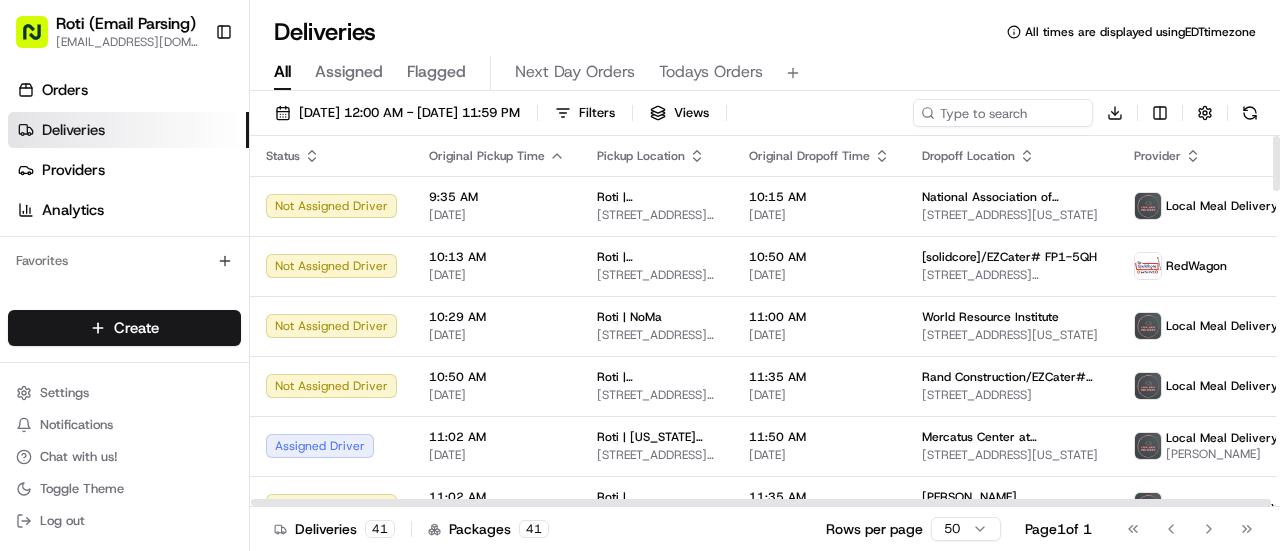 click on "[DATE] 12:00 AM - [DATE] 11:59 PM Filters Views Download" at bounding box center [765, 117] 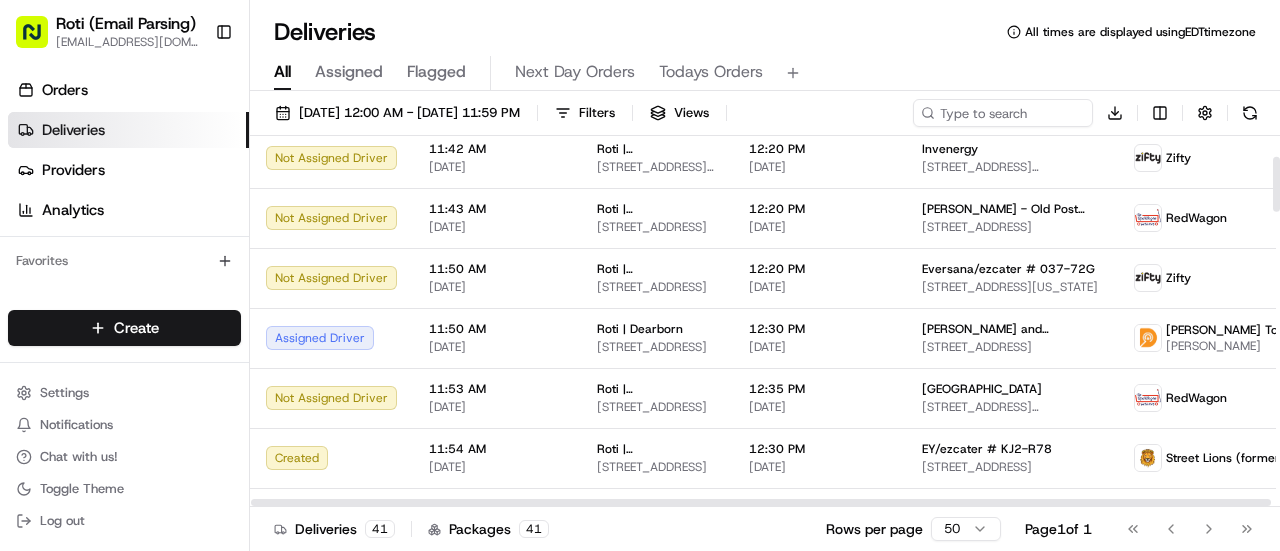 scroll, scrollTop: 0, scrollLeft: 0, axis: both 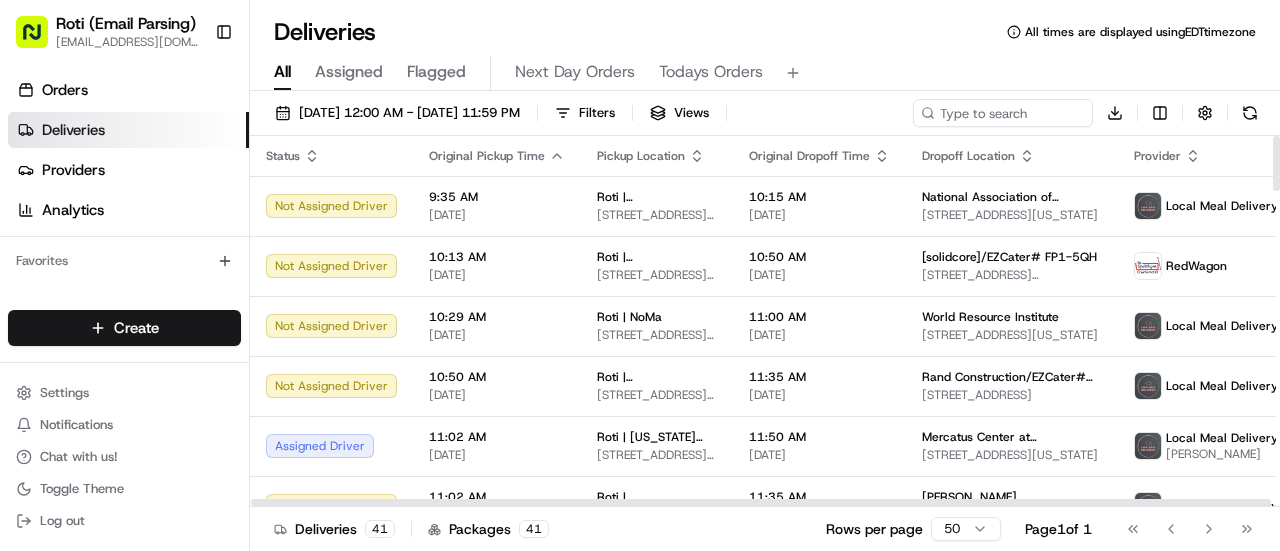 drag, startPoint x: 1279, startPoint y: 139, endPoint x: 1228, endPoint y: -21, distance: 167.93153 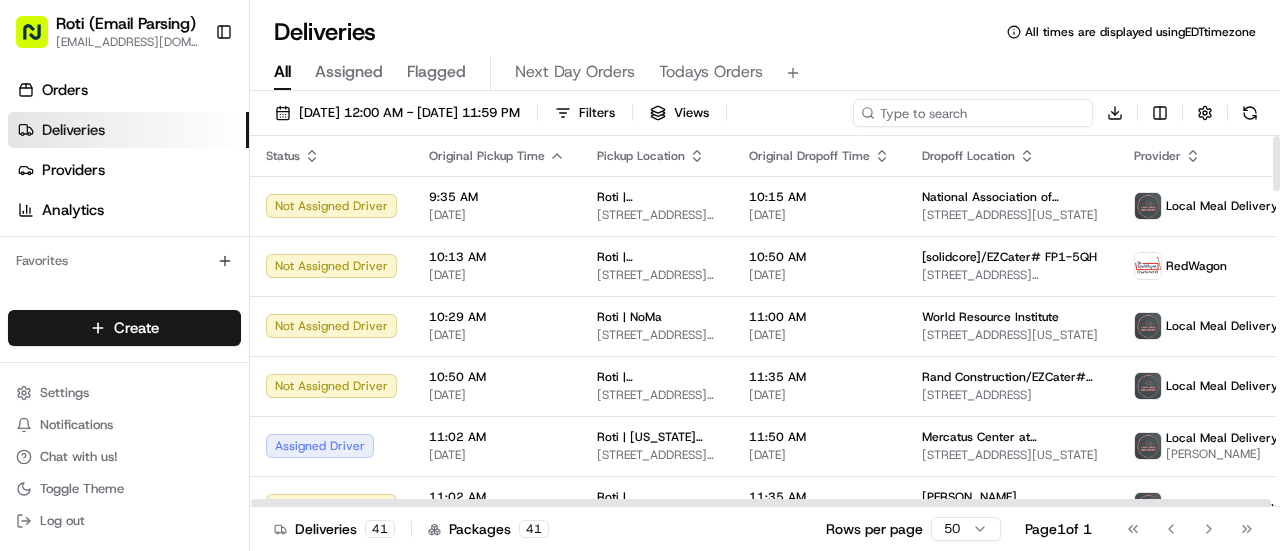 click at bounding box center [973, 113] 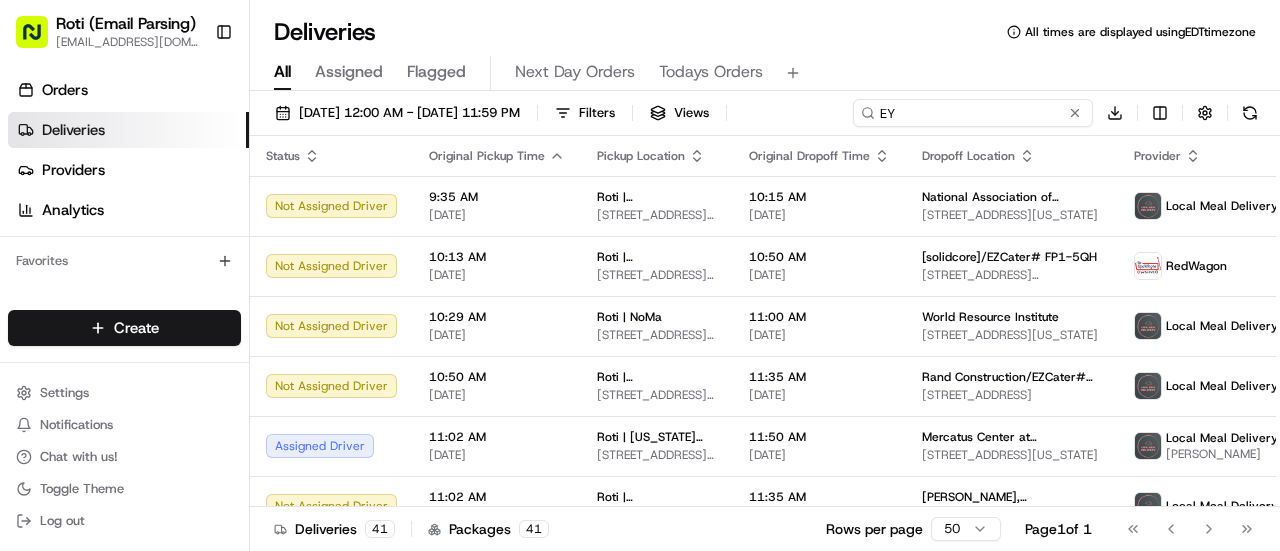 type on "EY" 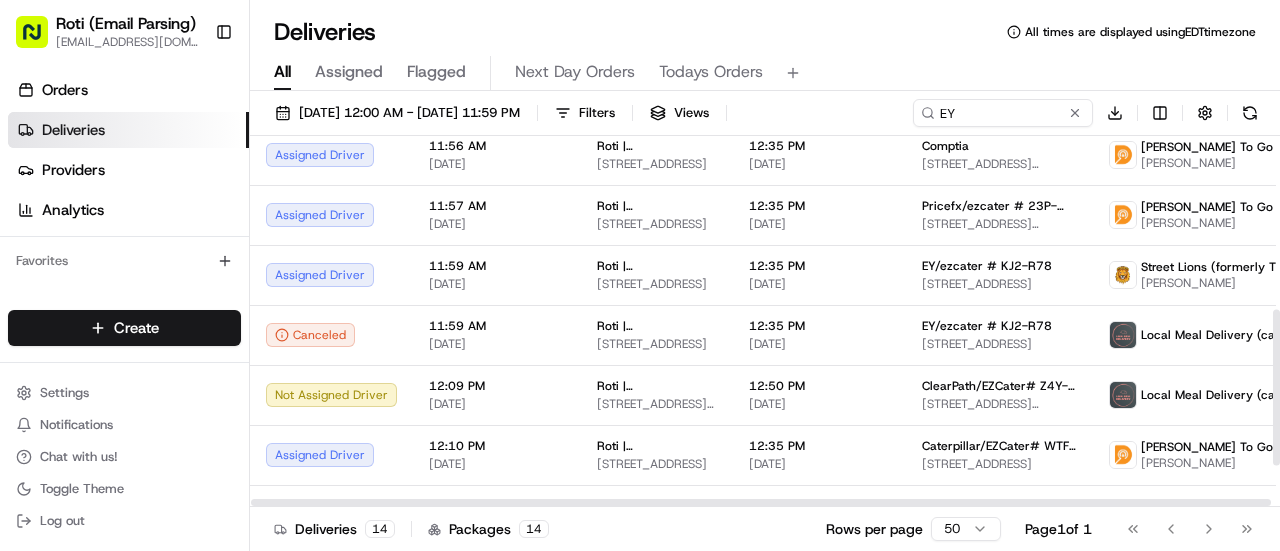 scroll, scrollTop: 409, scrollLeft: 0, axis: vertical 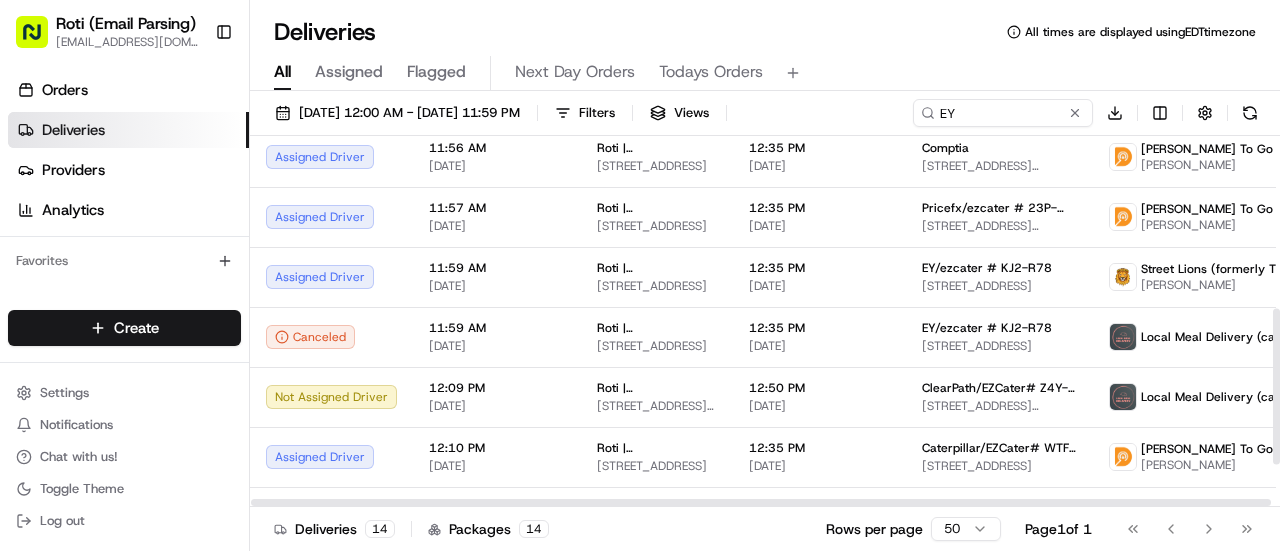 drag, startPoint x: 1279, startPoint y: 181, endPoint x: 1278, endPoint y: 354, distance: 173.00288 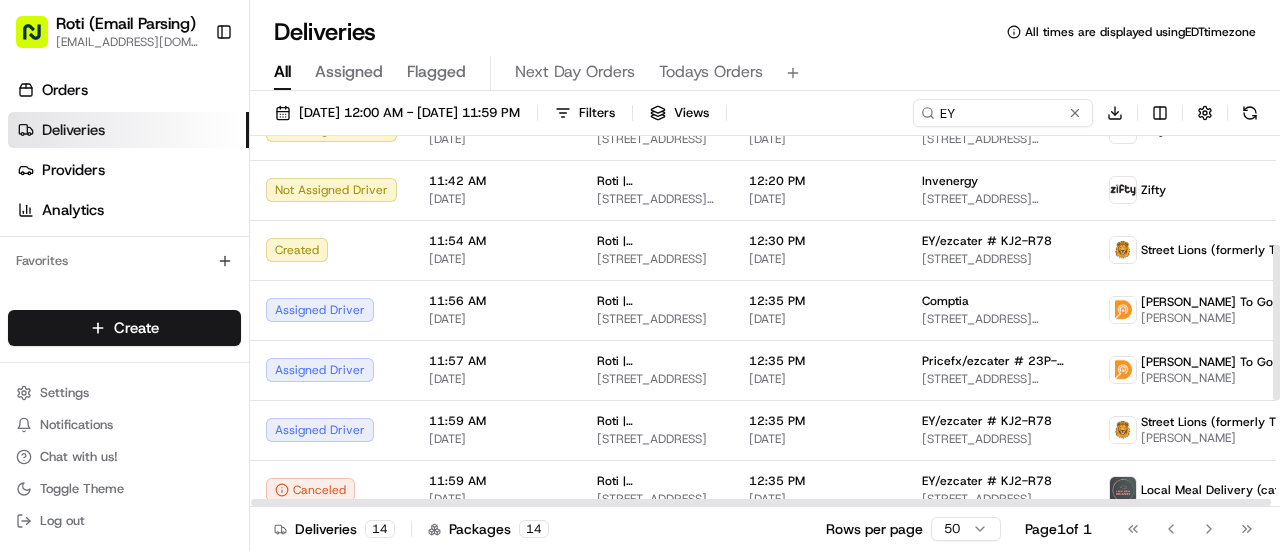 scroll, scrollTop: 259, scrollLeft: 0, axis: vertical 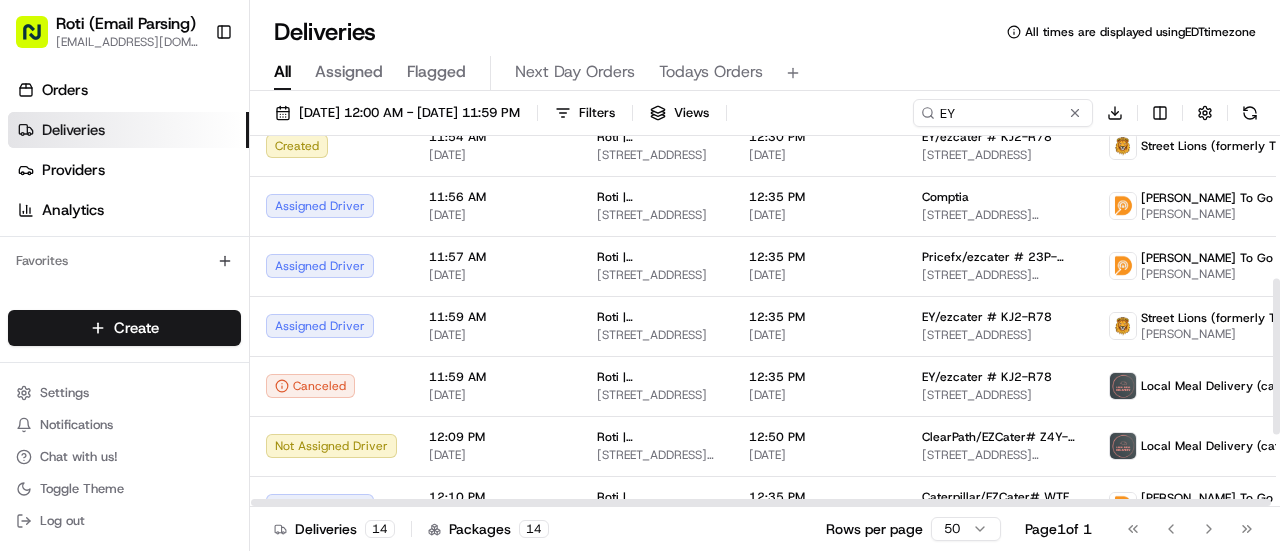 drag, startPoint x: 1277, startPoint y: 334, endPoint x: 1279, endPoint y: 324, distance: 10.198039 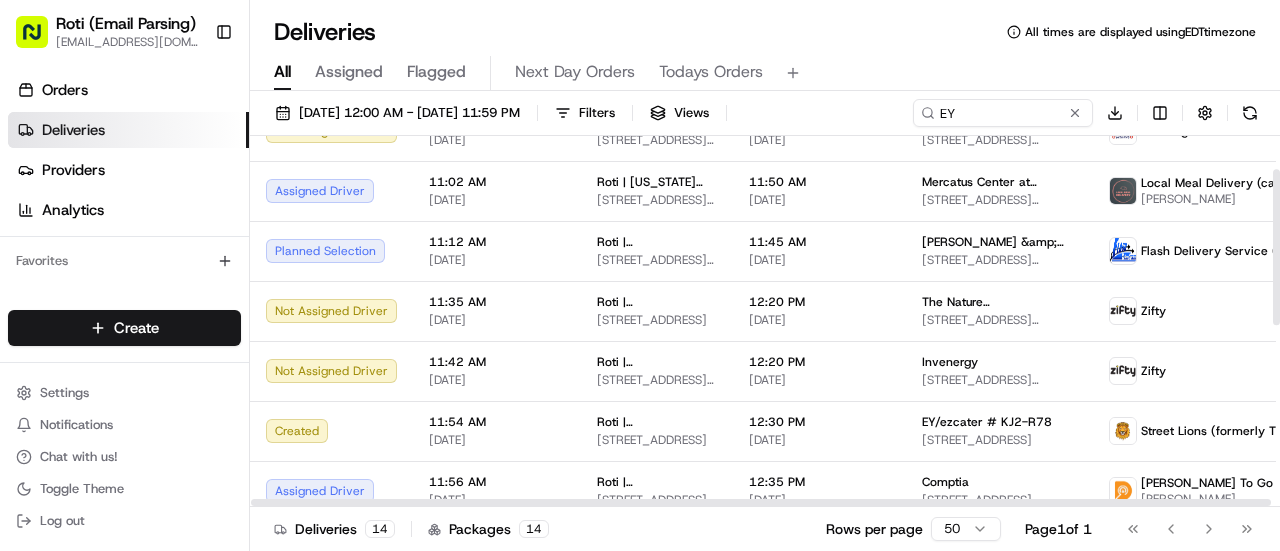 scroll, scrollTop: 82, scrollLeft: 0, axis: vertical 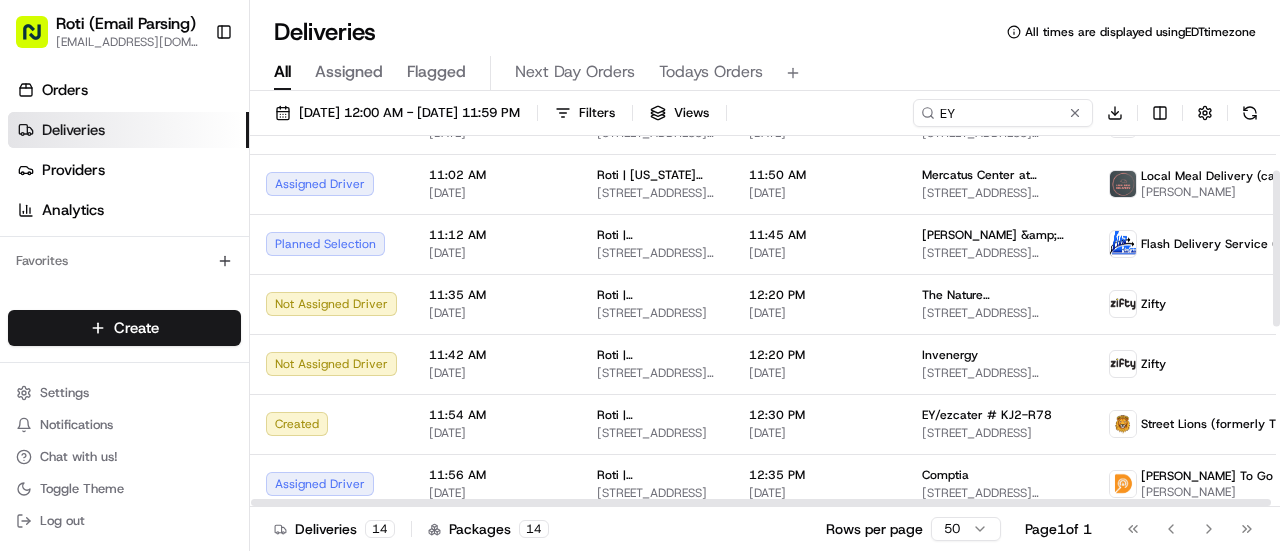 drag, startPoint x: 1277, startPoint y: 308, endPoint x: 1272, endPoint y: 180, distance: 128.09763 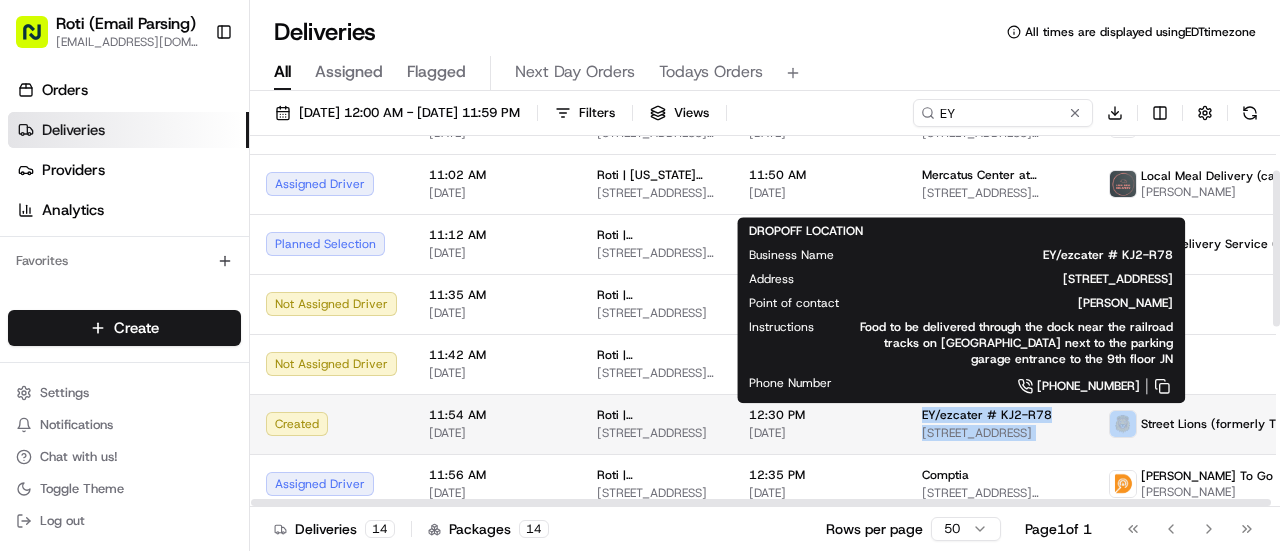 drag, startPoint x: 1042, startPoint y: 413, endPoint x: 898, endPoint y: 413, distance: 144 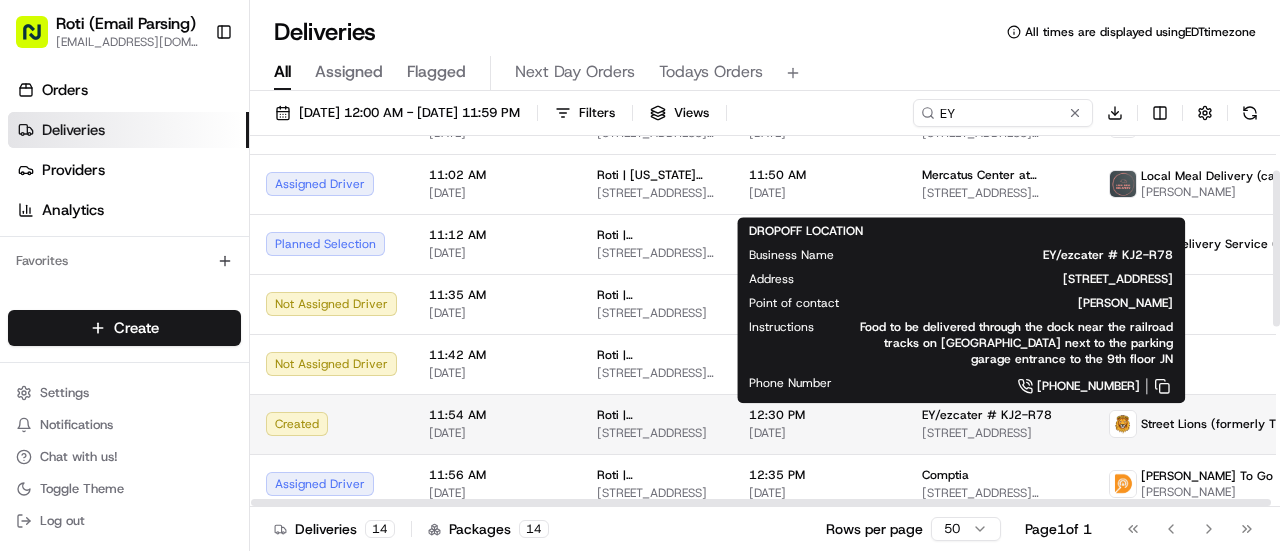 click on "12:30 PM [DATE]" at bounding box center [819, 424] 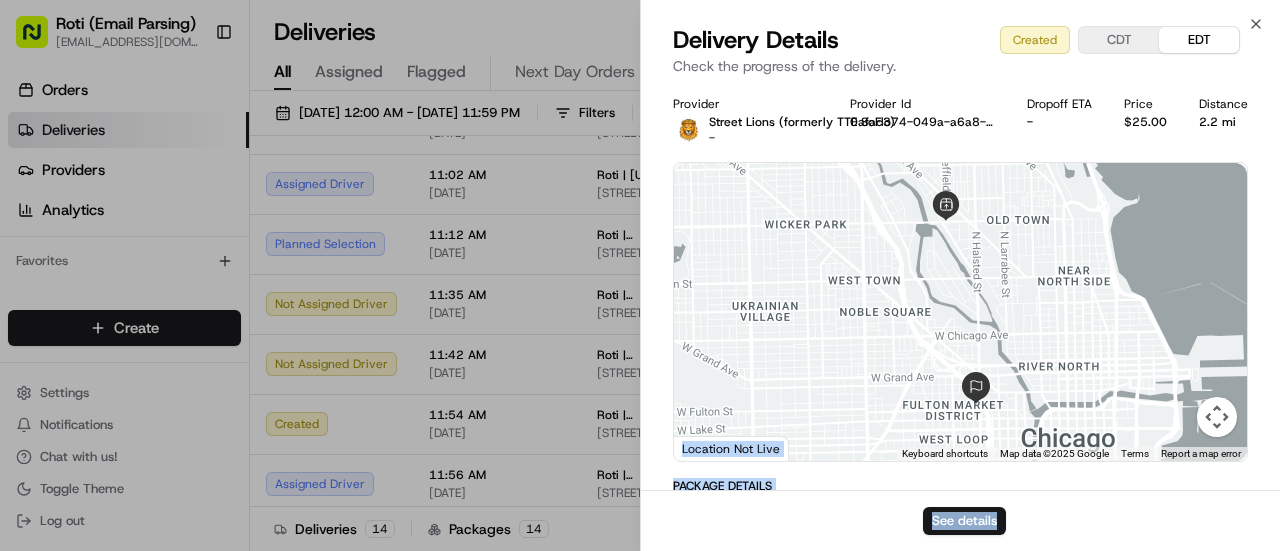 scroll, scrollTop: 356, scrollLeft: 0, axis: vertical 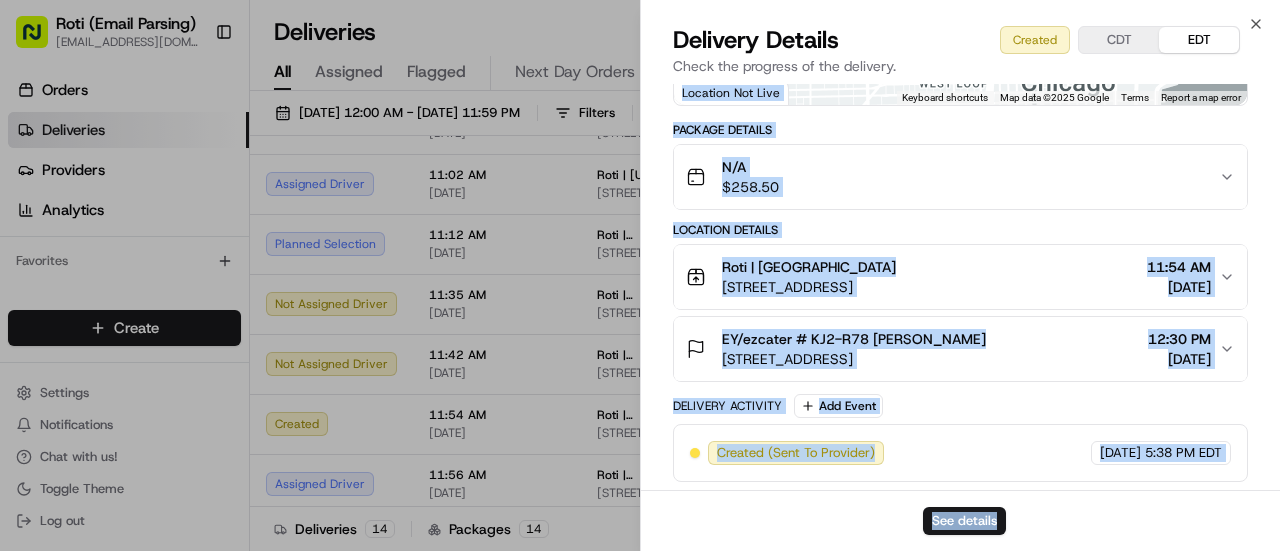 drag, startPoint x: 1279, startPoint y: 172, endPoint x: 1276, endPoint y: 507, distance: 335.01343 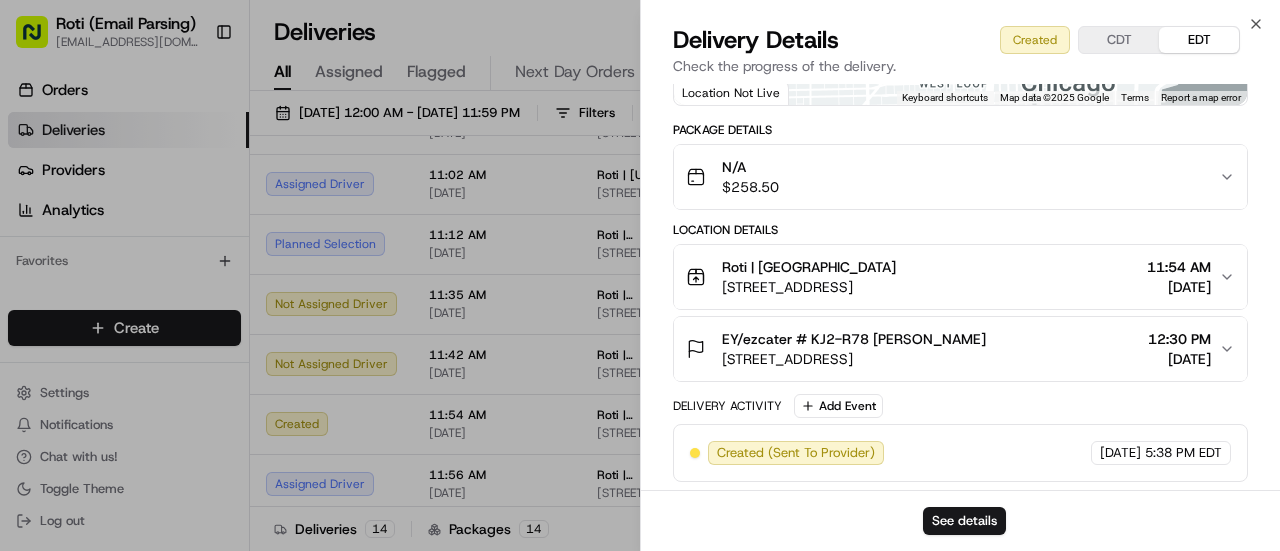 drag, startPoint x: 976, startPoint y: 338, endPoint x: 718, endPoint y: 341, distance: 258.01746 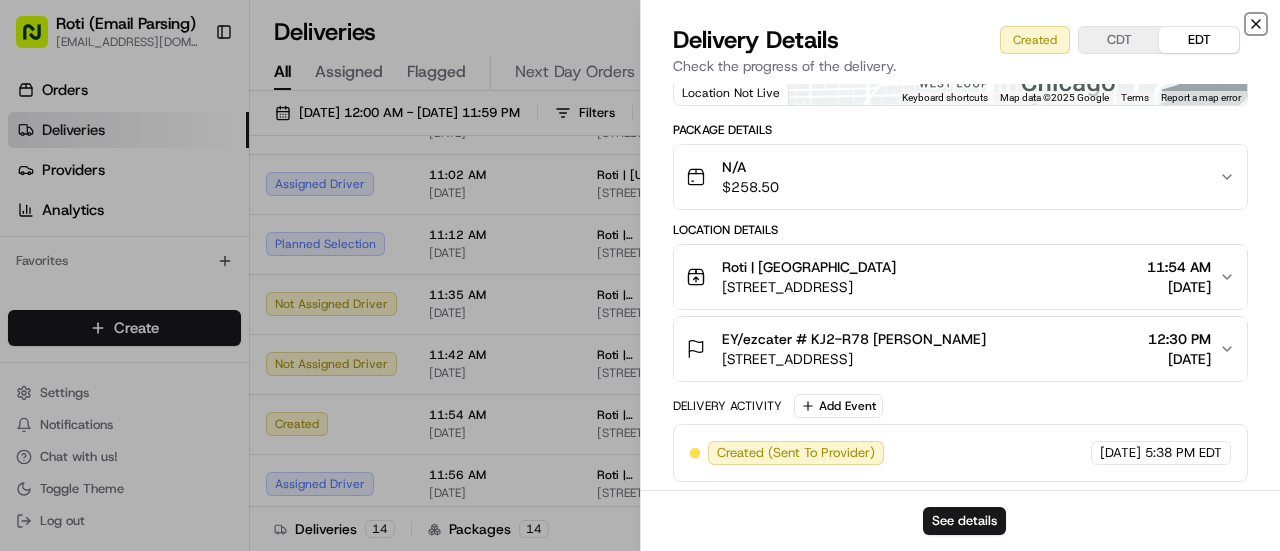 click 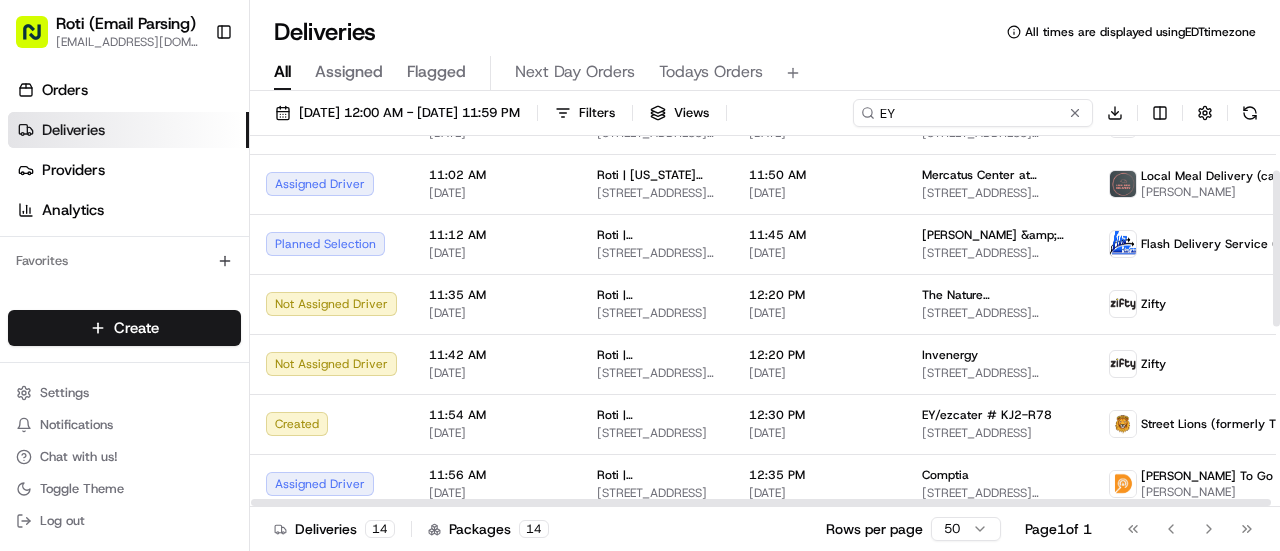 click on "EY" at bounding box center (973, 113) 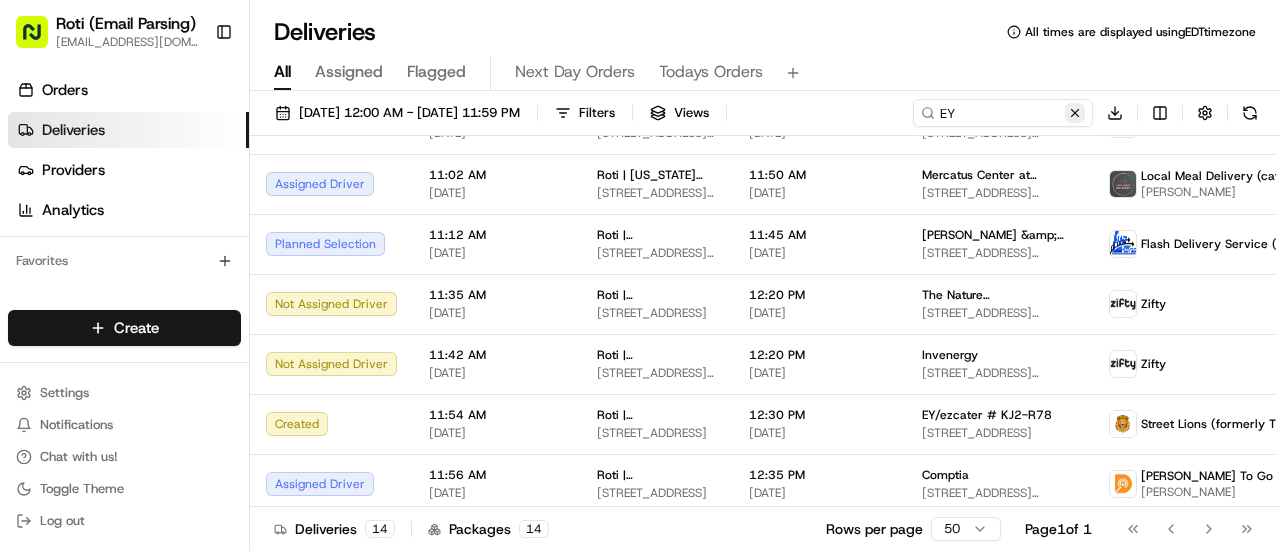 click at bounding box center (1075, 113) 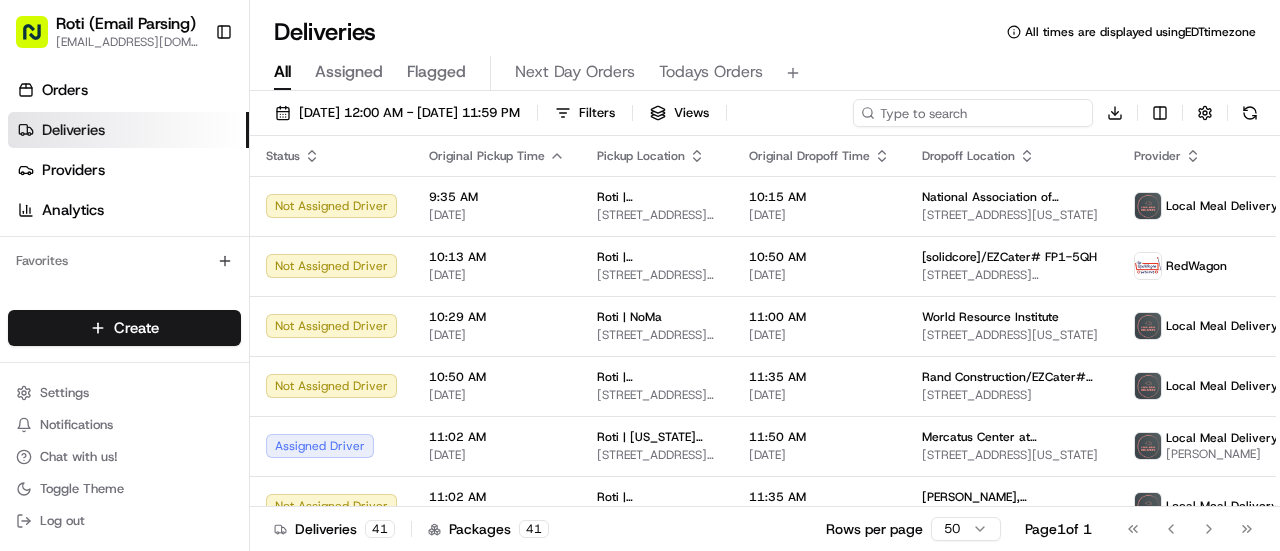 click at bounding box center [973, 113] 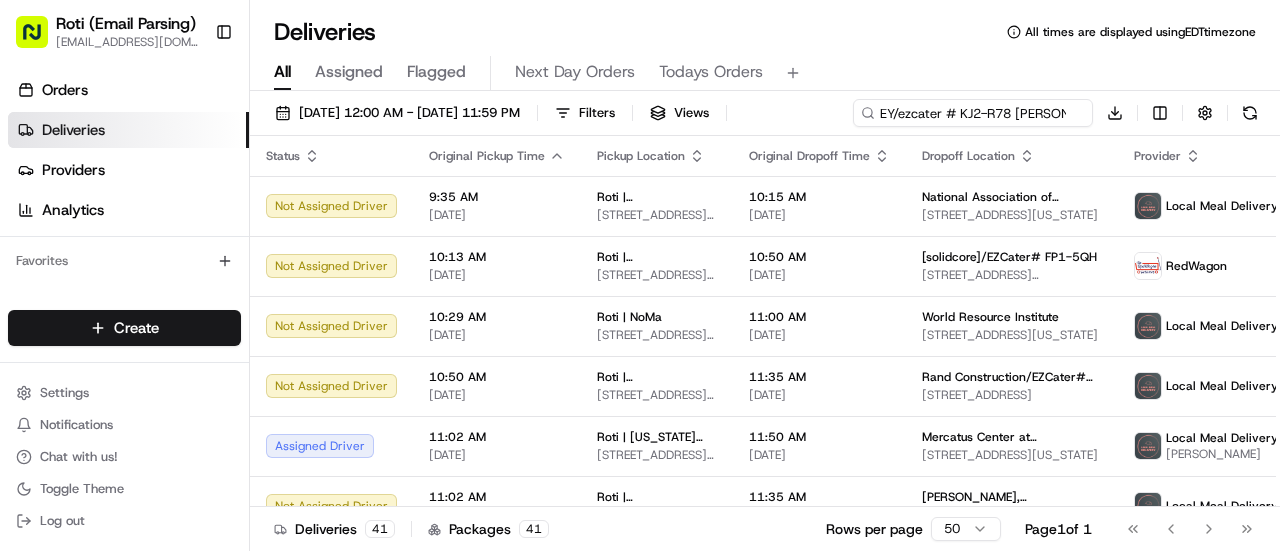 scroll, scrollTop: 0, scrollLeft: 45, axis: horizontal 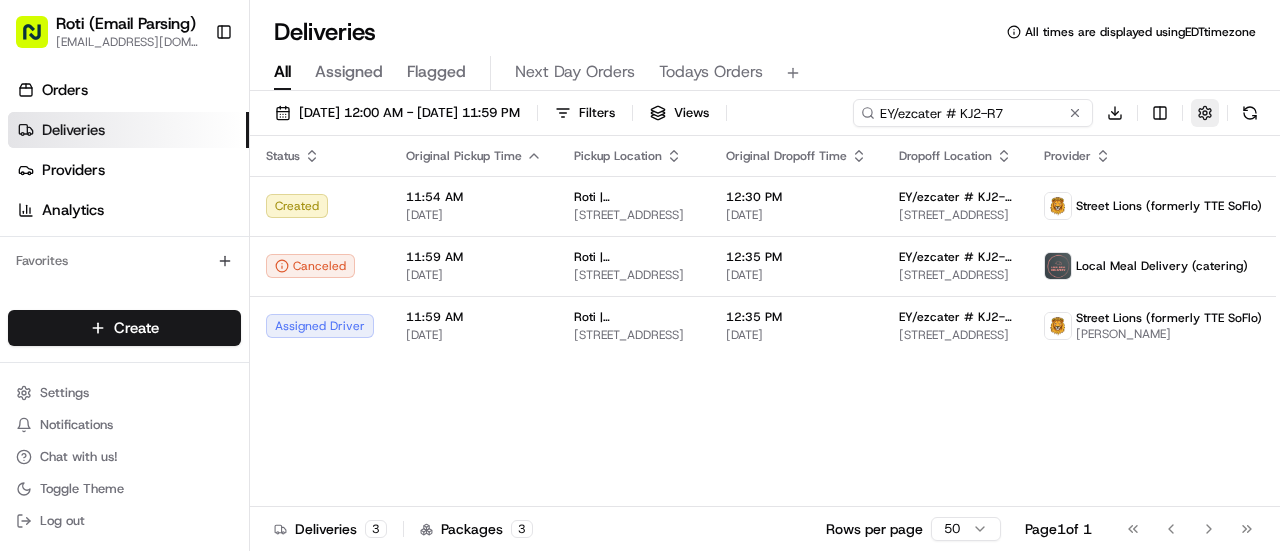 type on "EY/ezcater # KJ2-R7" 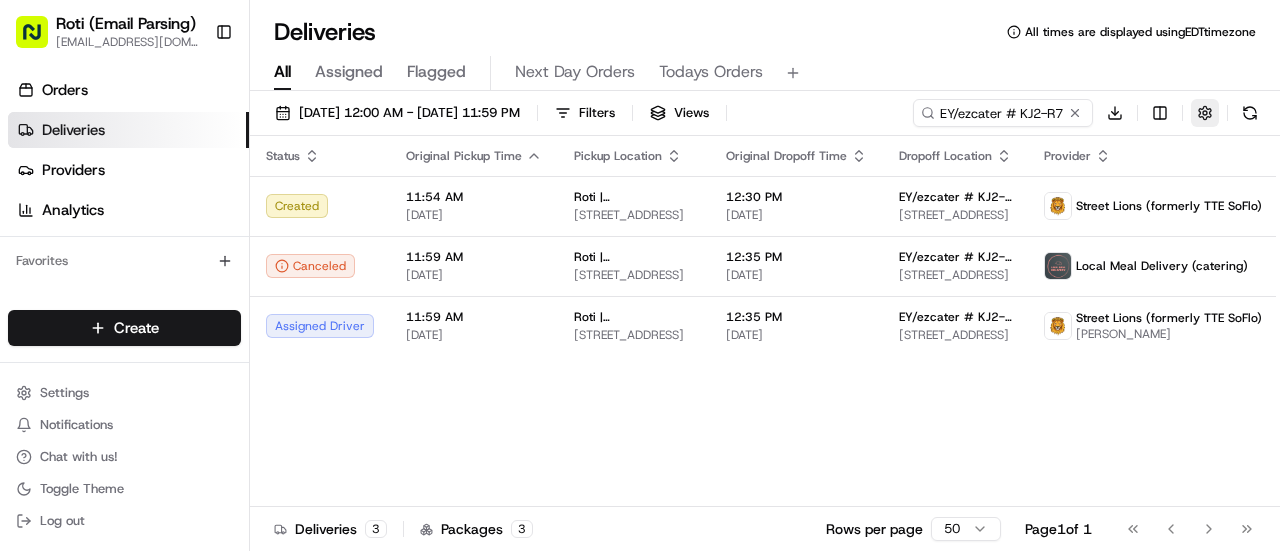 click at bounding box center [1205, 113] 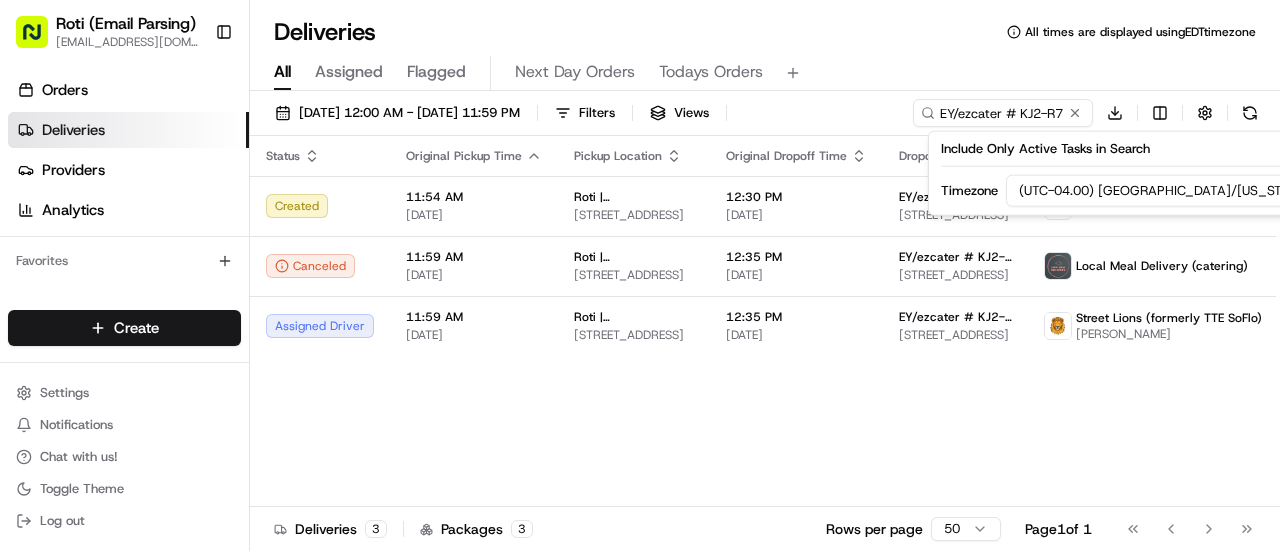 click on "Roti (Email Parsing) [EMAIL_ADDRESS][DOMAIN_NAME] Toggle Sidebar Orders Deliveries Providers Analytics Favorites Main Menu Members & Organization Organization Users Roles Preferences Customization Tracking Orchestration Automations Dispatch Strategy Locations Pickup Locations Dropoff Locations Billing Billing Refund Requests Integrations Notification Triggers Webhooks API Keys Request Logs Create Settings Notifications Chat with us! Toggle Theme Log out Deliveries All times are displayed using  EDT  timezone All Assigned Flagged Next Day Orders Todays Orders [DATE] 12:00 AM - [DATE] 11:59 PM Filters Views EY/ezcater # KJ2-R7 Download Status Original Pickup Time Pickup Location Original Dropoff Time Dropoff Location Provider Action Created 11:54 AM [DATE] Roti | [GEOGRAPHIC_DATA] [STREET_ADDRESS] 12:30 PM [DATE] EY/ezcater # KJ2-R78 [STREET_ADDRESS][GEOGRAPHIC_DATA] (formerly TTE SoFlo) Canceled 11:59 AM [DATE] Roti | [GEOGRAPHIC_DATA] 3 3 50" at bounding box center [640, 275] 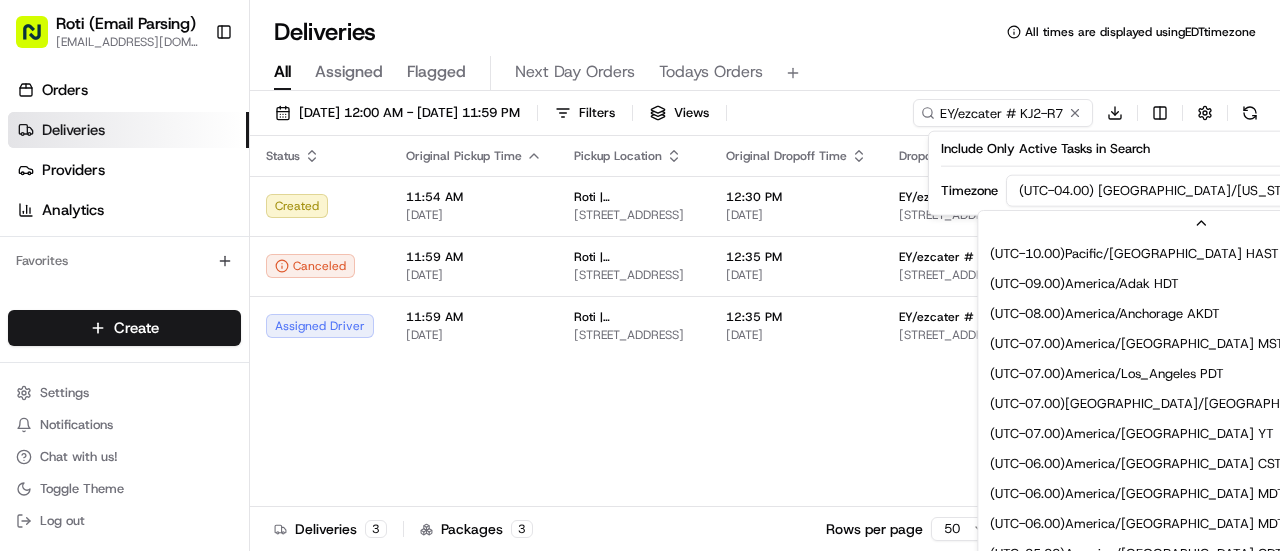 scroll, scrollTop: 119, scrollLeft: 0, axis: vertical 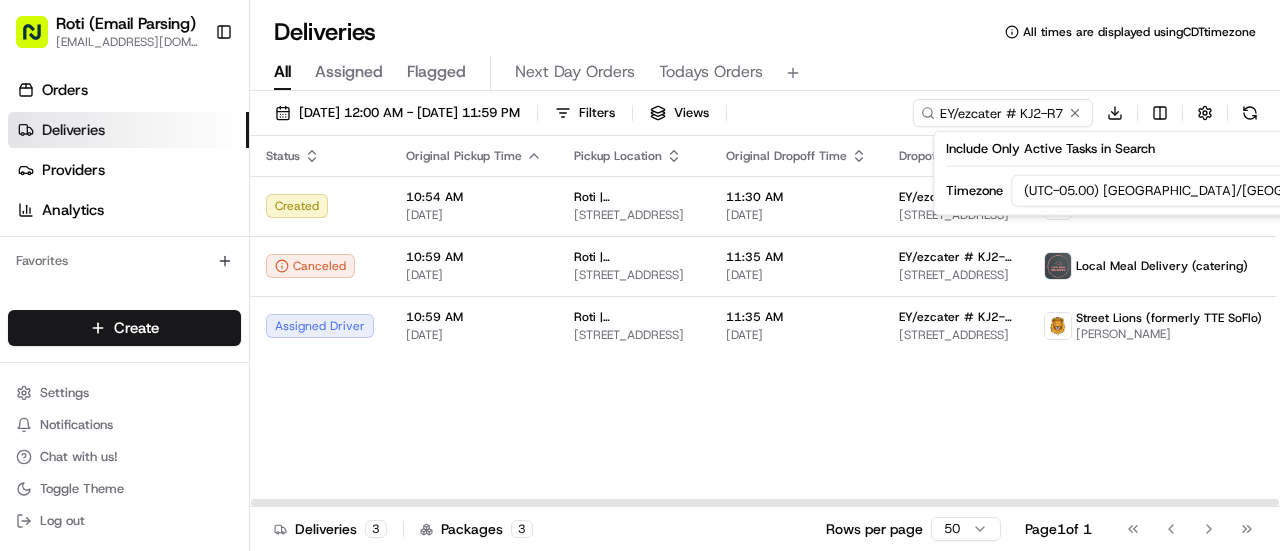 click on "Status Original Pickup Time Pickup Location Original Dropoff Time Dropoff Location Provider Action Created 10:54 AM [DATE] Roti | [GEOGRAPHIC_DATA] [STREET_ADDRESS] 11:30 AM [DATE] EY/ezcater # KJ2-R78 [STREET_ADDRESS] Street Lions (formerly TTE SoFlo) Canceled 10:59 AM [DATE] Roti | [GEOGRAPHIC_DATA] [STREET_ADDRESS] 11:35 AM [DATE] EY/ezcater # KJ2-R78 [STREET_ADDRESS] Local Meal Delivery (catering) Assigned Driver 10:59 AM [DATE][GEOGRAPHIC_DATA] | [GEOGRAPHIC_DATA] [STREET_ADDRESS] 11:35 AM [DATE] EY/ezcater # KJ2-R78 [STREET_ADDRESS] Street Lions (formerly TTE SoFlo) [PERSON_NAME]" at bounding box center [801, 321] 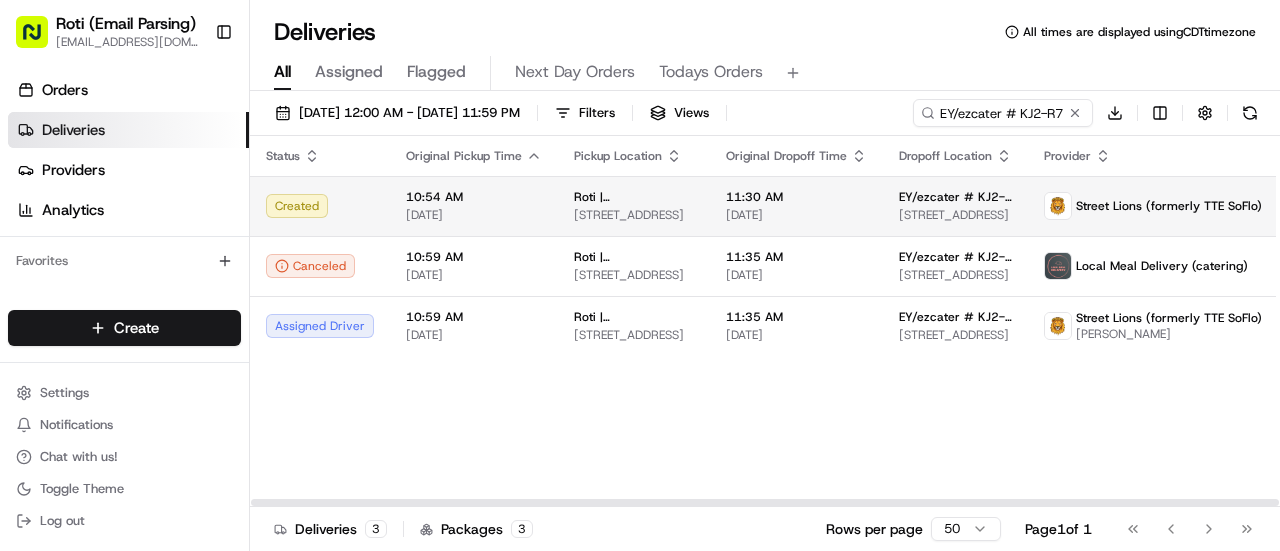 click on "Roti (Email Parsing) [EMAIL_ADDRESS][DOMAIN_NAME] Toggle Sidebar Orders Deliveries Providers Analytics Favorites Main Menu Members & Organization Organization Users Roles Preferences Customization Tracking Orchestration Automations Dispatch Strategy Locations Pickup Locations Dropoff Locations Billing Billing Refund Requests Integrations Notification Triggers Webhooks API Keys Request Logs Create Settings Notifications Chat with us! Toggle Theme Log out Deliveries All times are displayed using  CDT  timezone All Assigned Flagged Next Day Orders Todays Orders [DATE] 12:00 AM - [DATE] 11:59 PM Filters Views EY/ezcater # KJ2-R7 Download Status Original Pickup Time Pickup Location Original Dropoff Time Dropoff Location Provider Action Created 10:54 AM [DATE] Roti | [GEOGRAPHIC_DATA] [STREET_ADDRESS] 11:30 AM [DATE] EY/ezcater # KJ2-R78 [STREET_ADDRESS][GEOGRAPHIC_DATA] (formerly TTE SoFlo) Canceled 10:59 AM [DATE] Roti | [GEOGRAPHIC_DATA] 3 3 50" at bounding box center (640, 275) 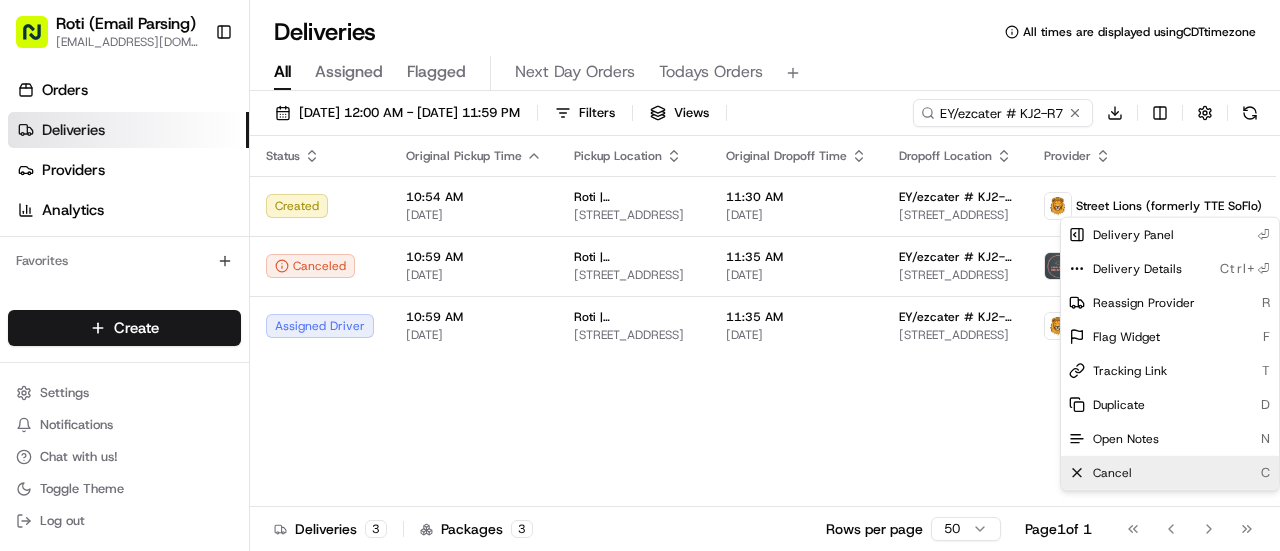 click on "Cancel C" at bounding box center (1170, 473) 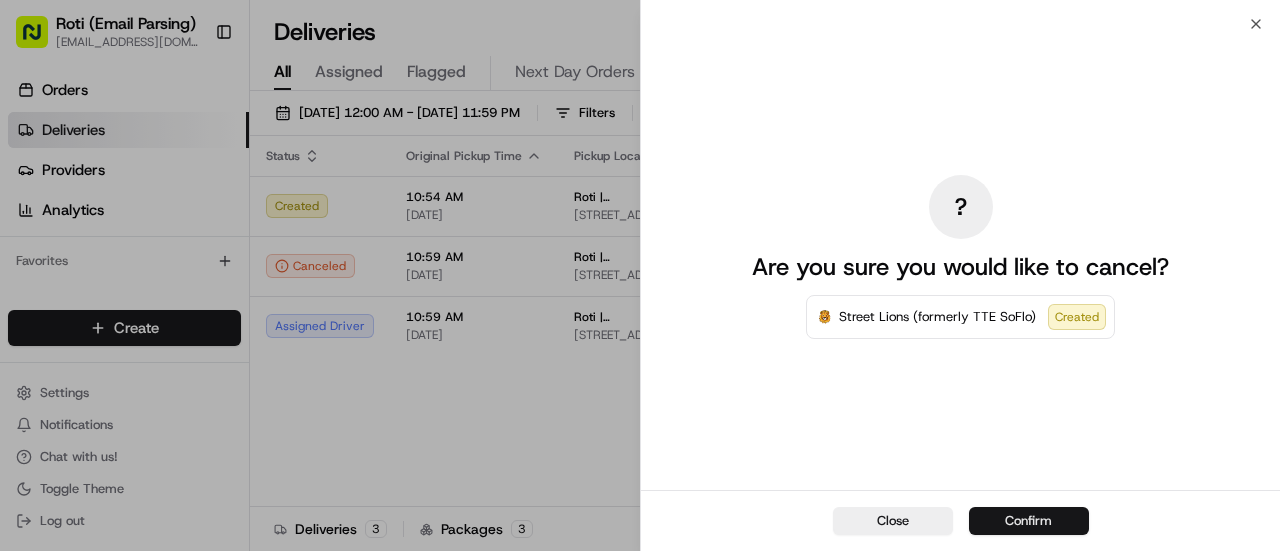 click on "Confirm" at bounding box center [1029, 521] 